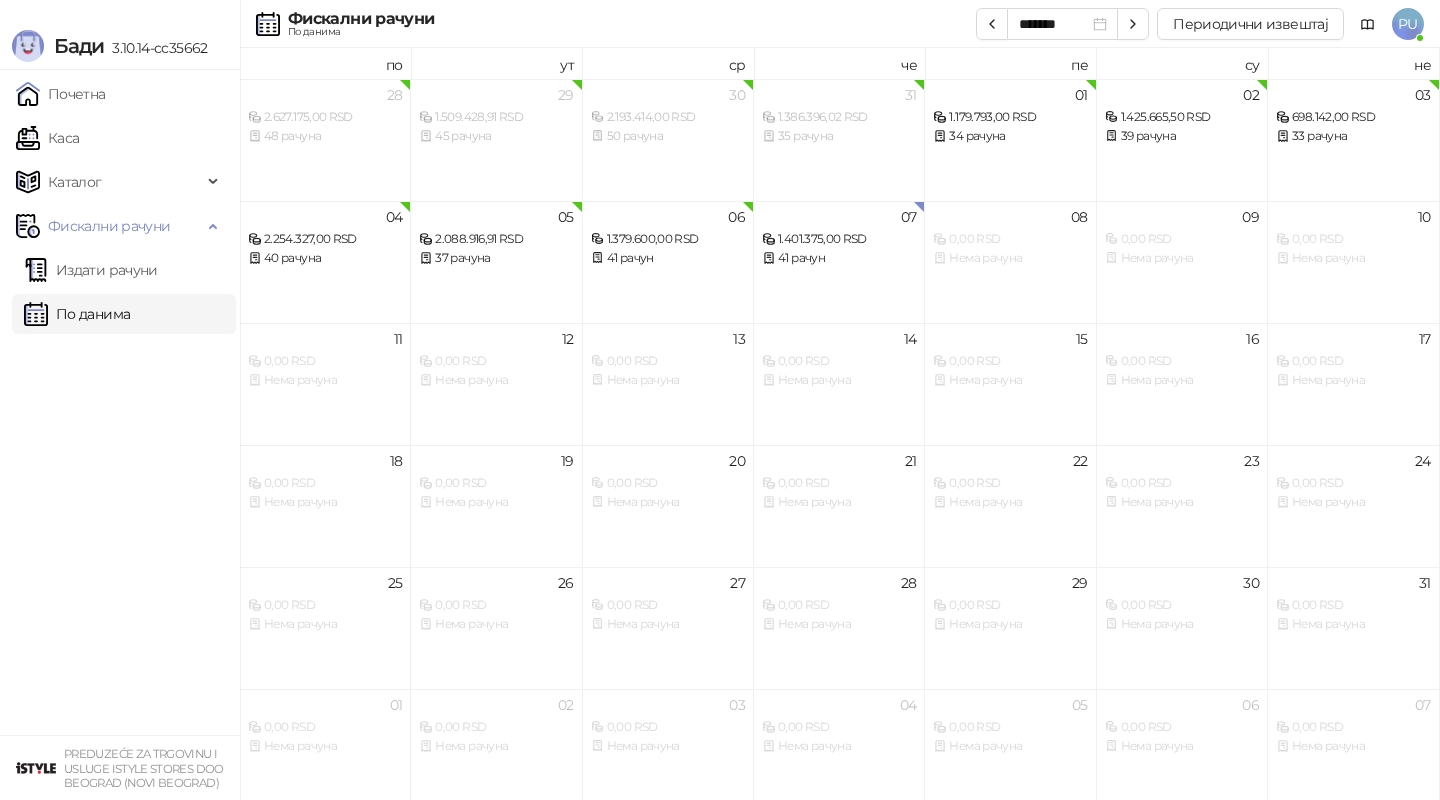 scroll, scrollTop: 0, scrollLeft: 0, axis: both 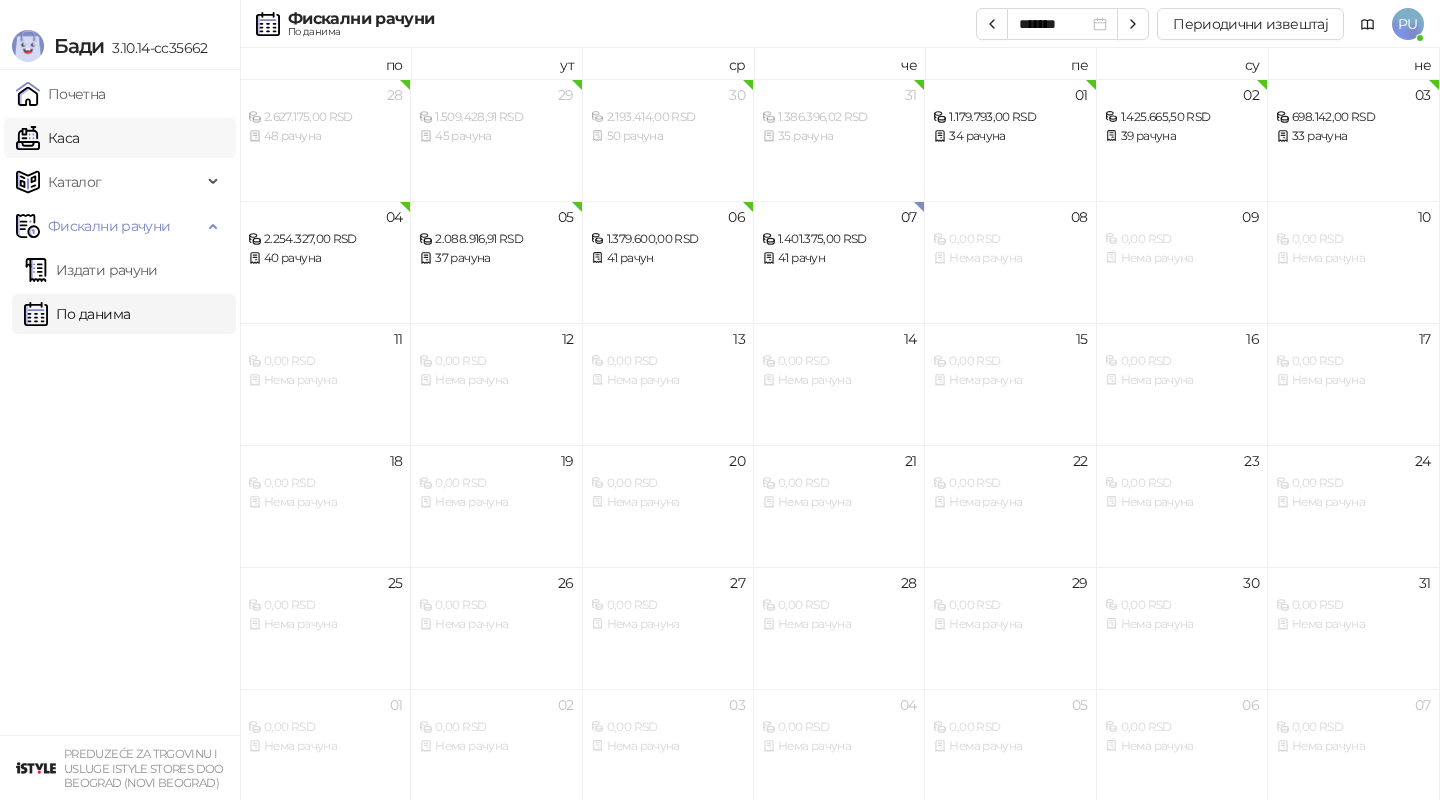 click on "Каса" at bounding box center (47, 138) 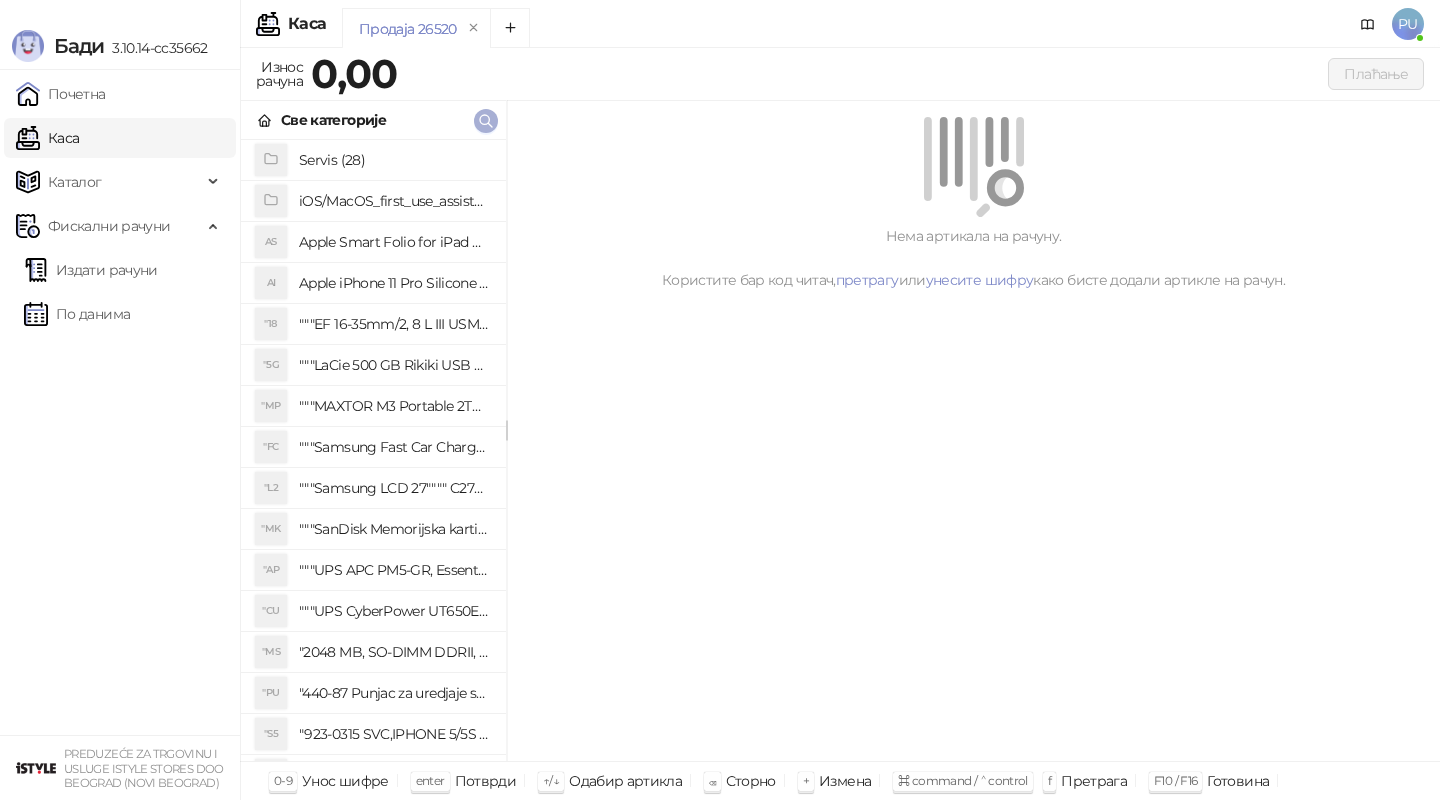 click at bounding box center [486, 121] 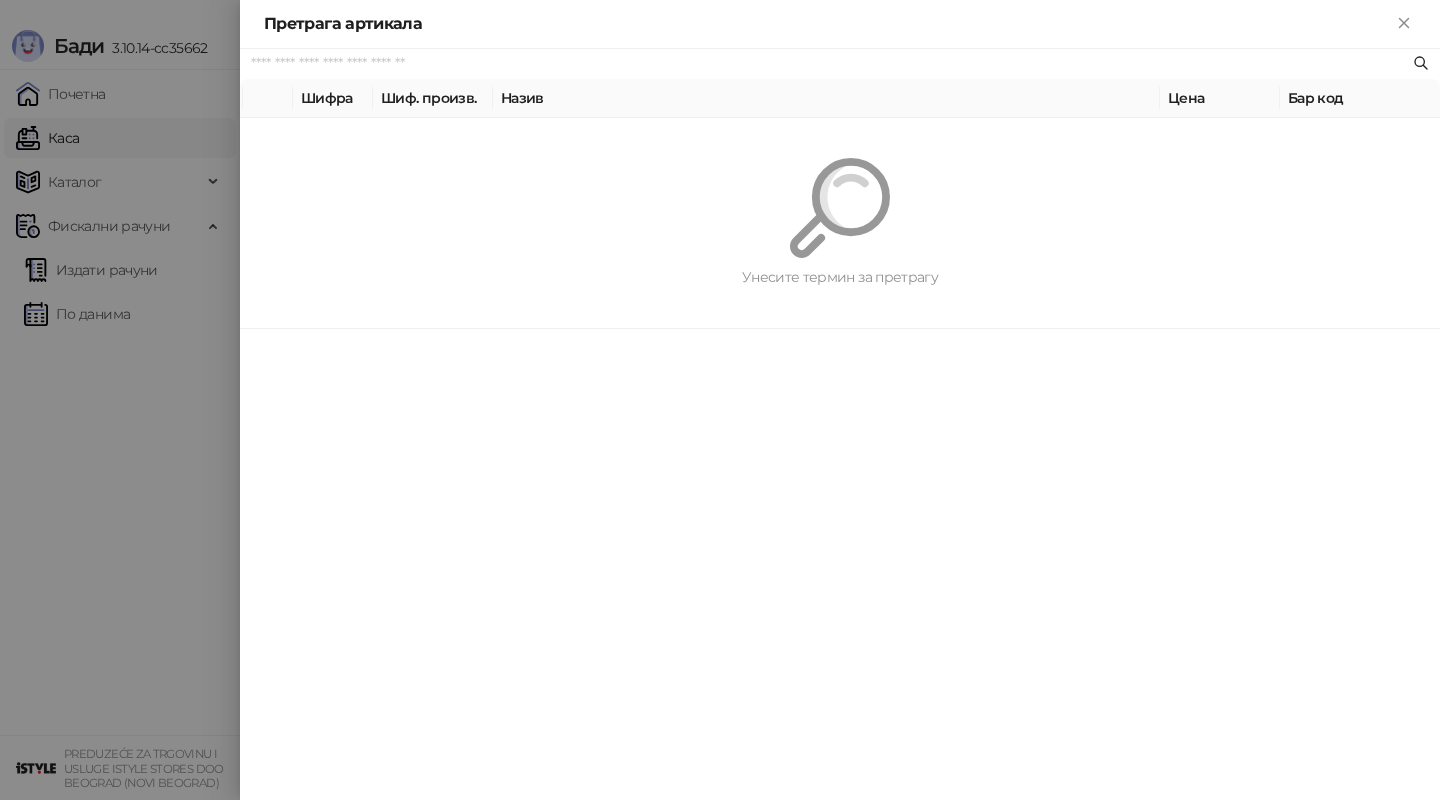 paste on "**********" 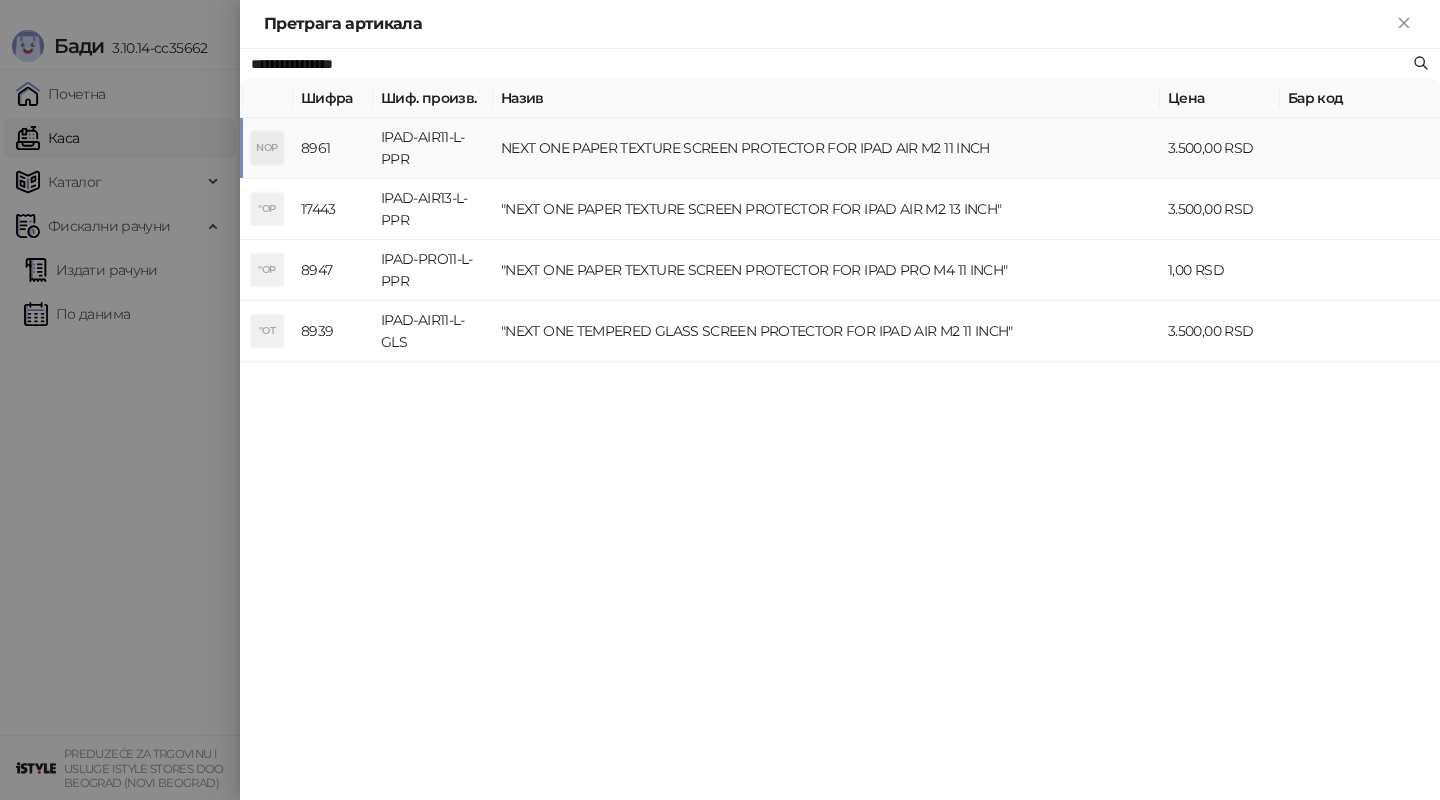 type on "**********" 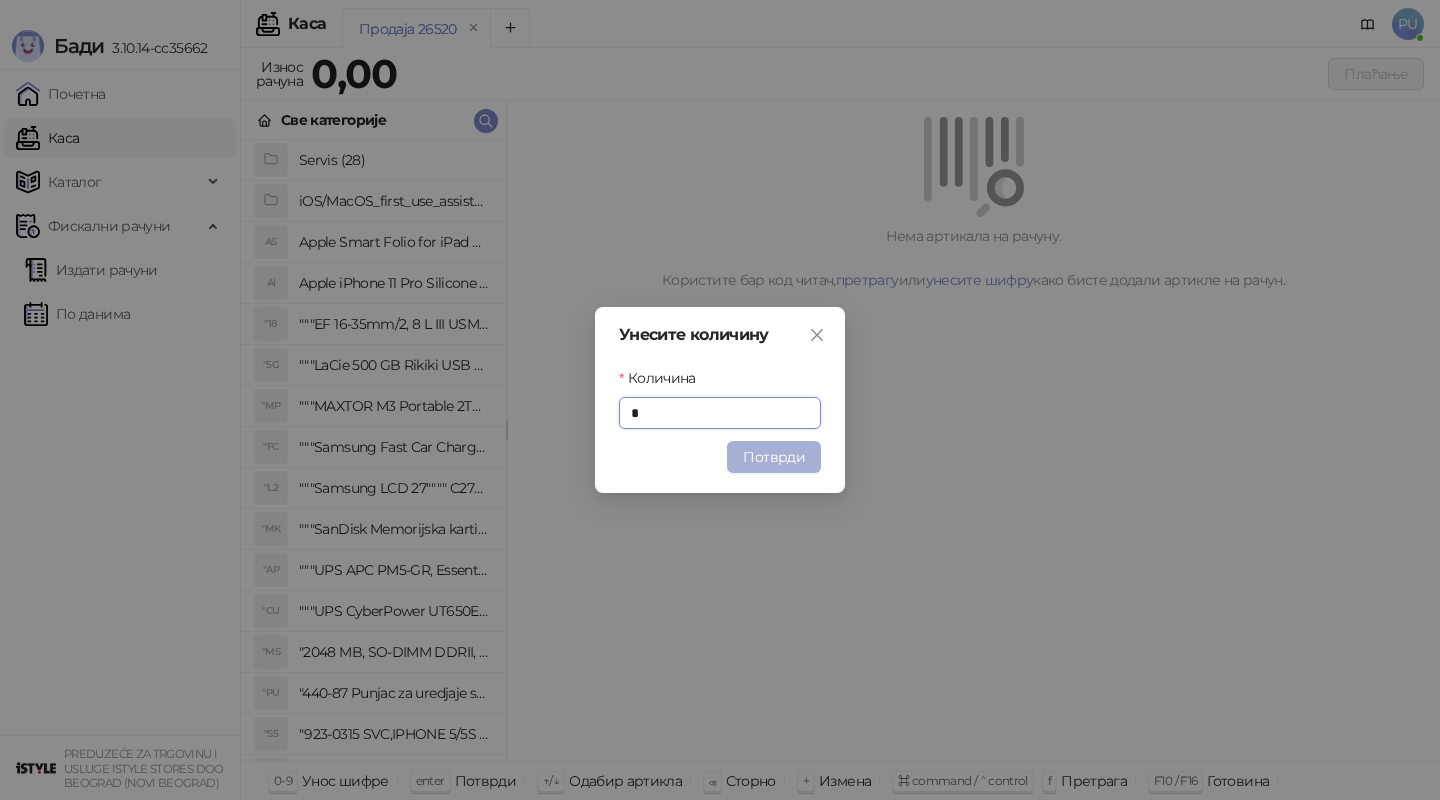 click on "Потврди" at bounding box center [774, 457] 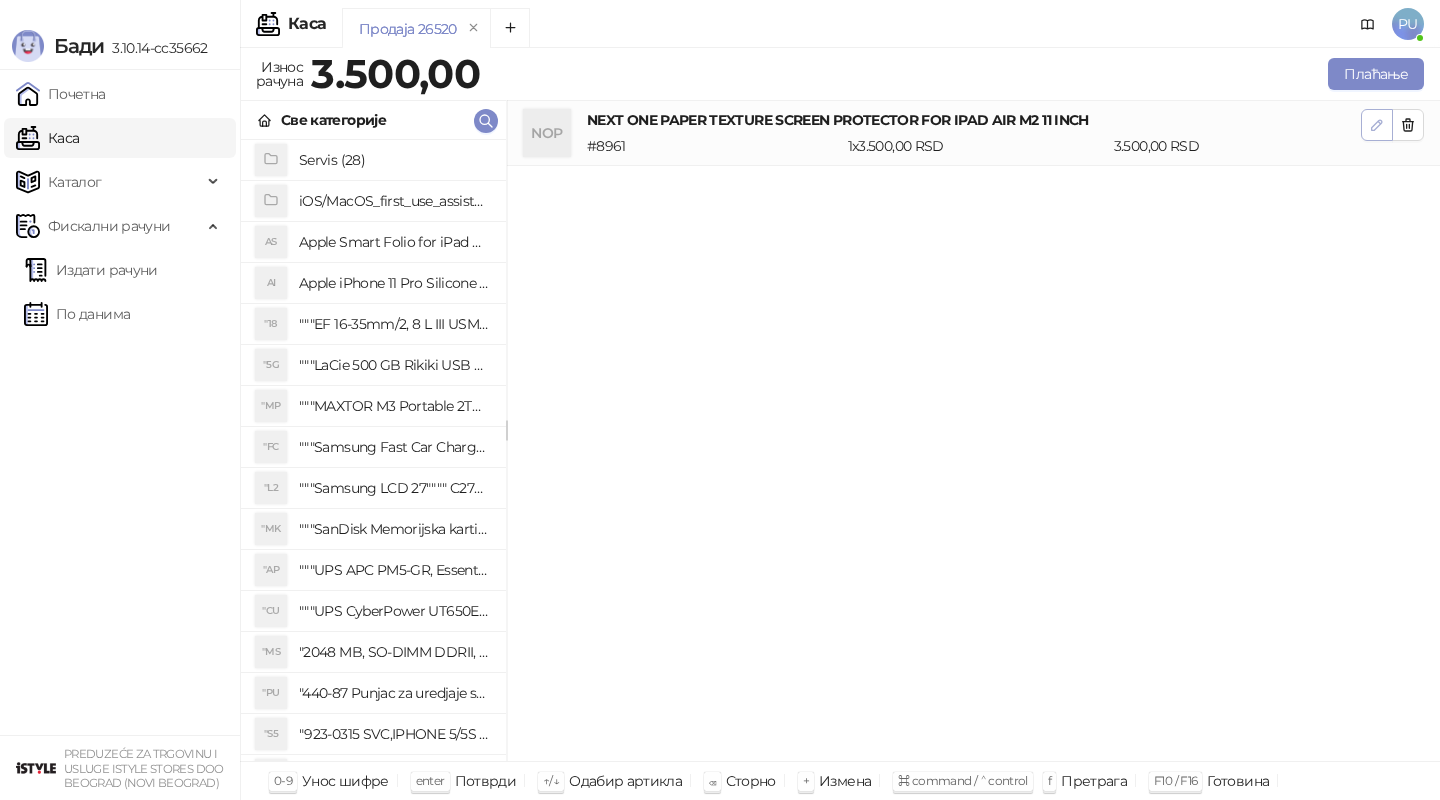 click 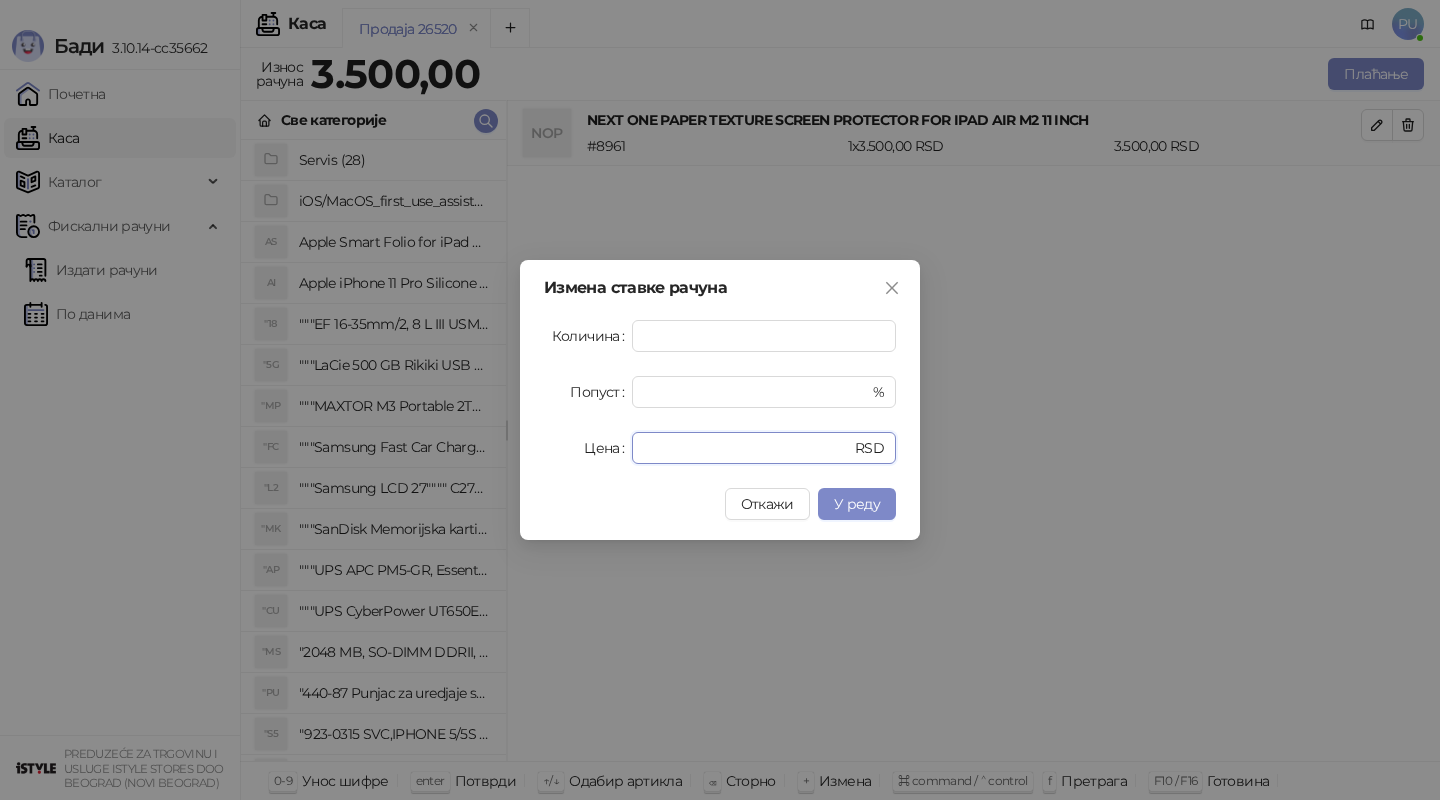 drag, startPoint x: 701, startPoint y: 438, endPoint x: 575, endPoint y: 438, distance: 126 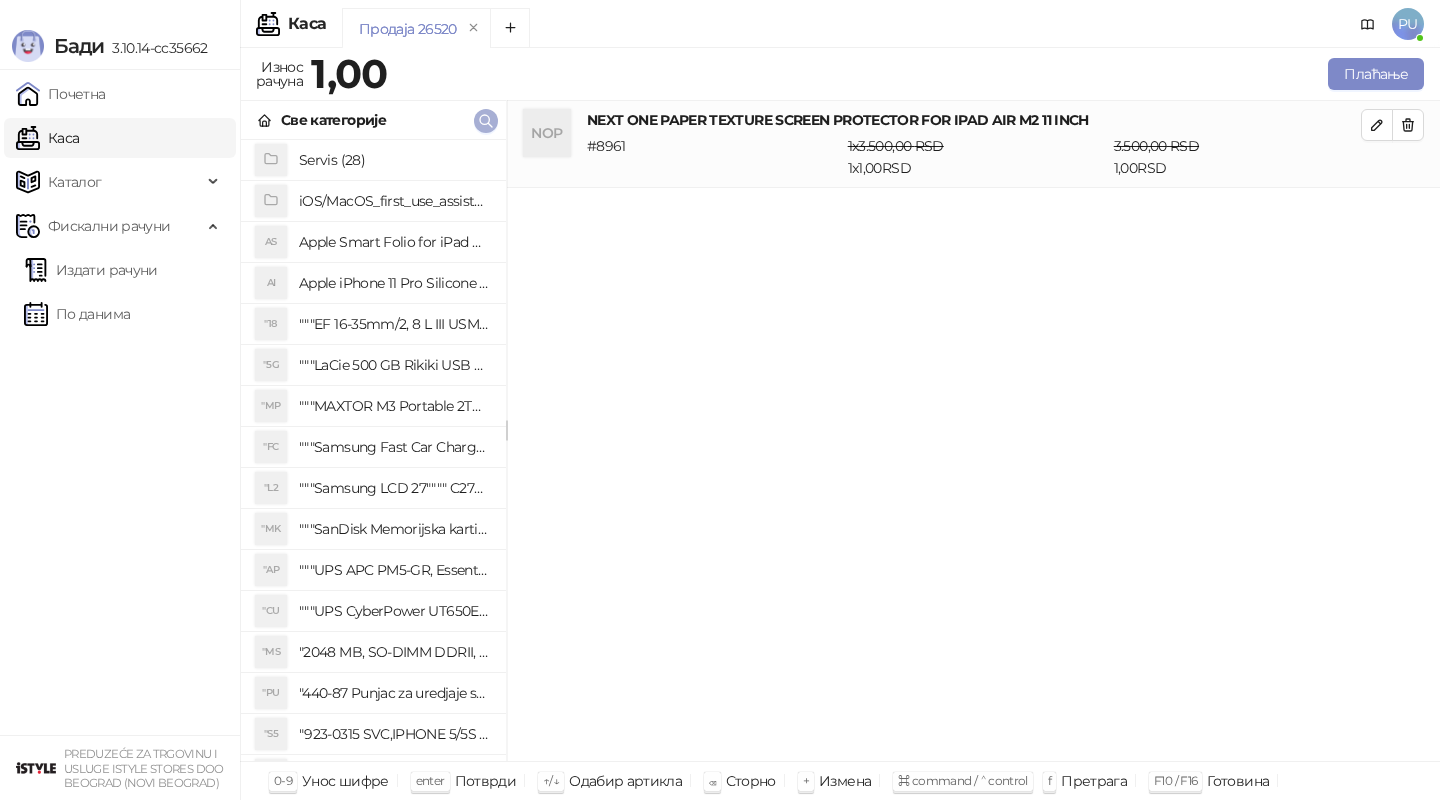 click 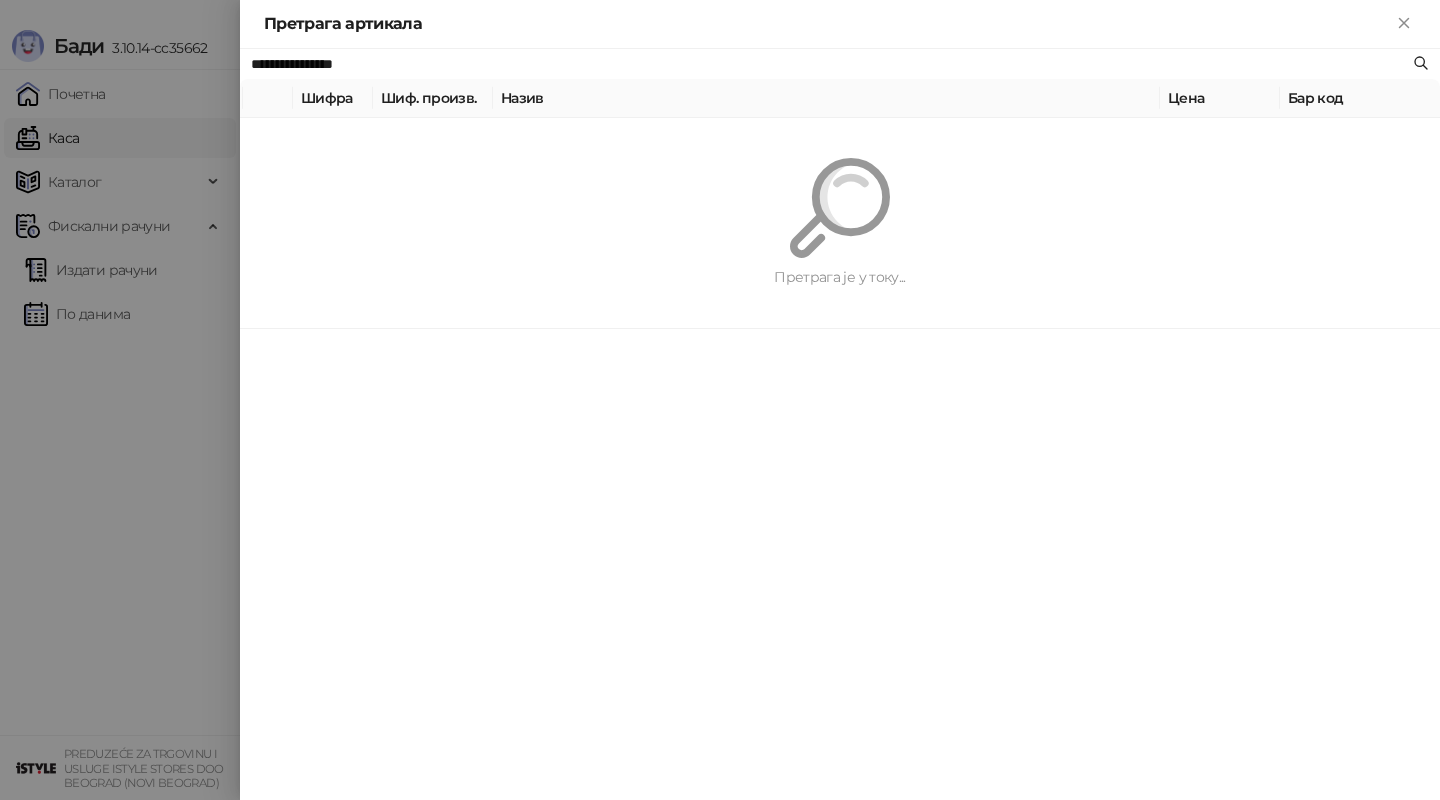 paste on "*******" 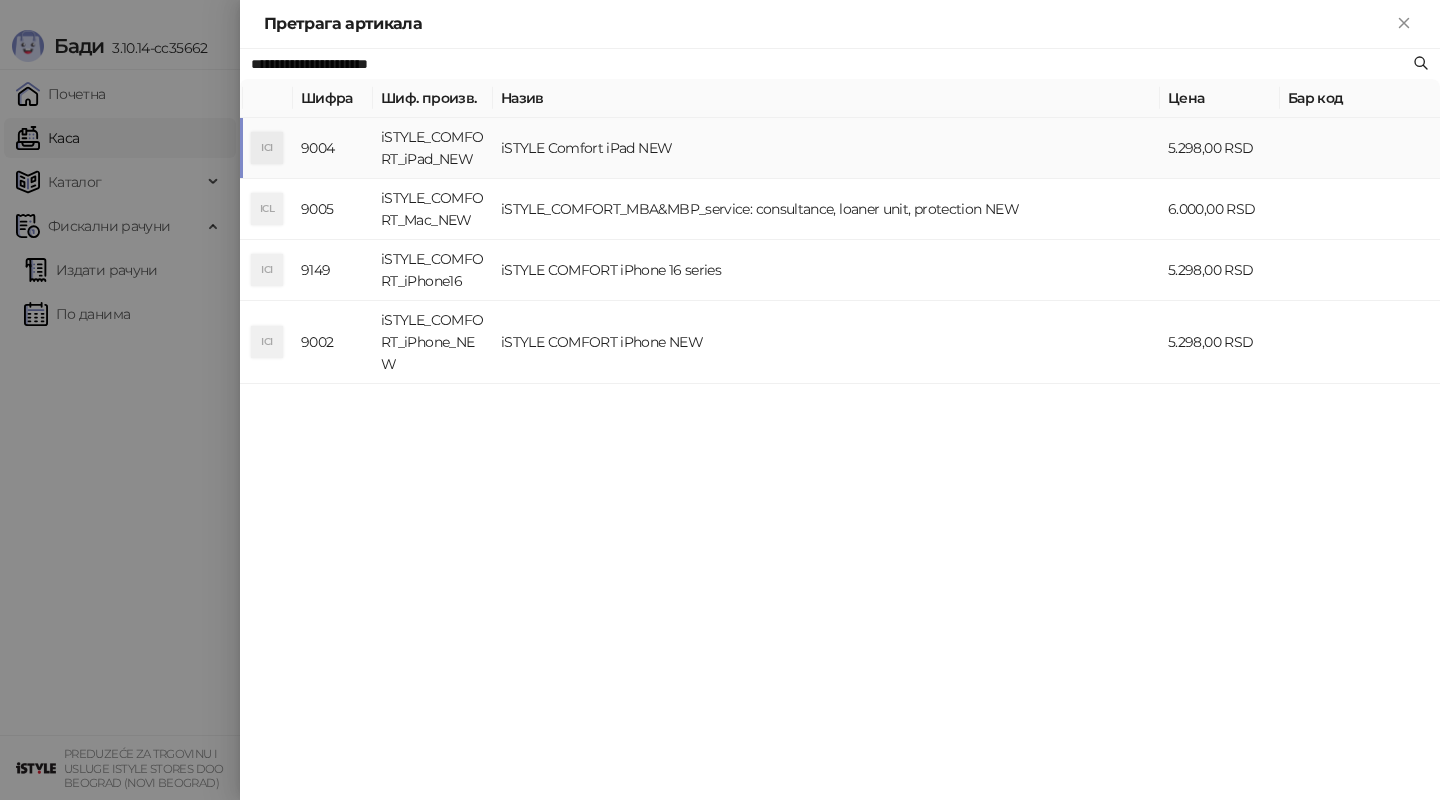 click on "iSTYLE Comfort iPad NEW" at bounding box center (826, 148) 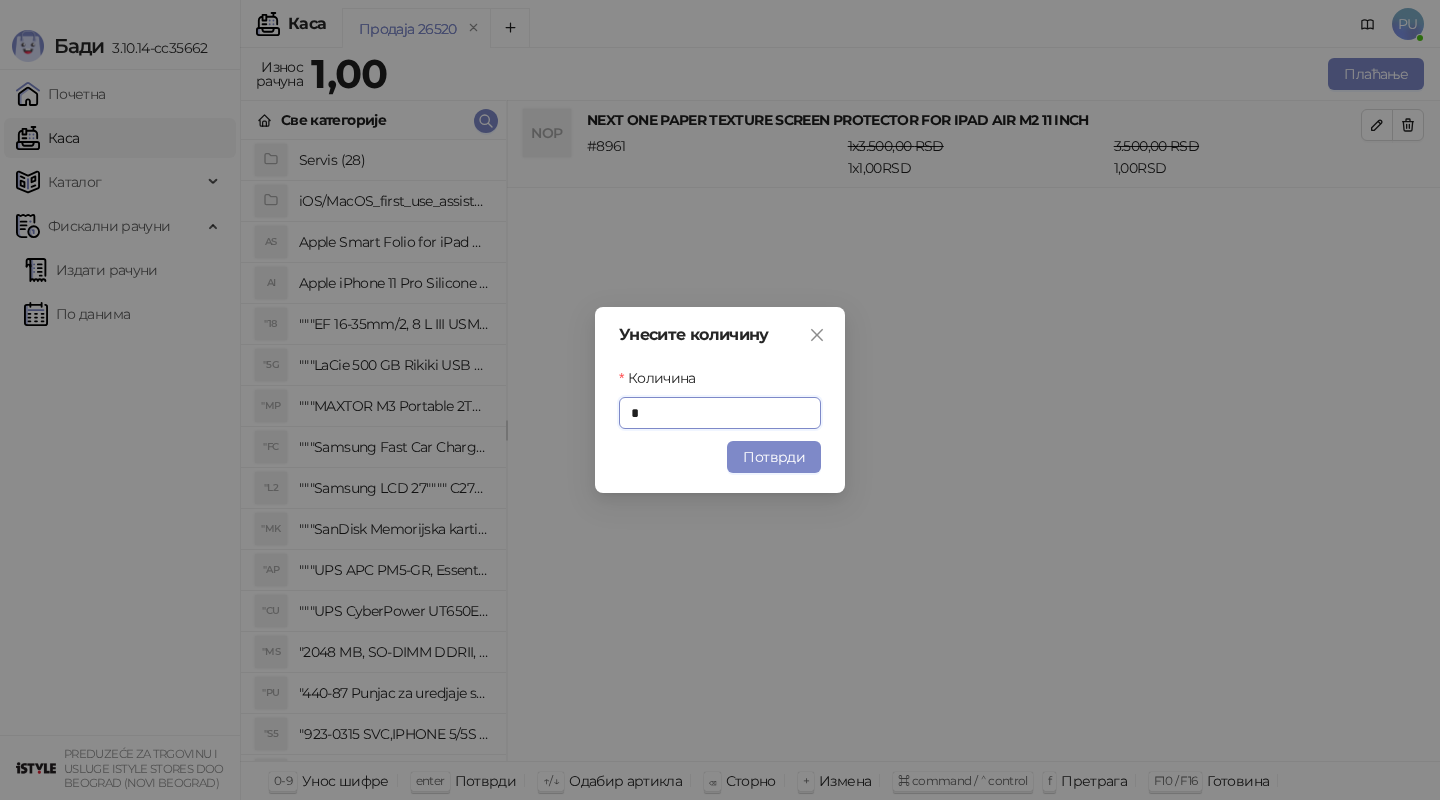 click on "Унесите количину Количина * Потврди" at bounding box center [720, 400] 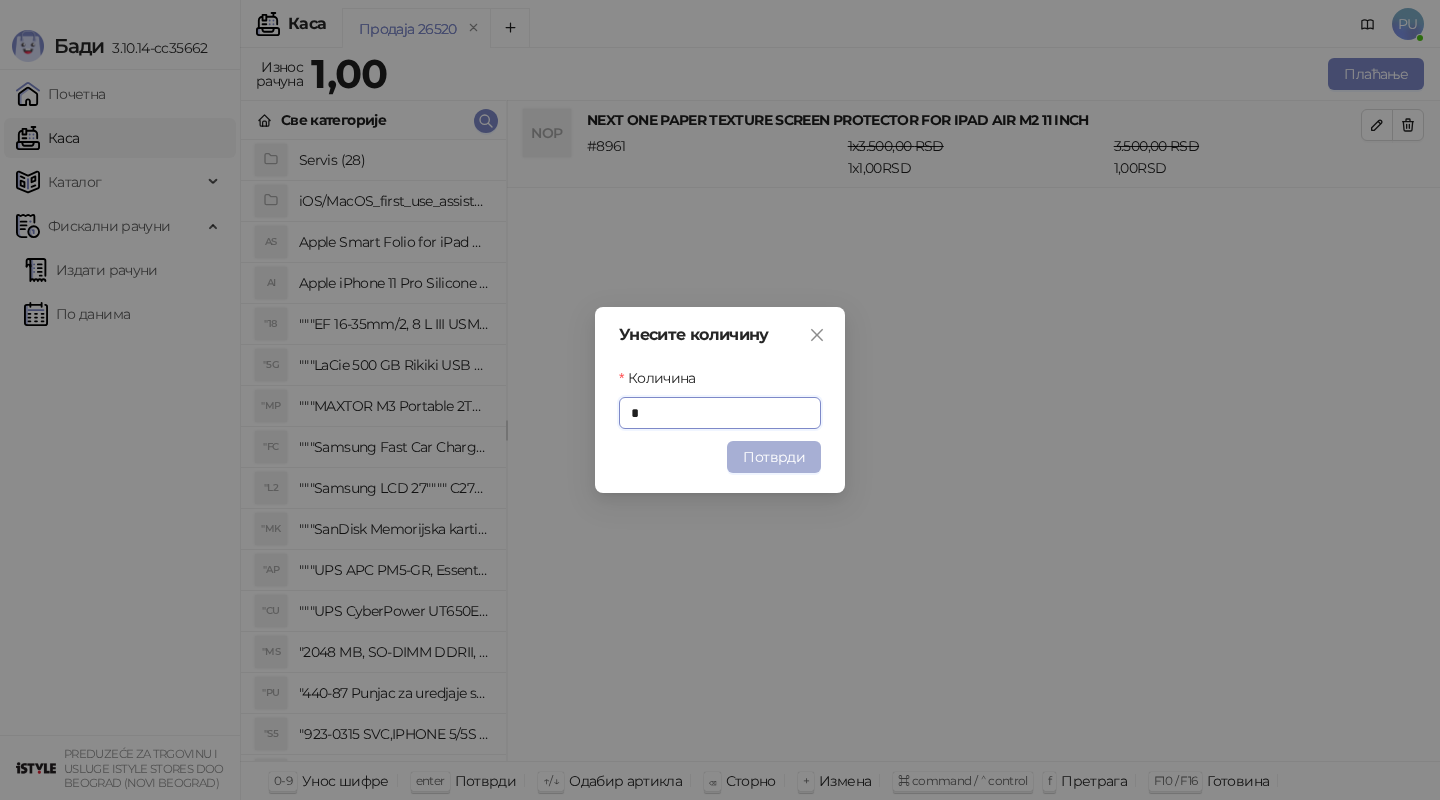 click on "Потврди" at bounding box center (774, 457) 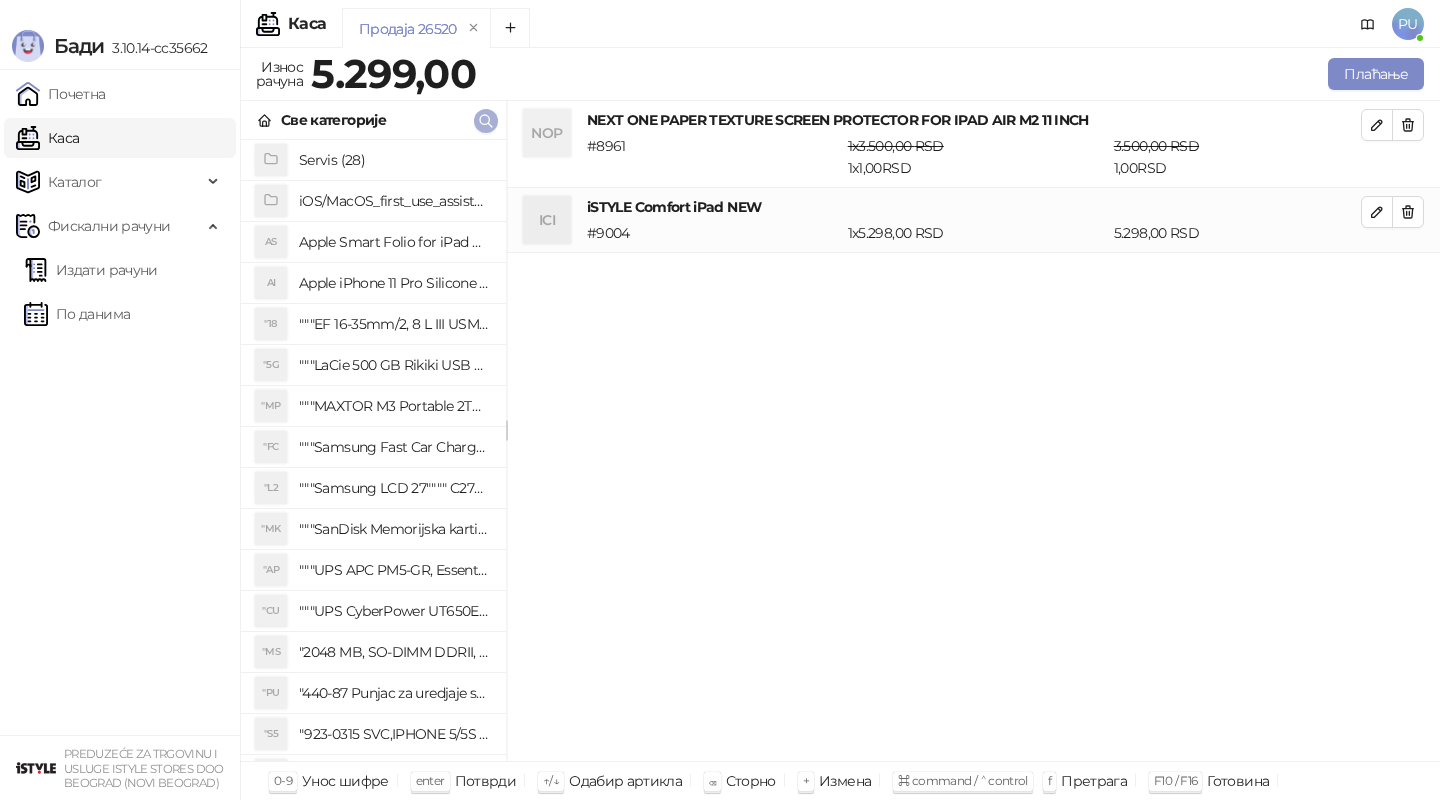 click 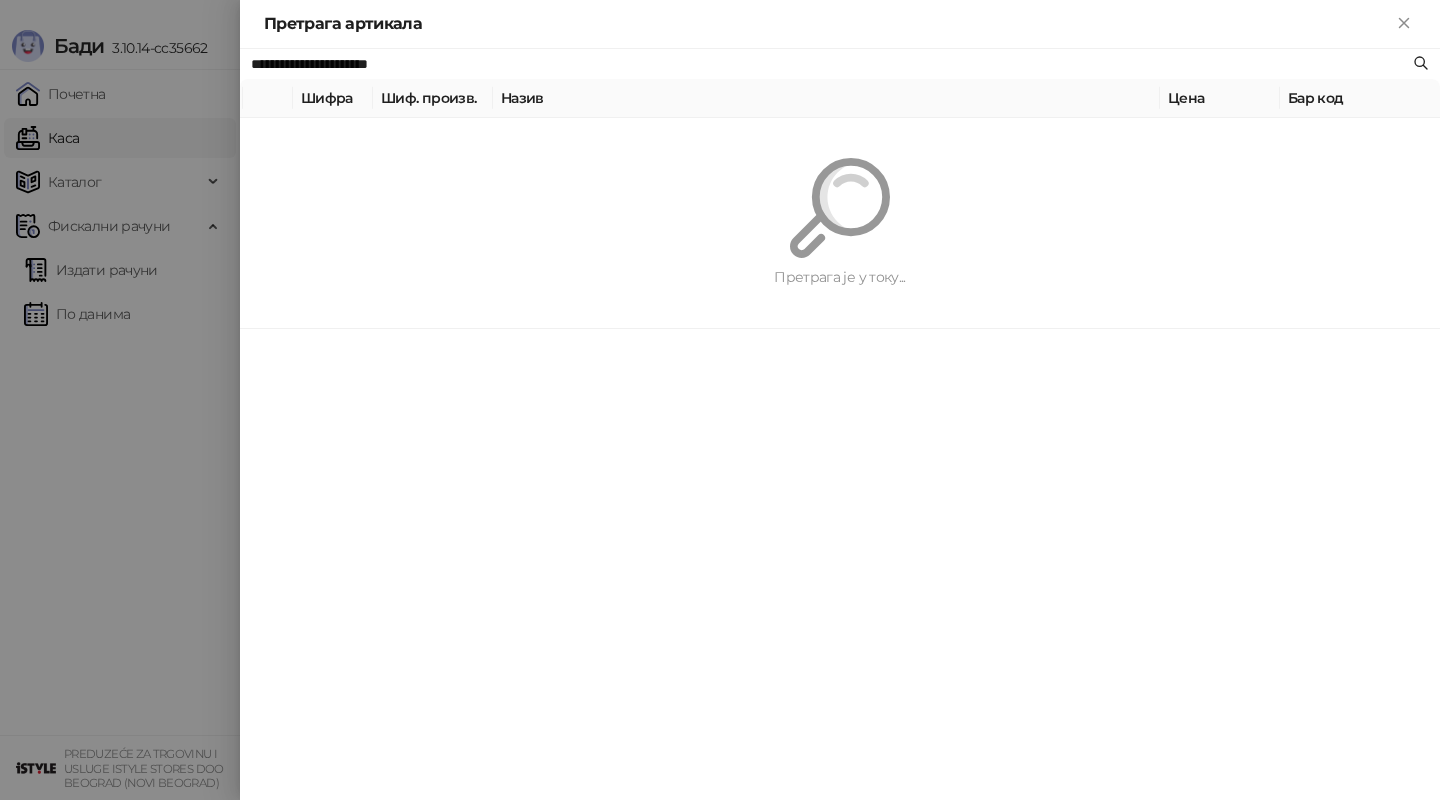paste 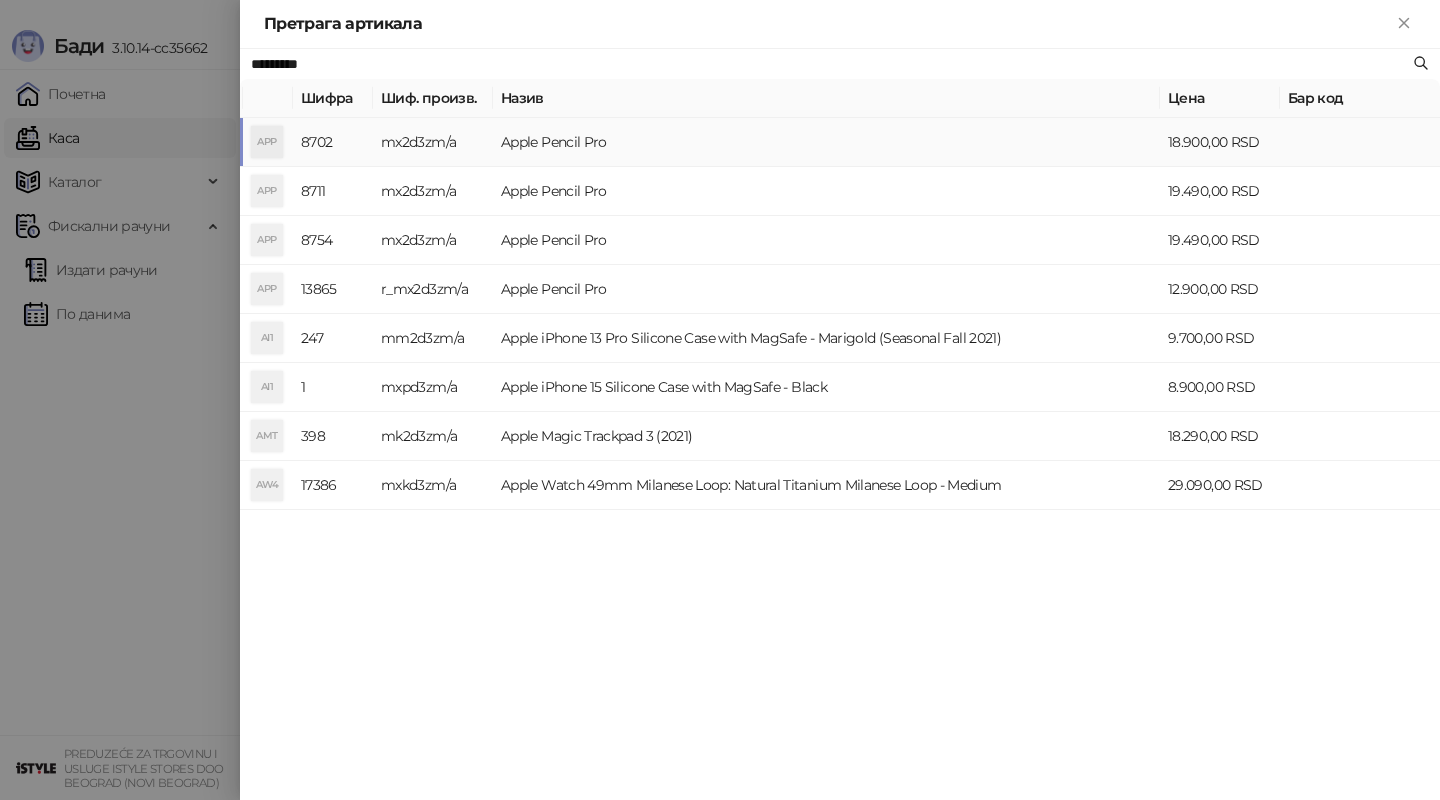 click on "Apple Pencil Pro" at bounding box center (826, 142) 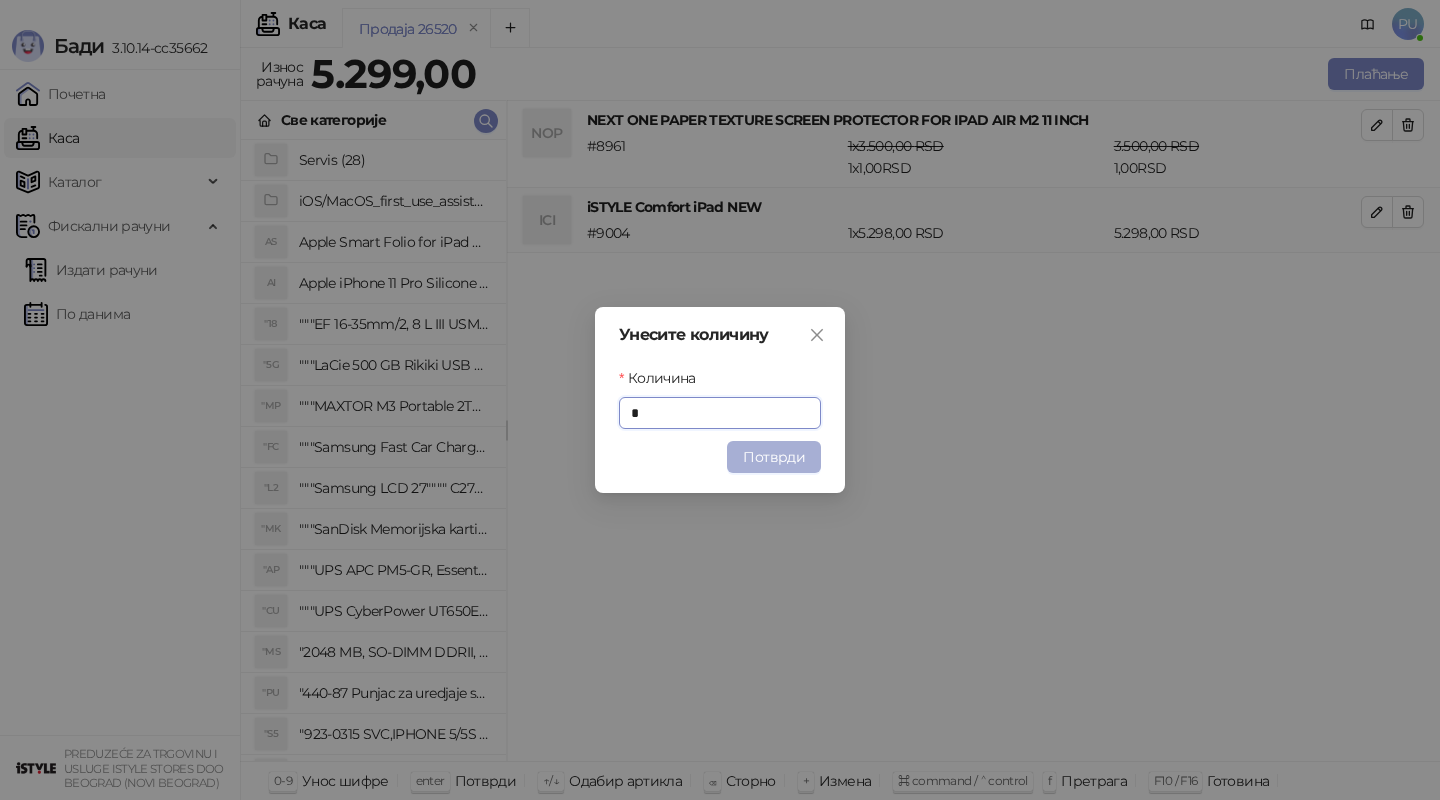 click on "Потврди" at bounding box center (774, 457) 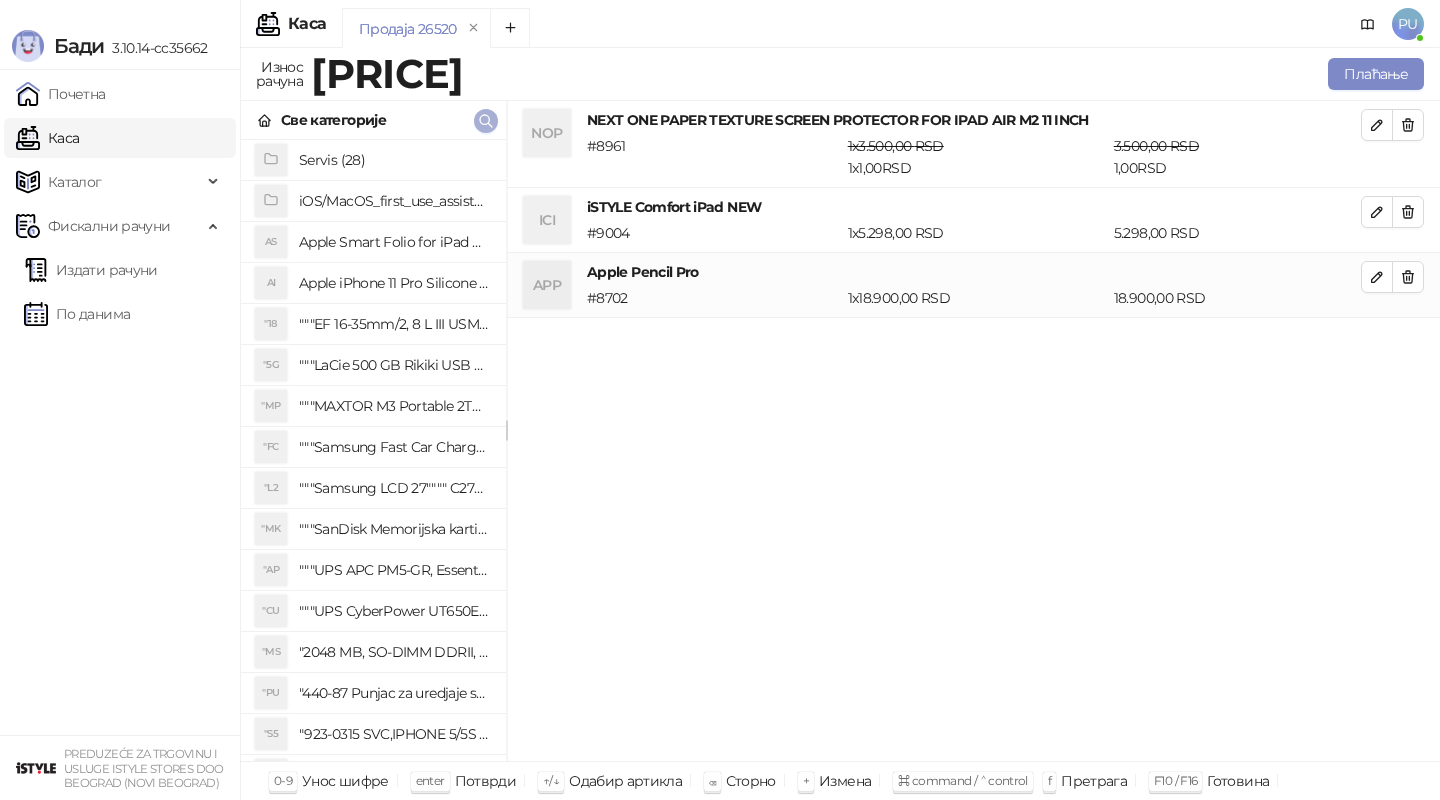 click 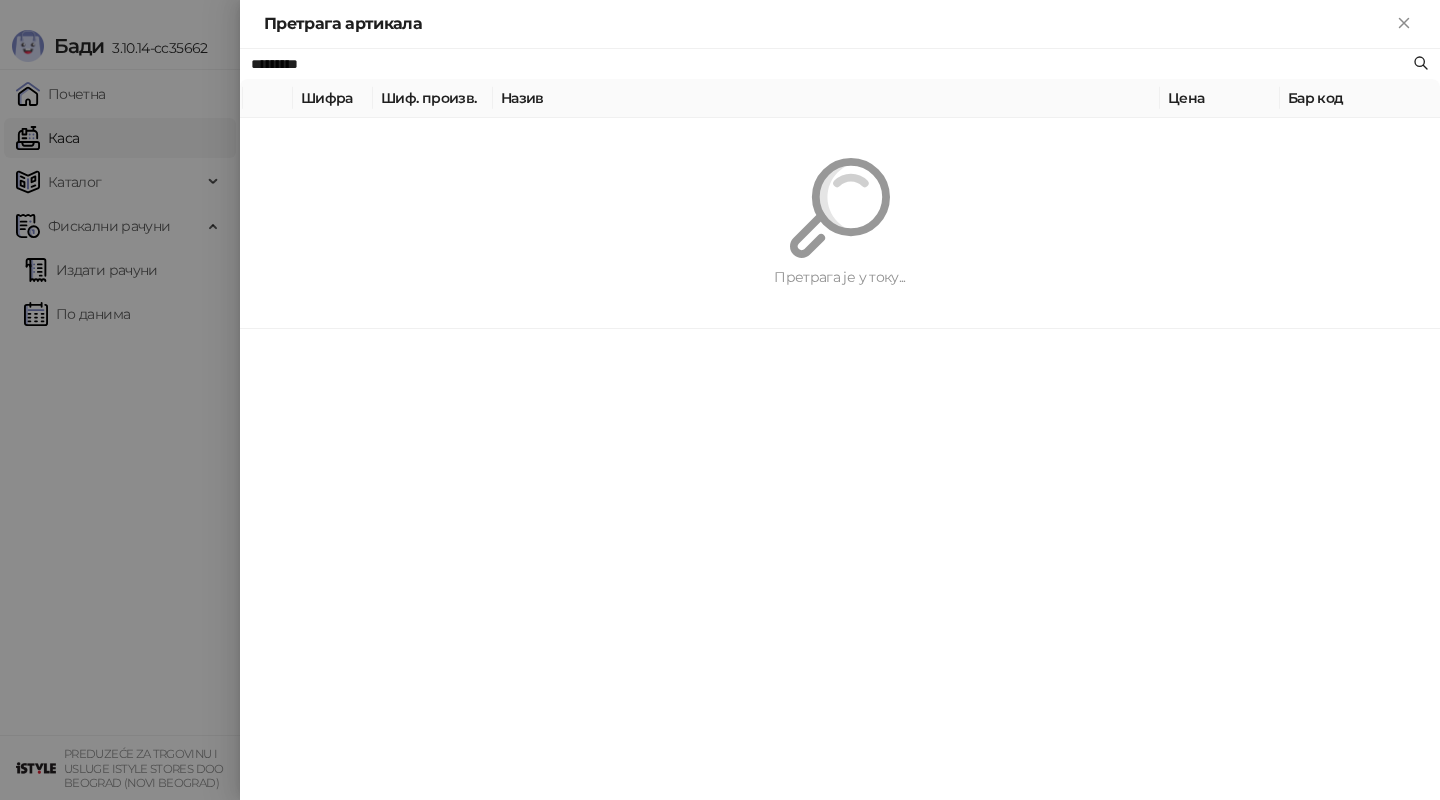 type on "*" 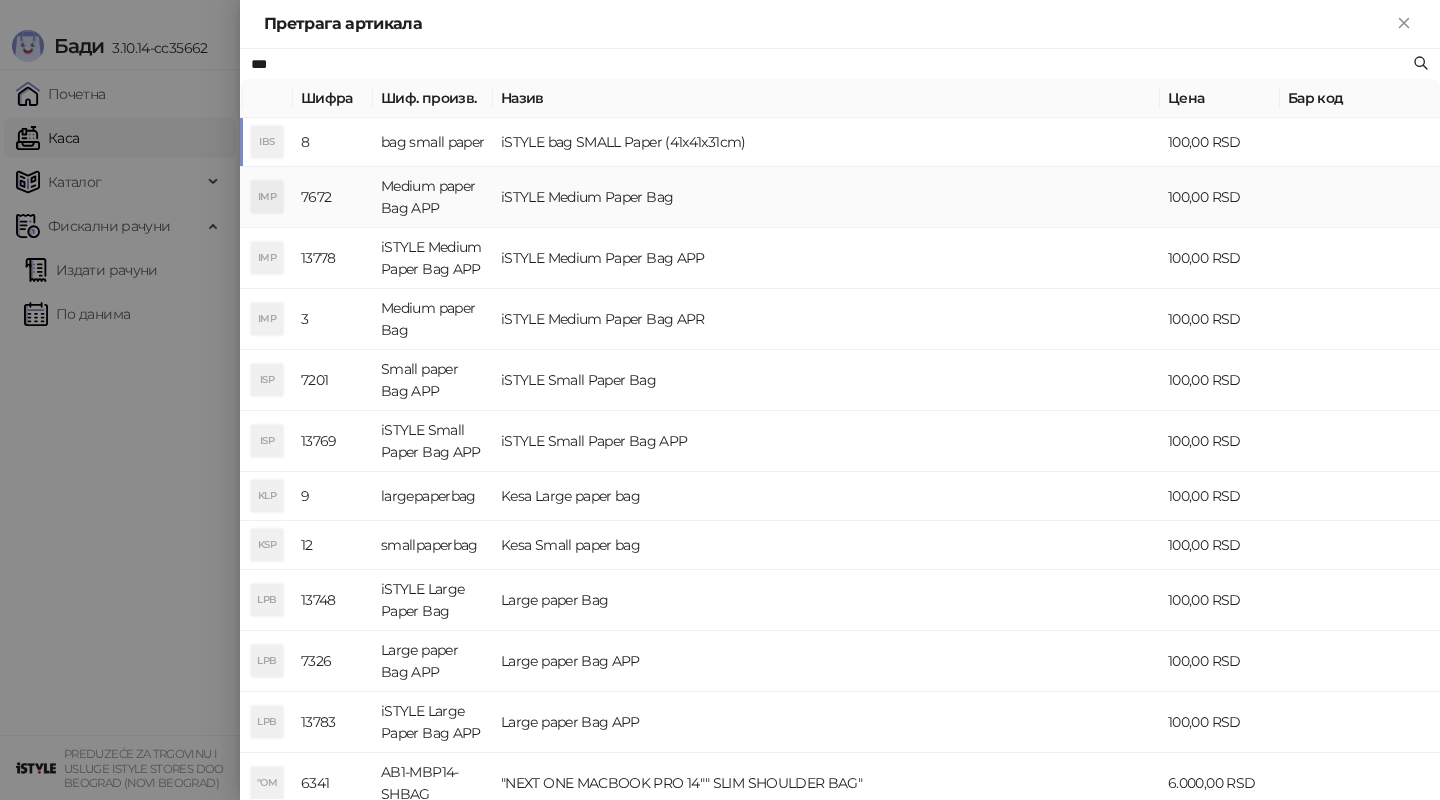 type on "***" 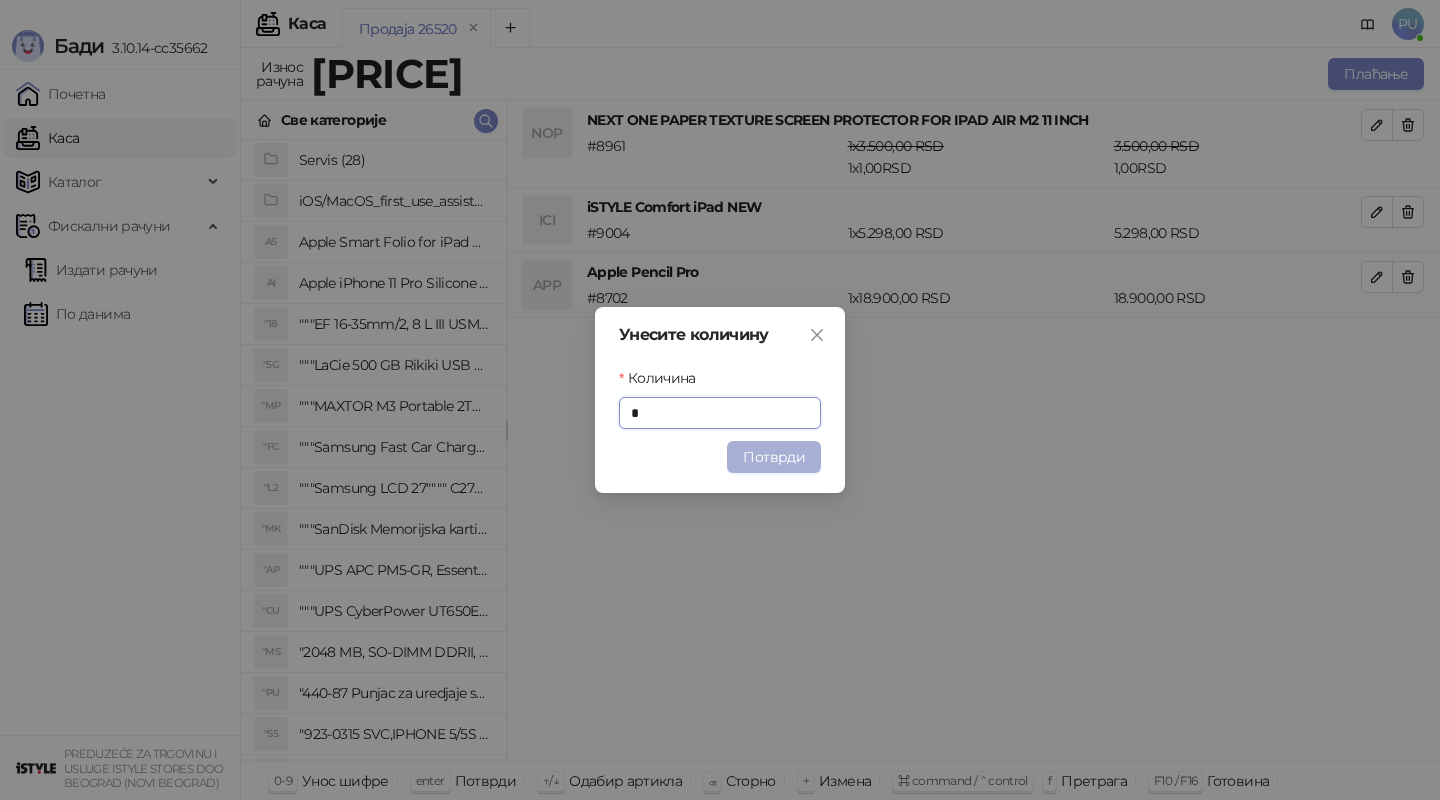 click on "Потврди" at bounding box center [774, 457] 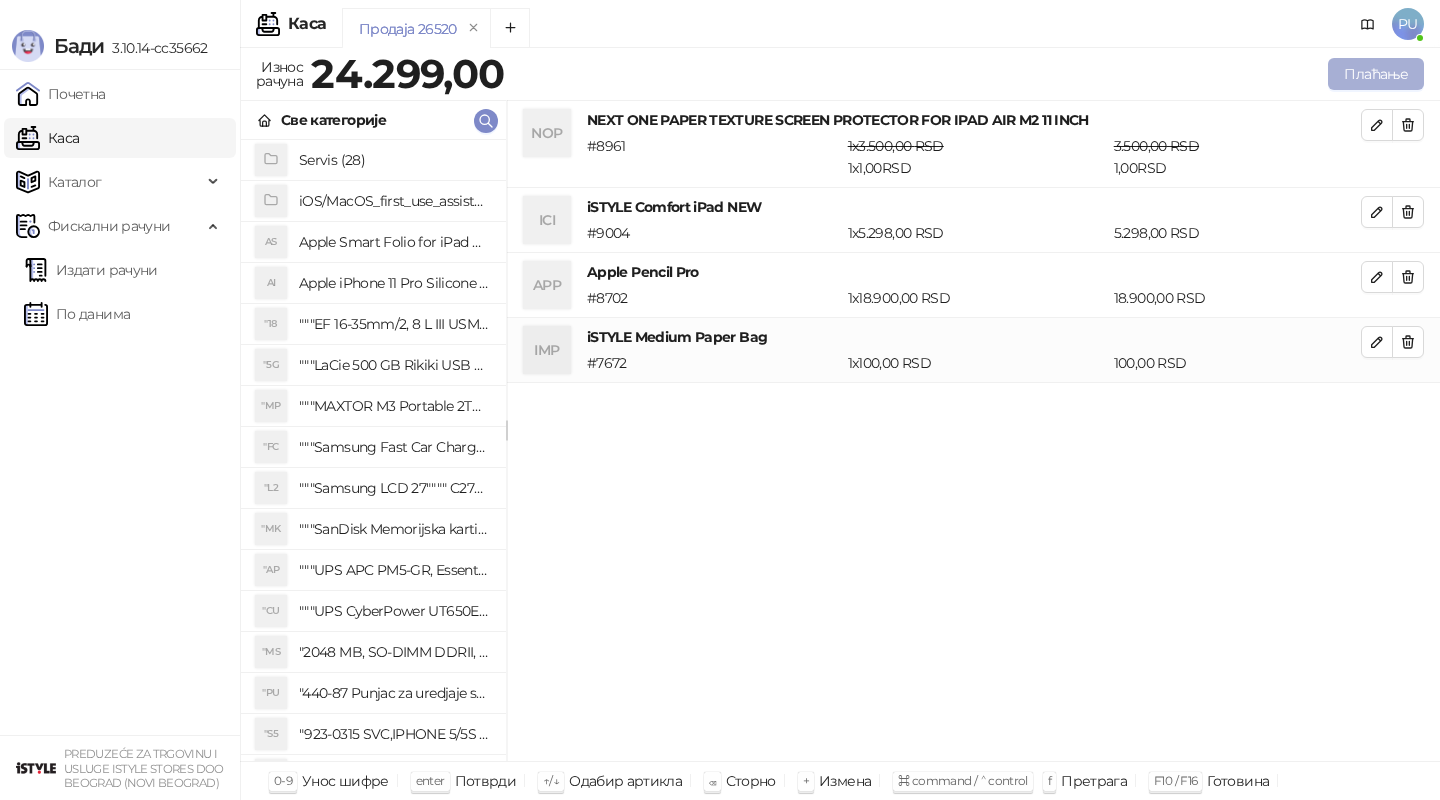 click on "Плаћање" at bounding box center [1376, 74] 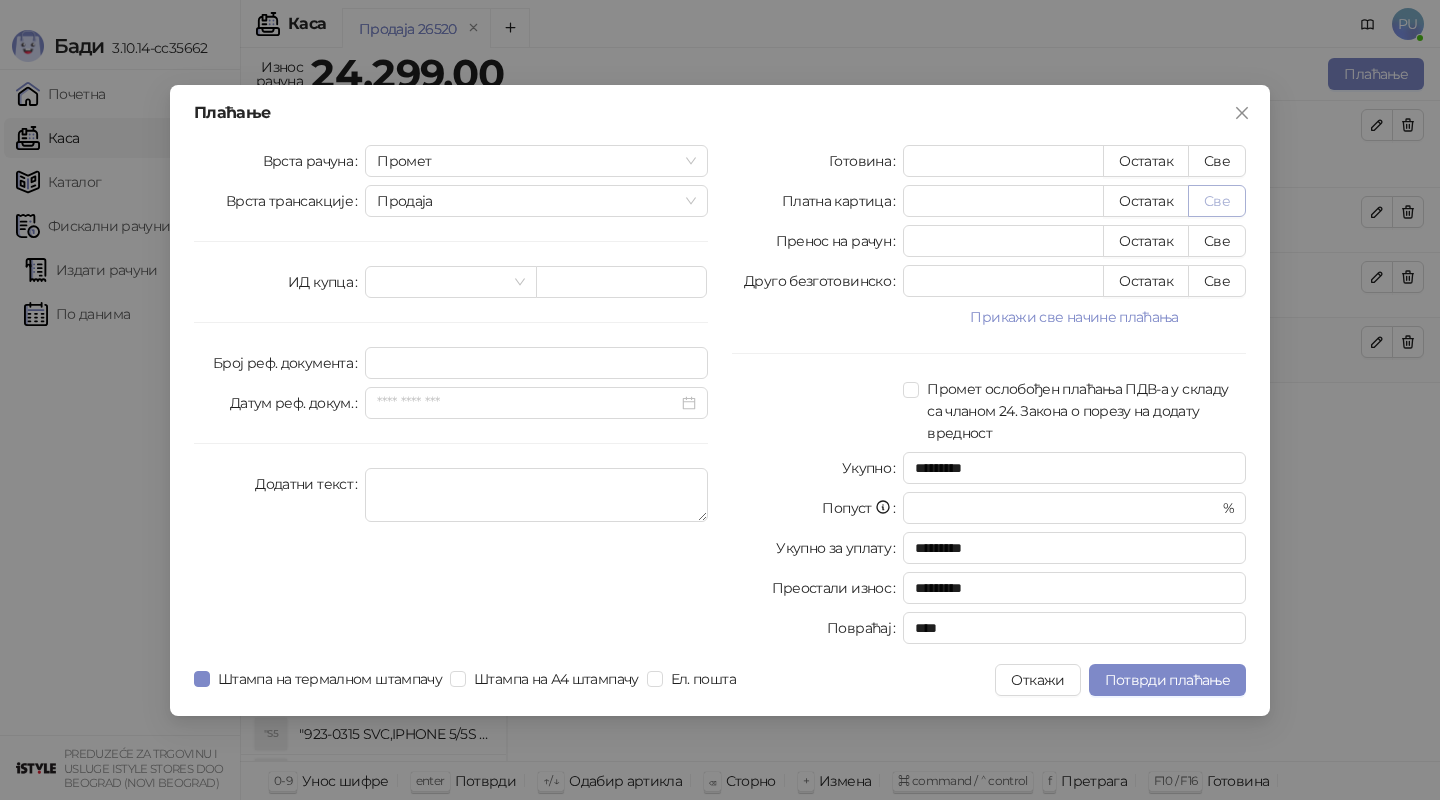 click on "Све" at bounding box center [1217, 201] 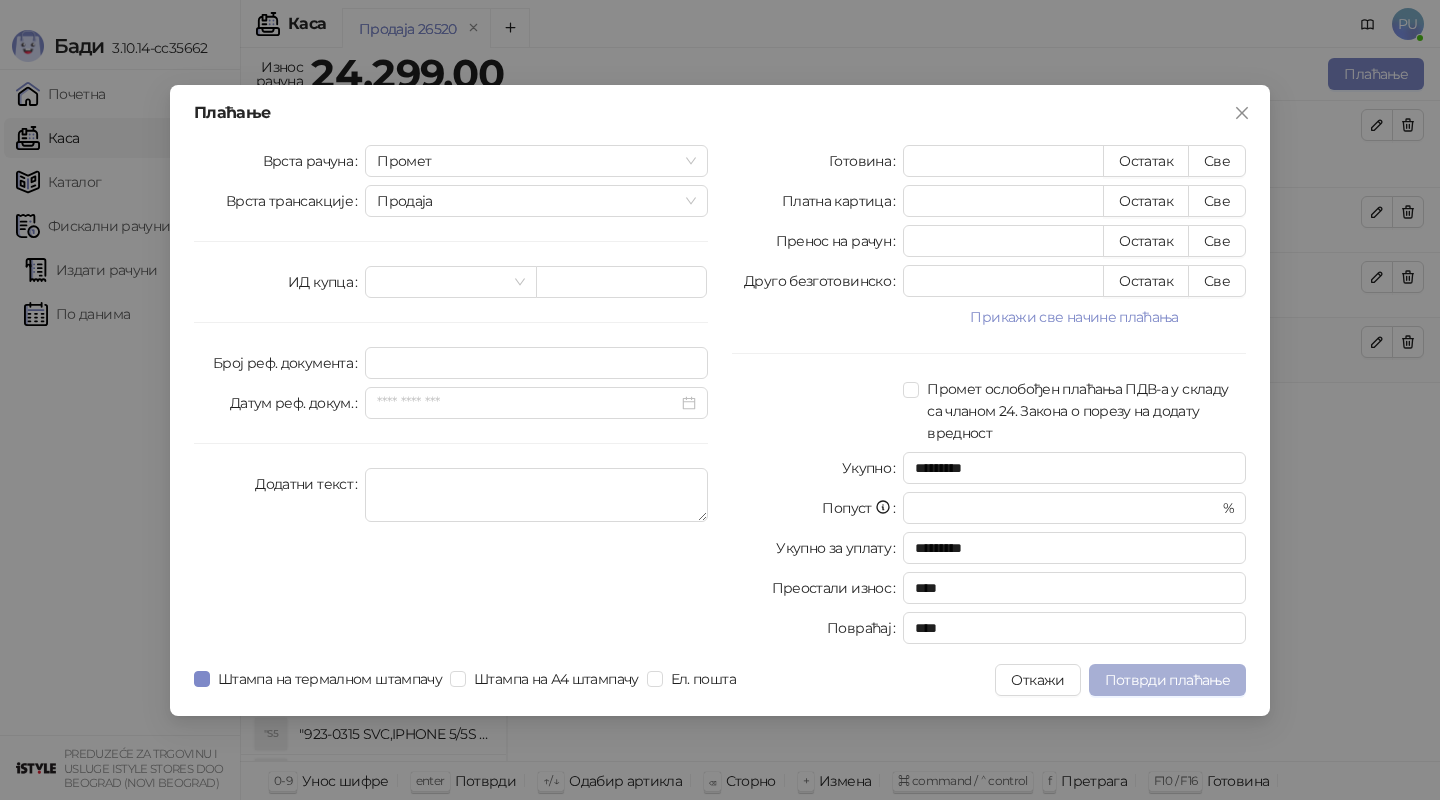 click on "Потврди плаћање" at bounding box center (1167, 680) 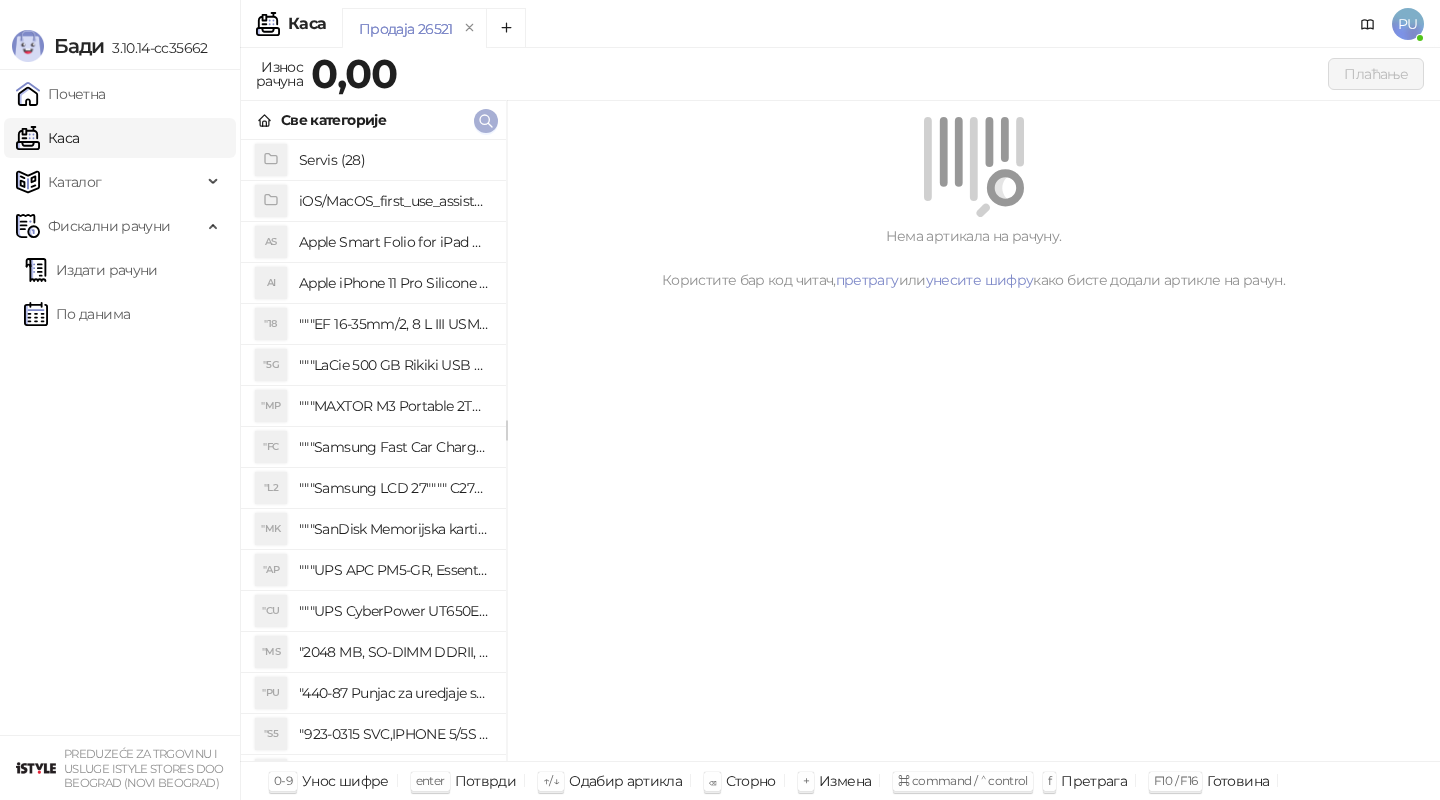 click at bounding box center (486, 121) 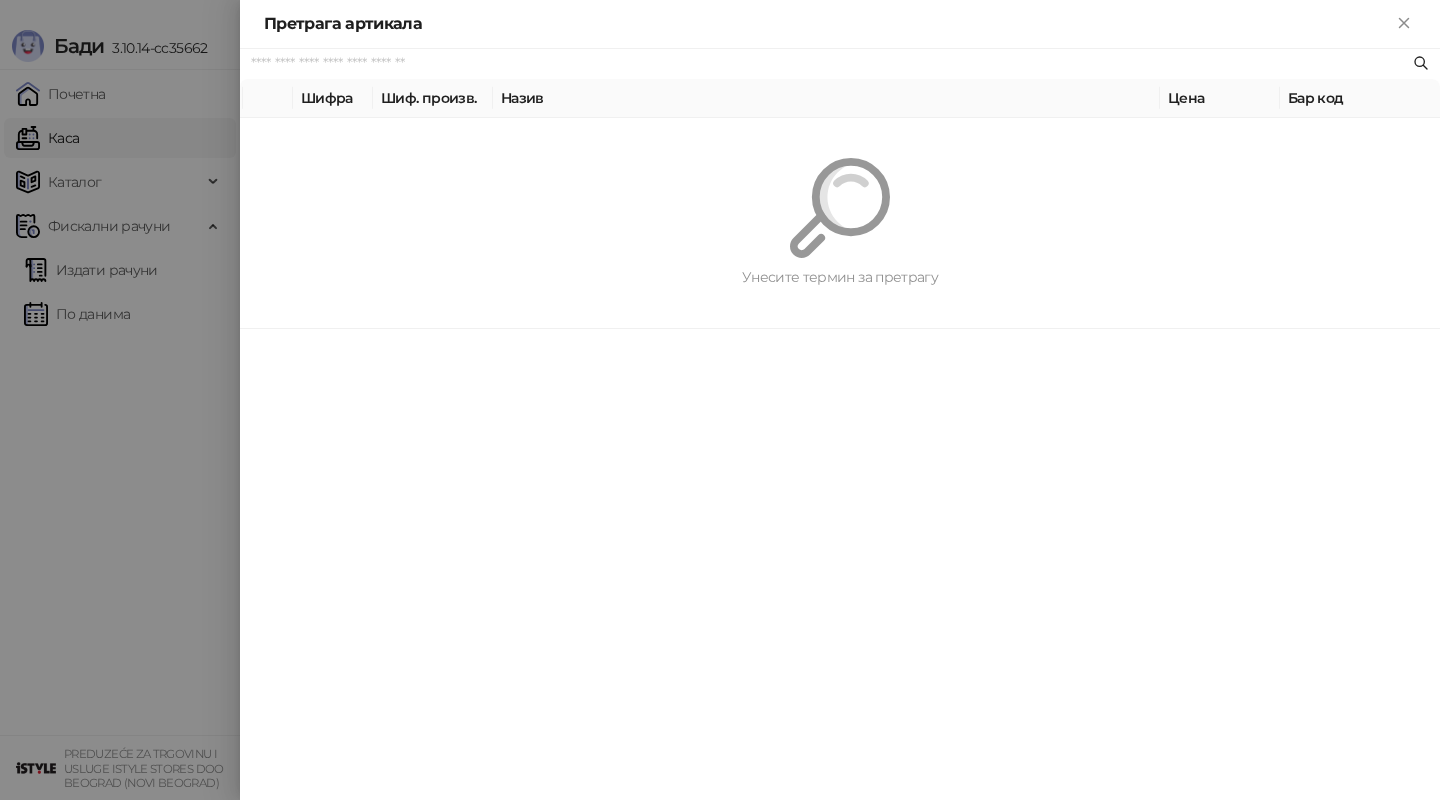 paste on "*********" 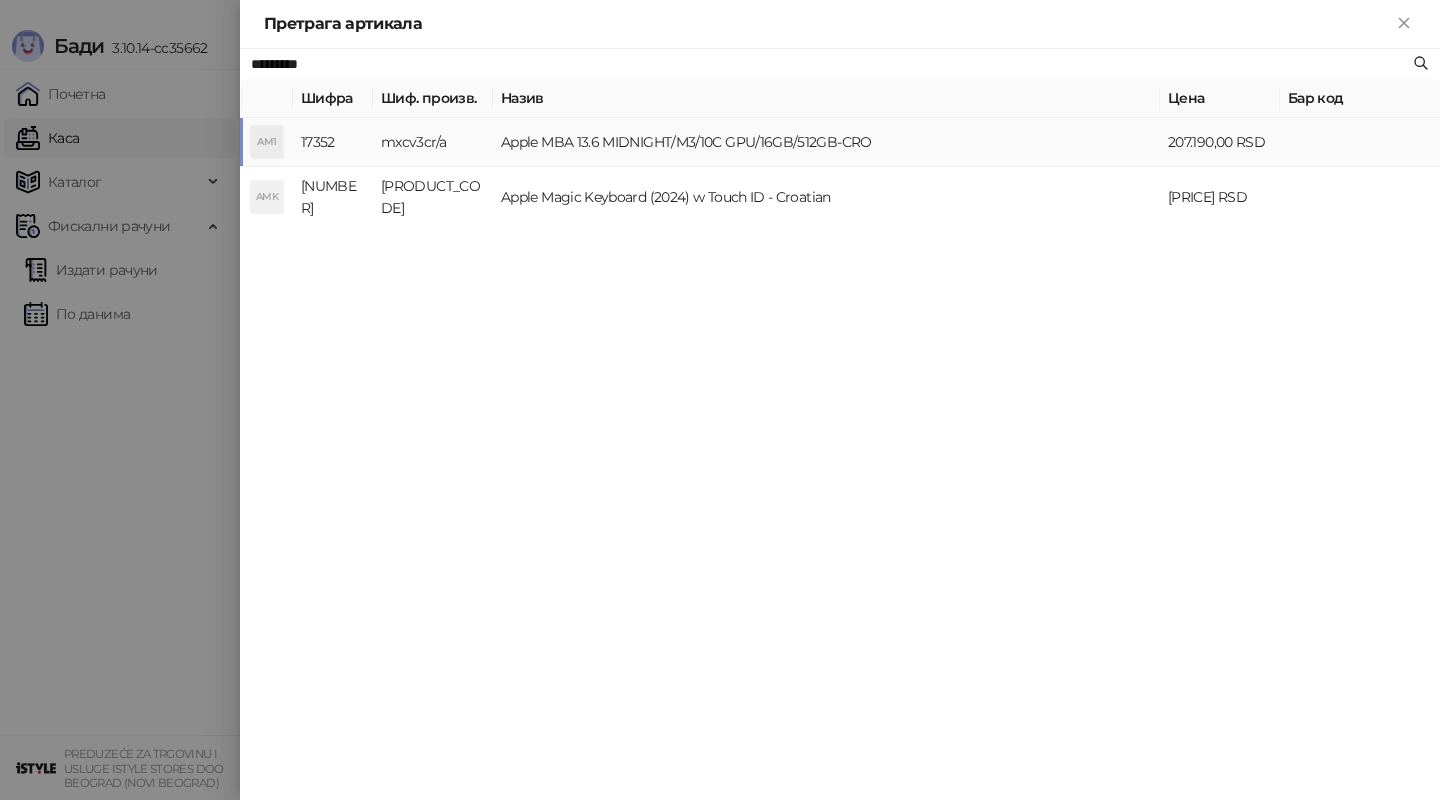 type on "*********" 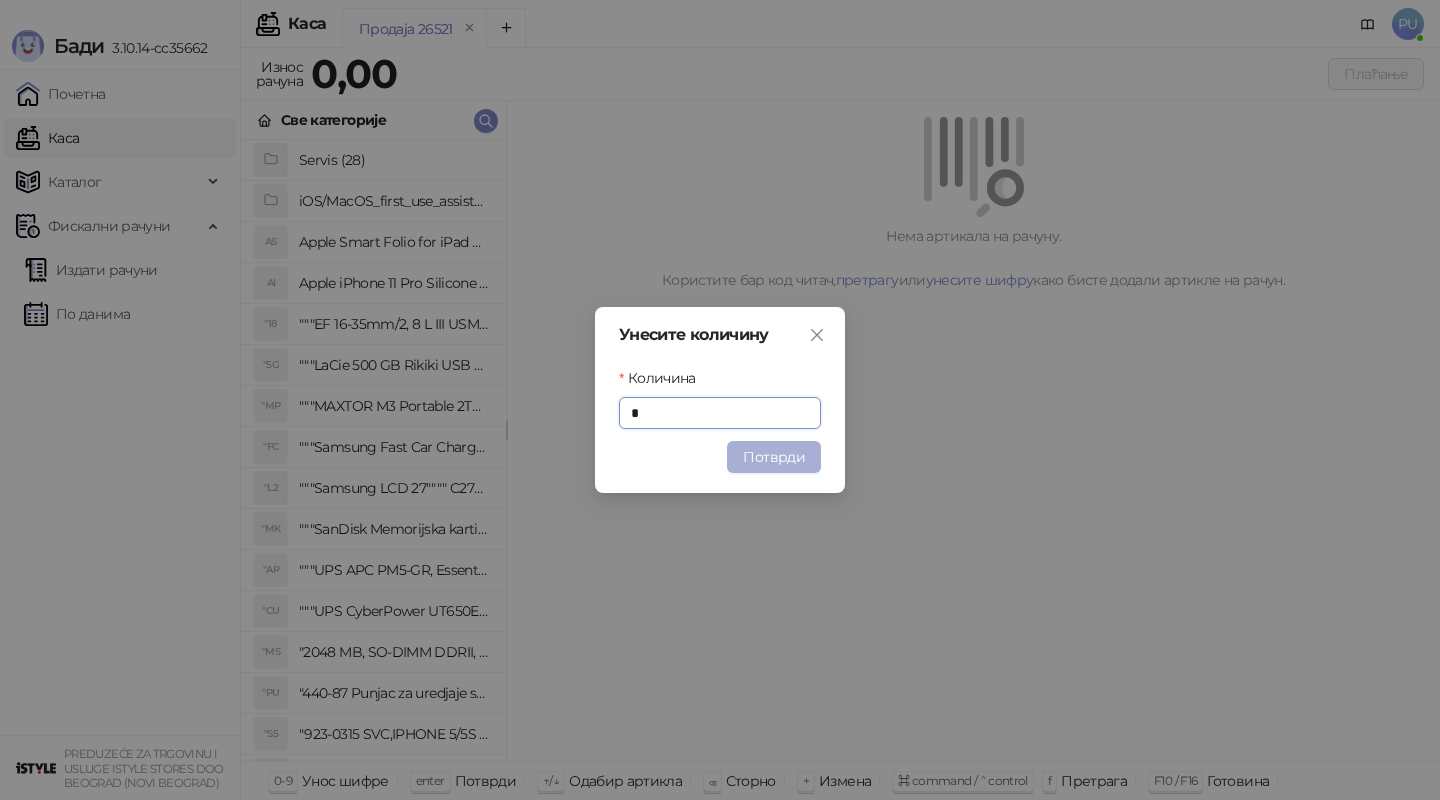 click on "Потврди" at bounding box center [774, 457] 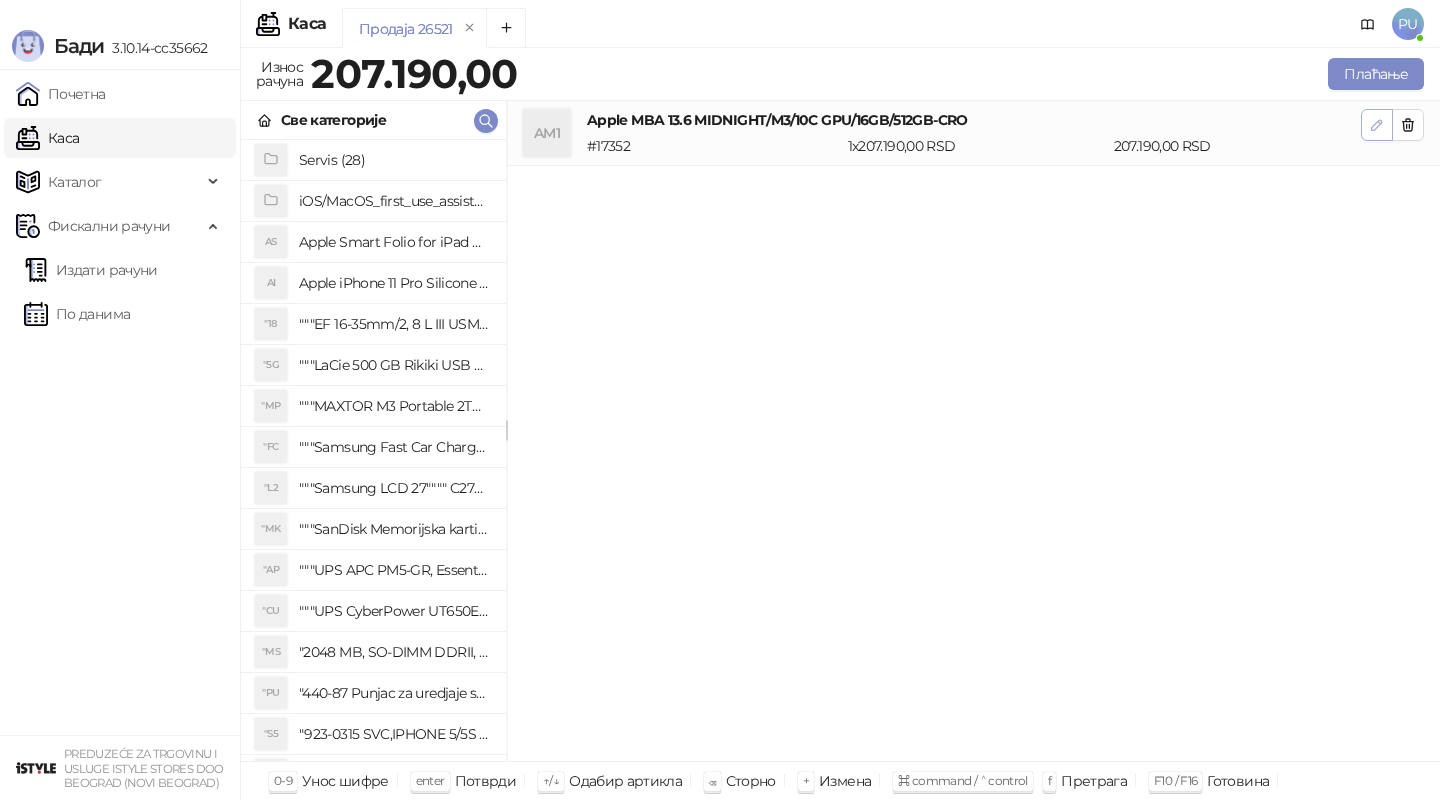 click at bounding box center (1377, 125) 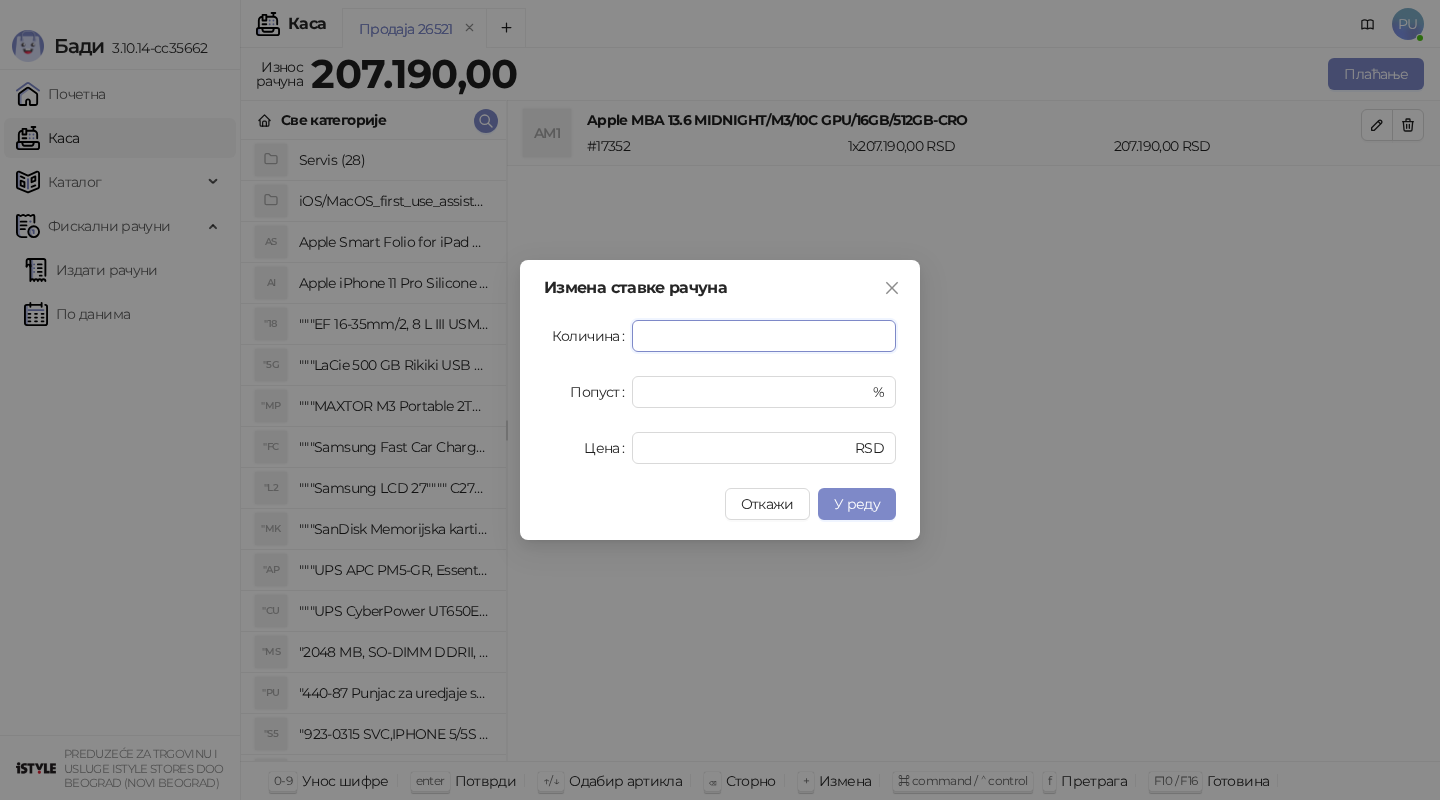 paste on "********" 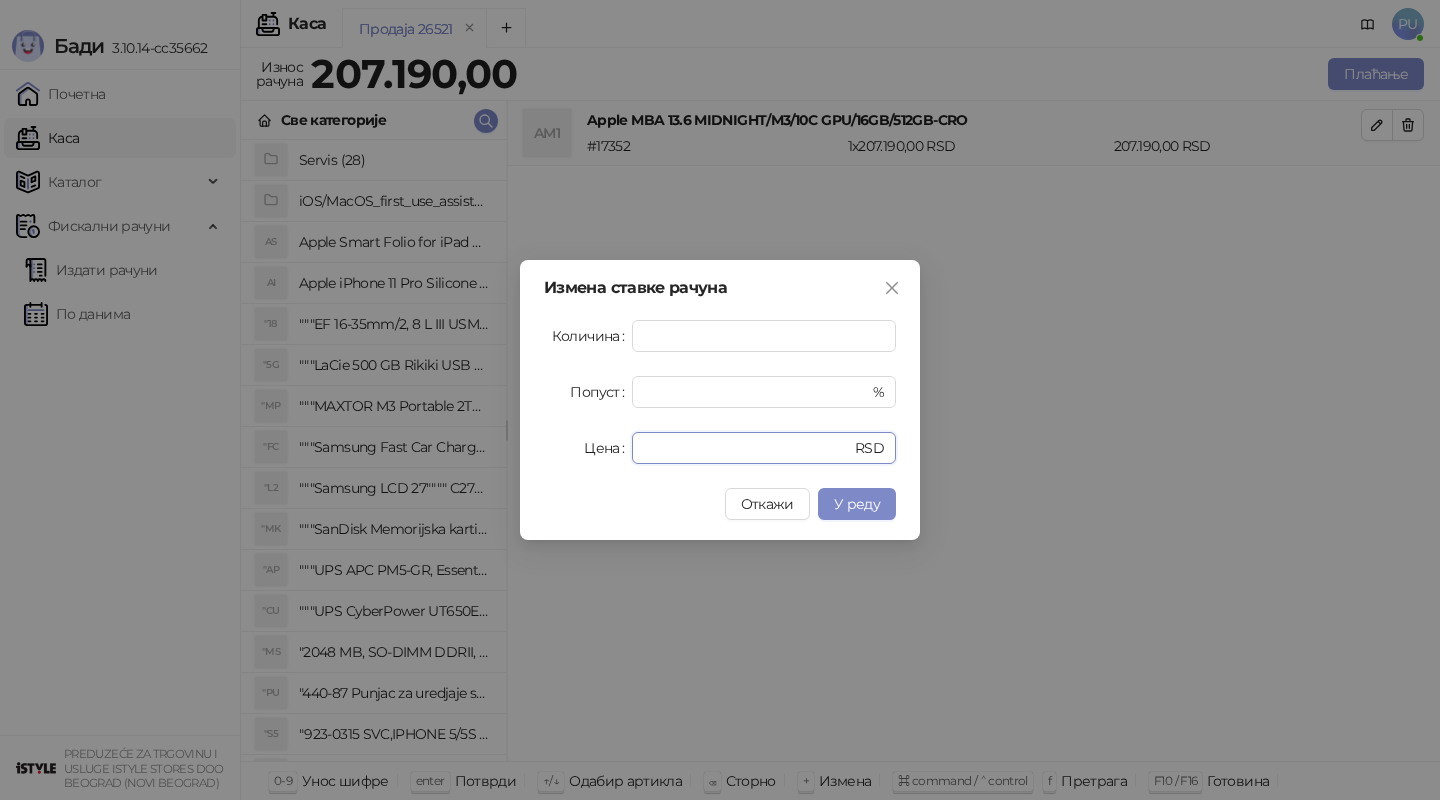 drag, startPoint x: 713, startPoint y: 453, endPoint x: 383, endPoint y: 444, distance: 330.1227 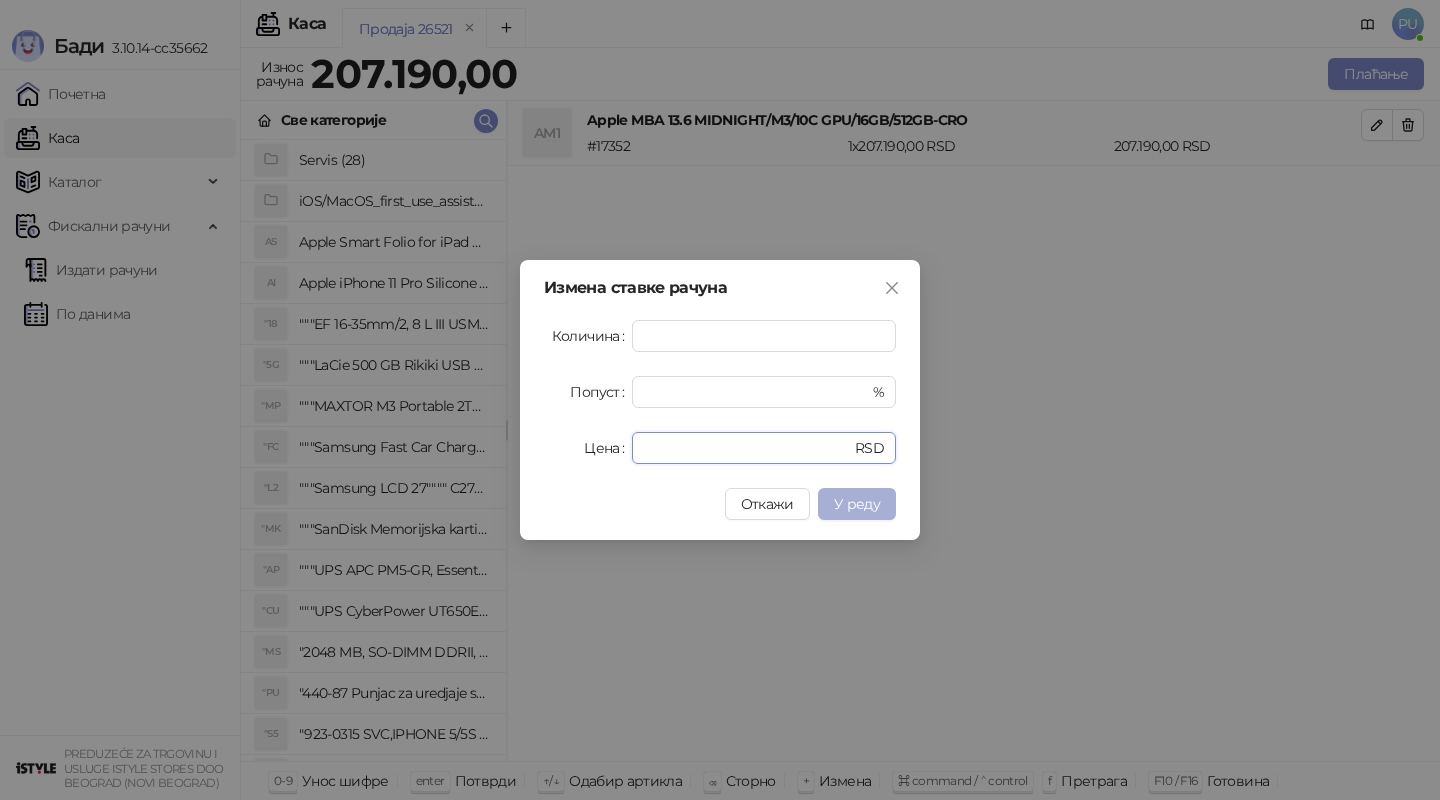 type on "******" 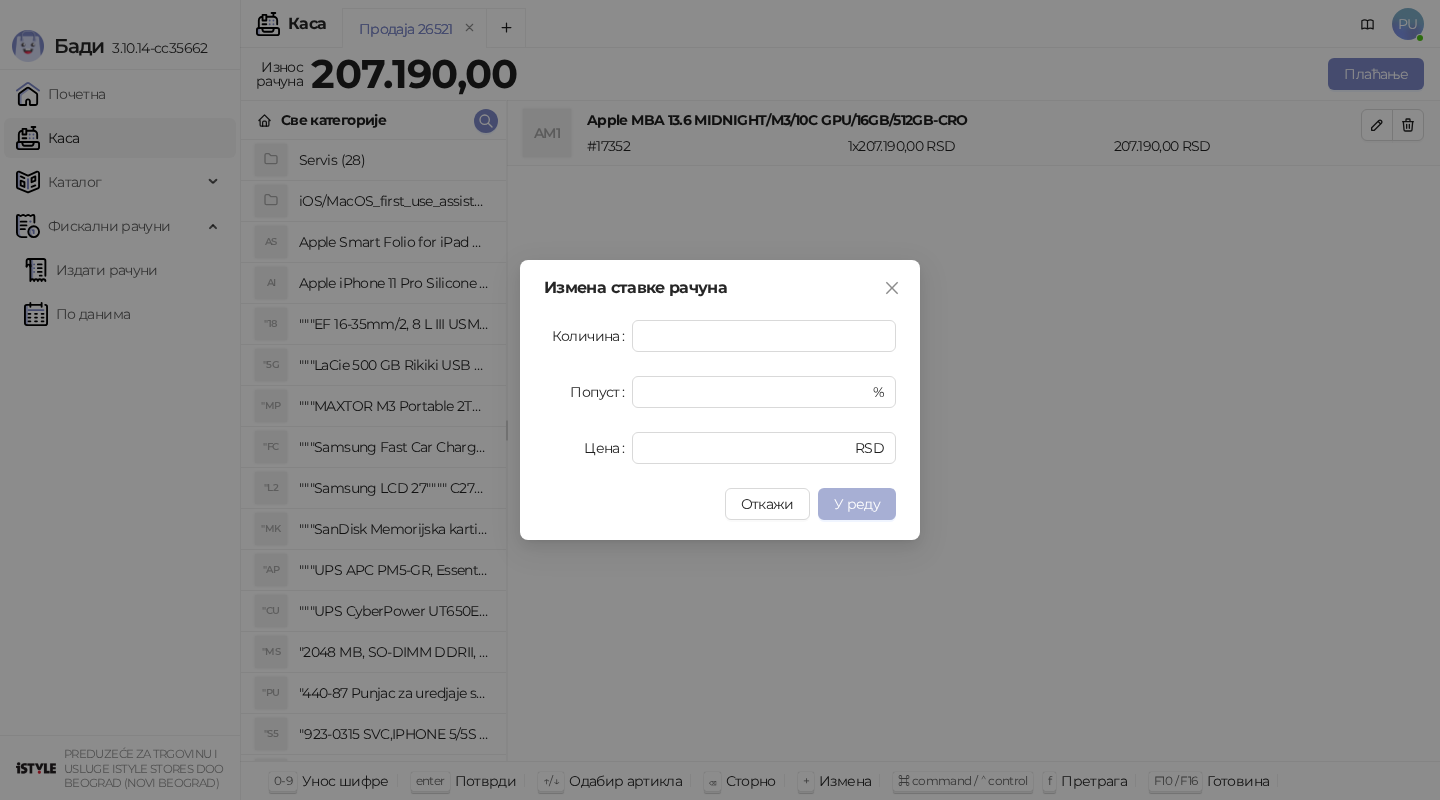 click on "У реду" at bounding box center [857, 504] 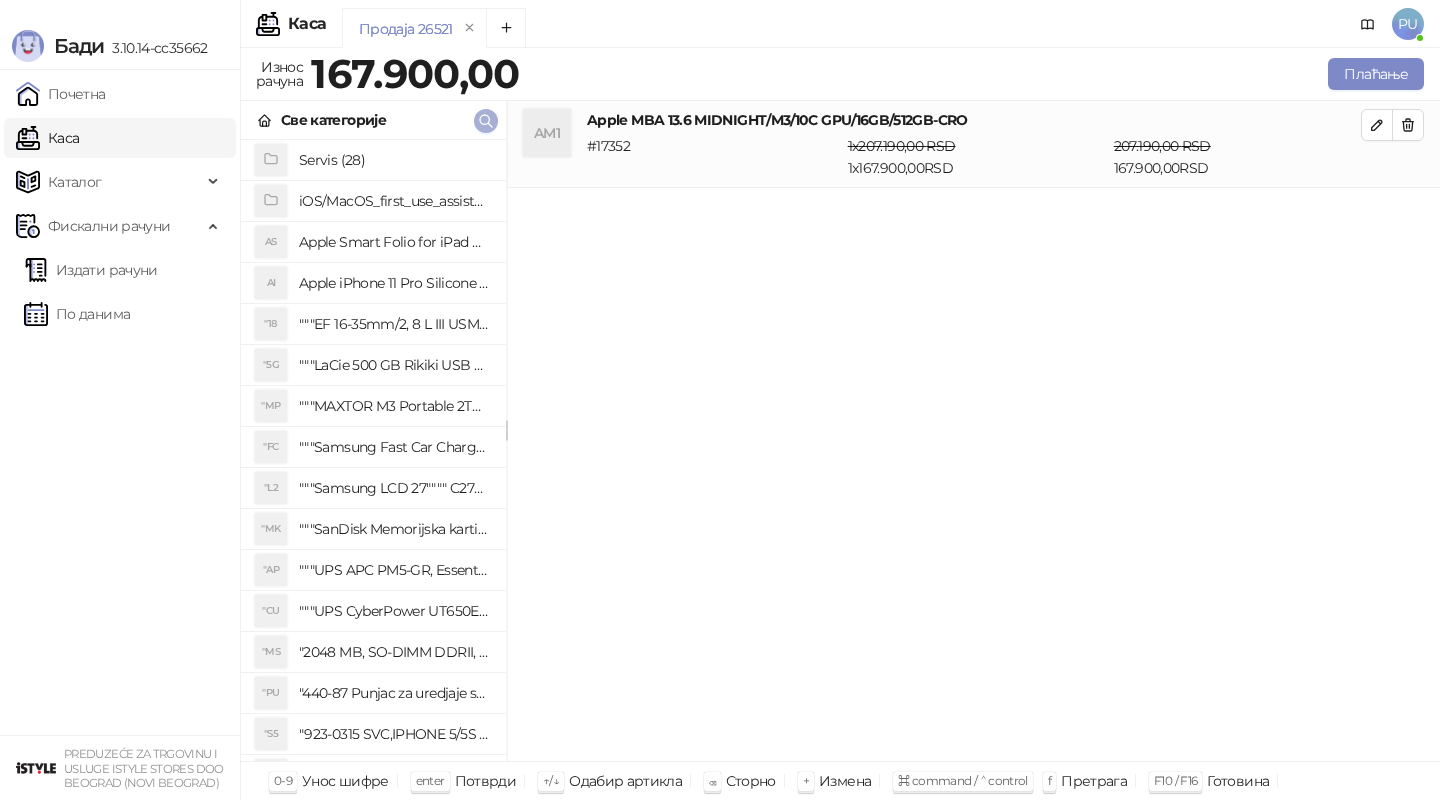 click at bounding box center (486, 121) 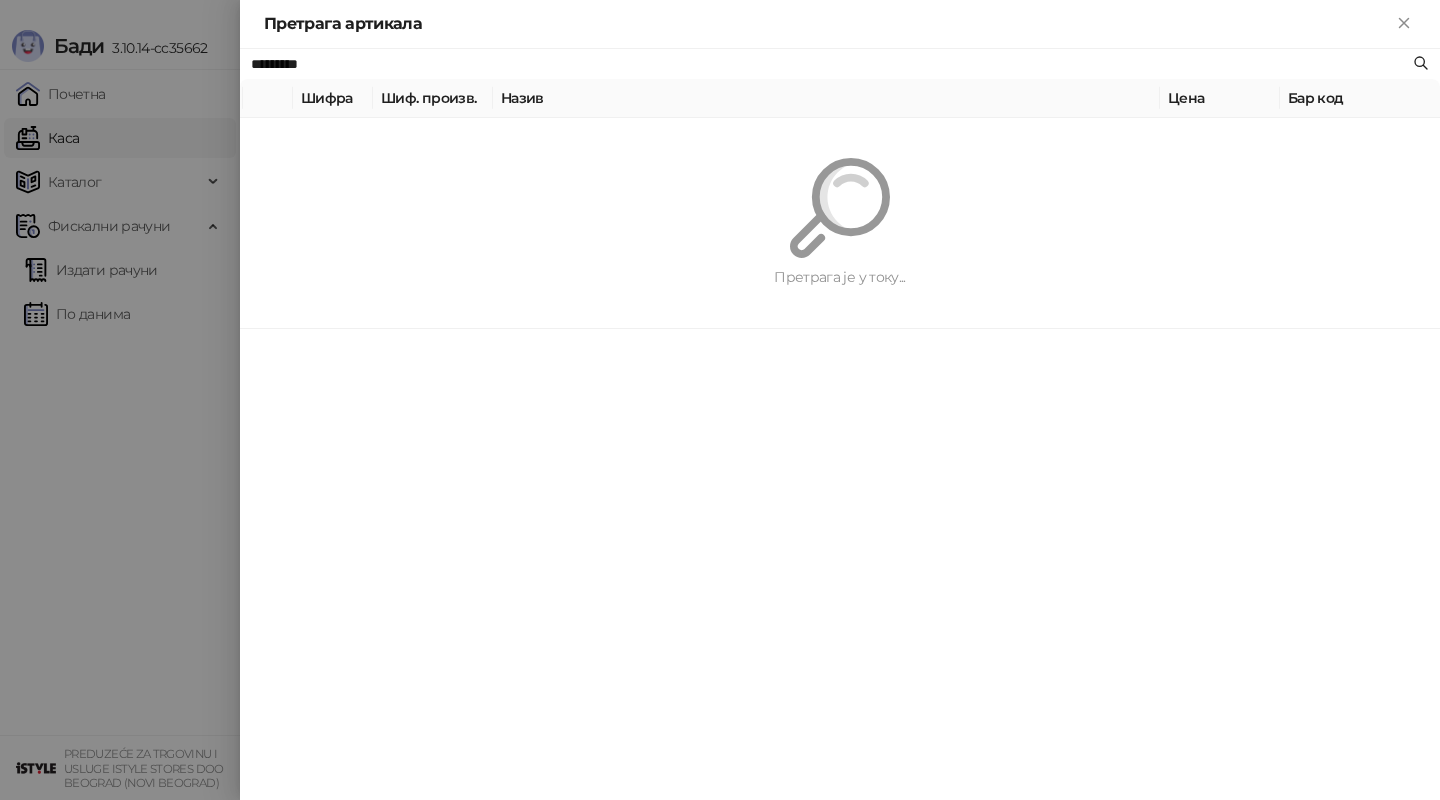 paste 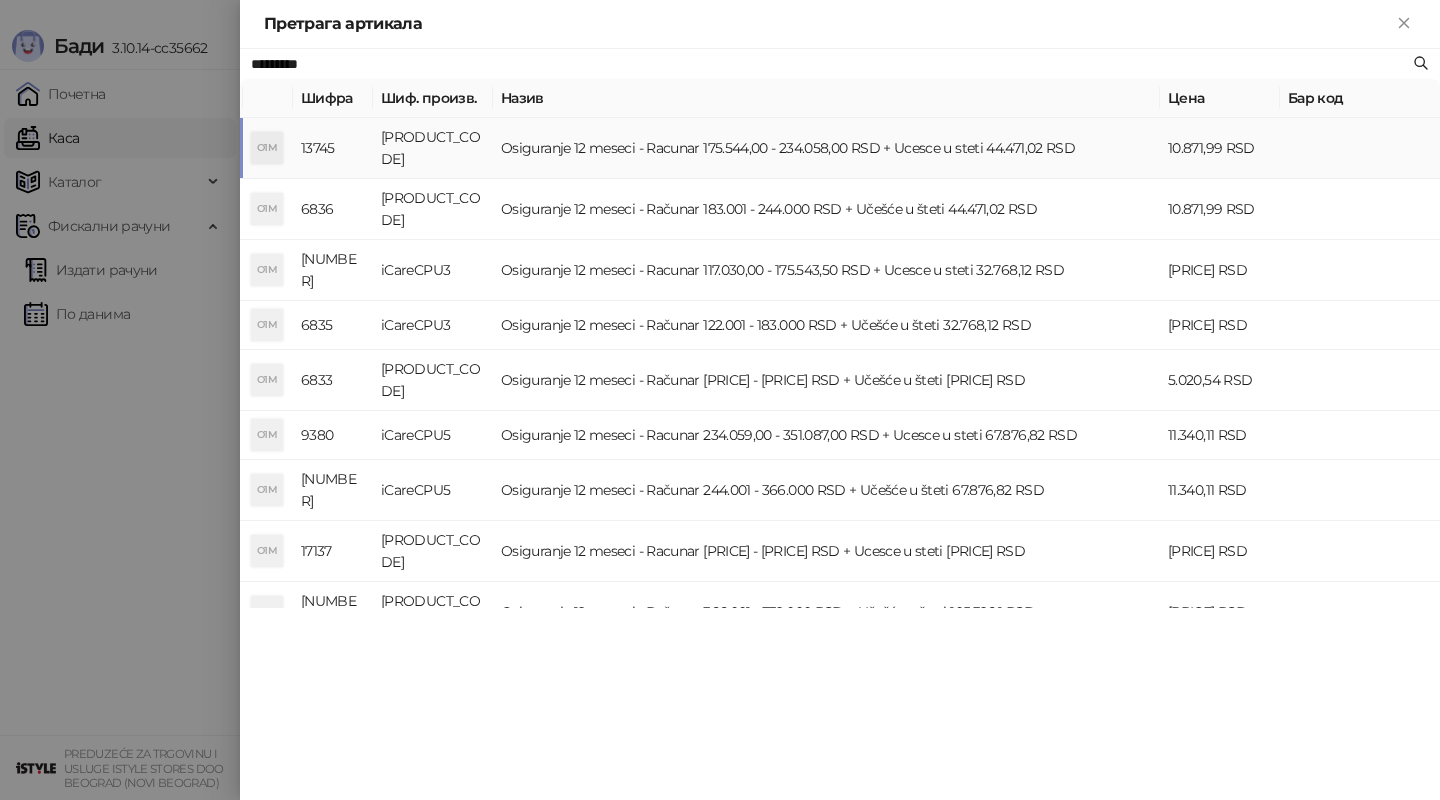 type on "*********" 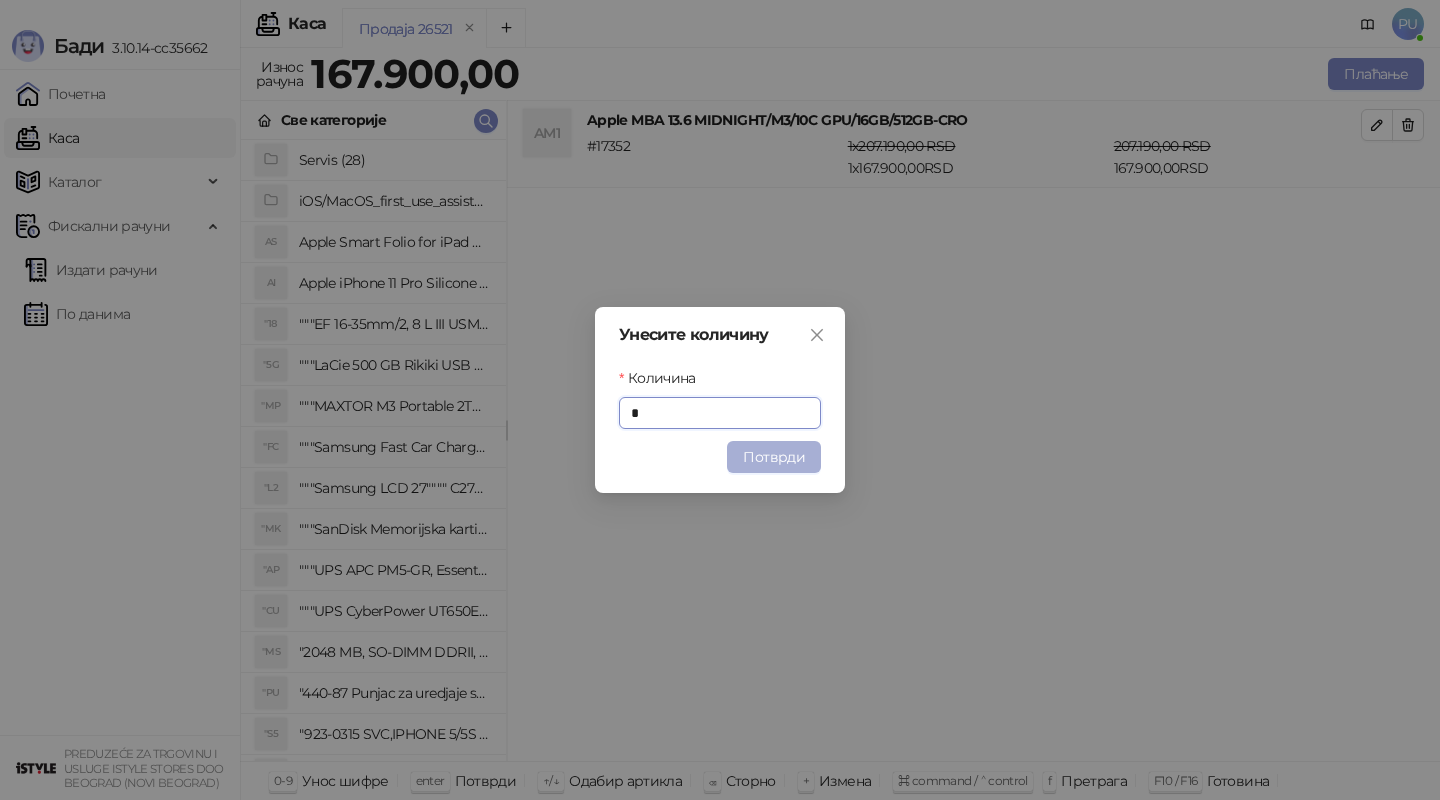 click on "Потврди" at bounding box center [774, 457] 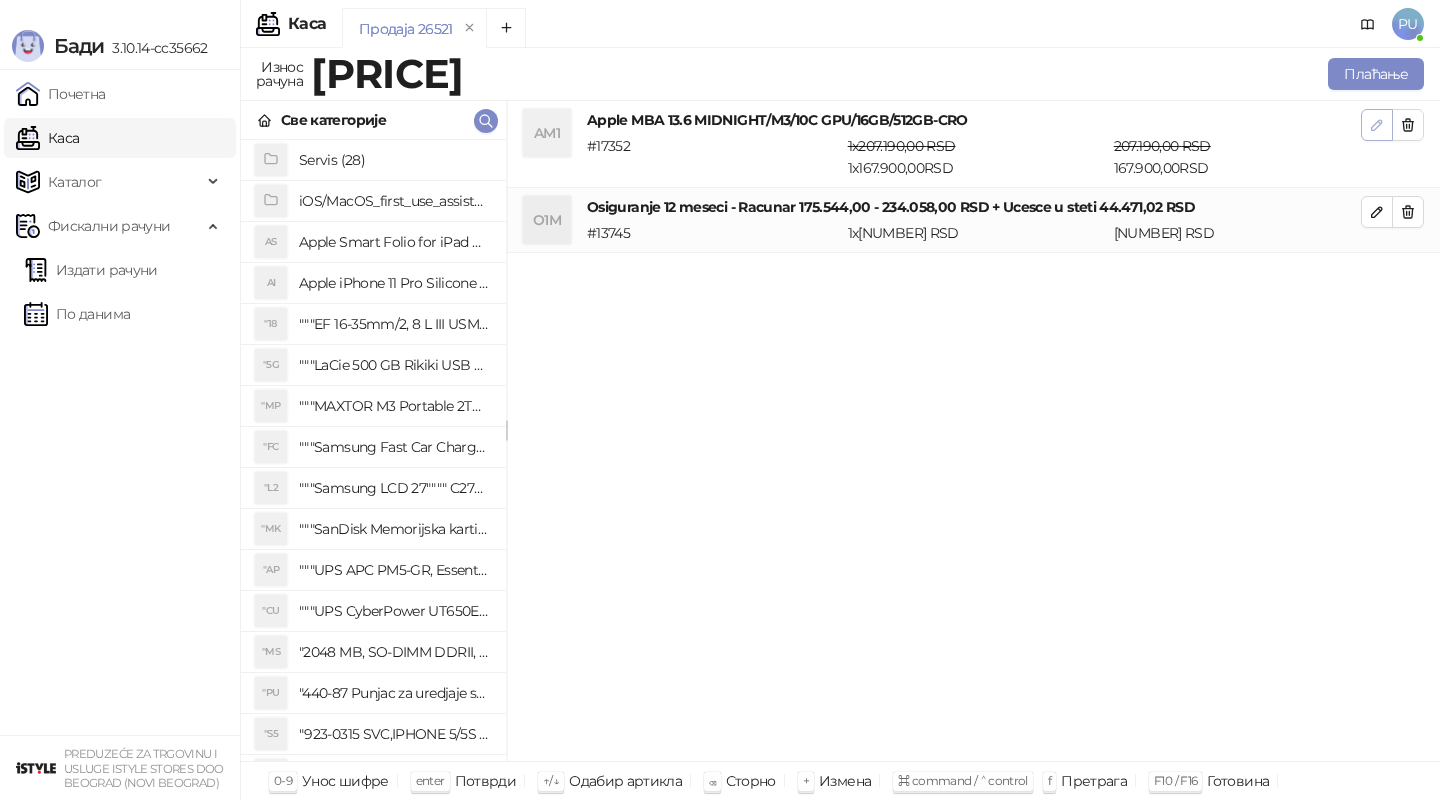 click at bounding box center (1377, 125) 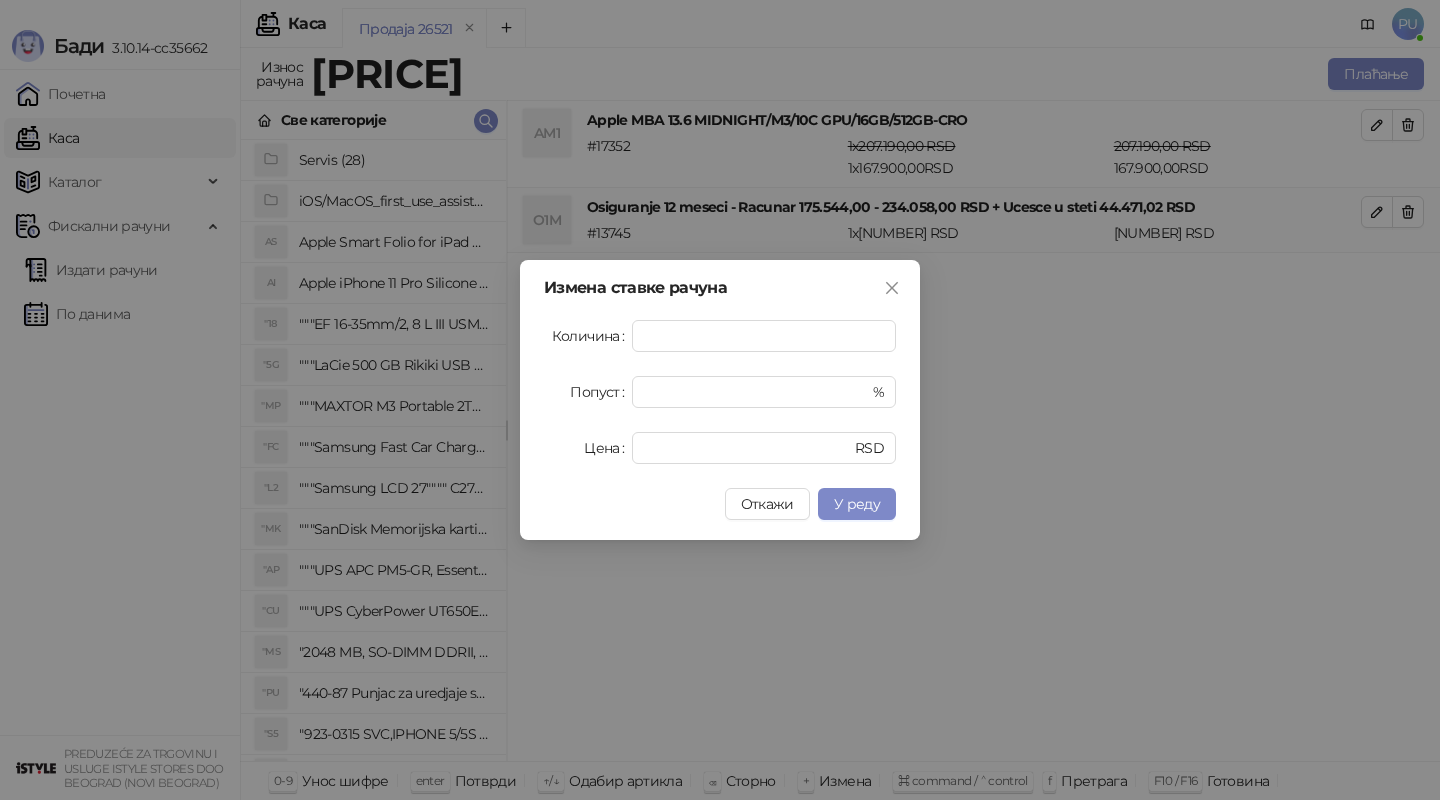 click on "Измена ставке рачуна Количина * Попуст * % Цена ****** RSD Откажи У реду" at bounding box center (720, 400) 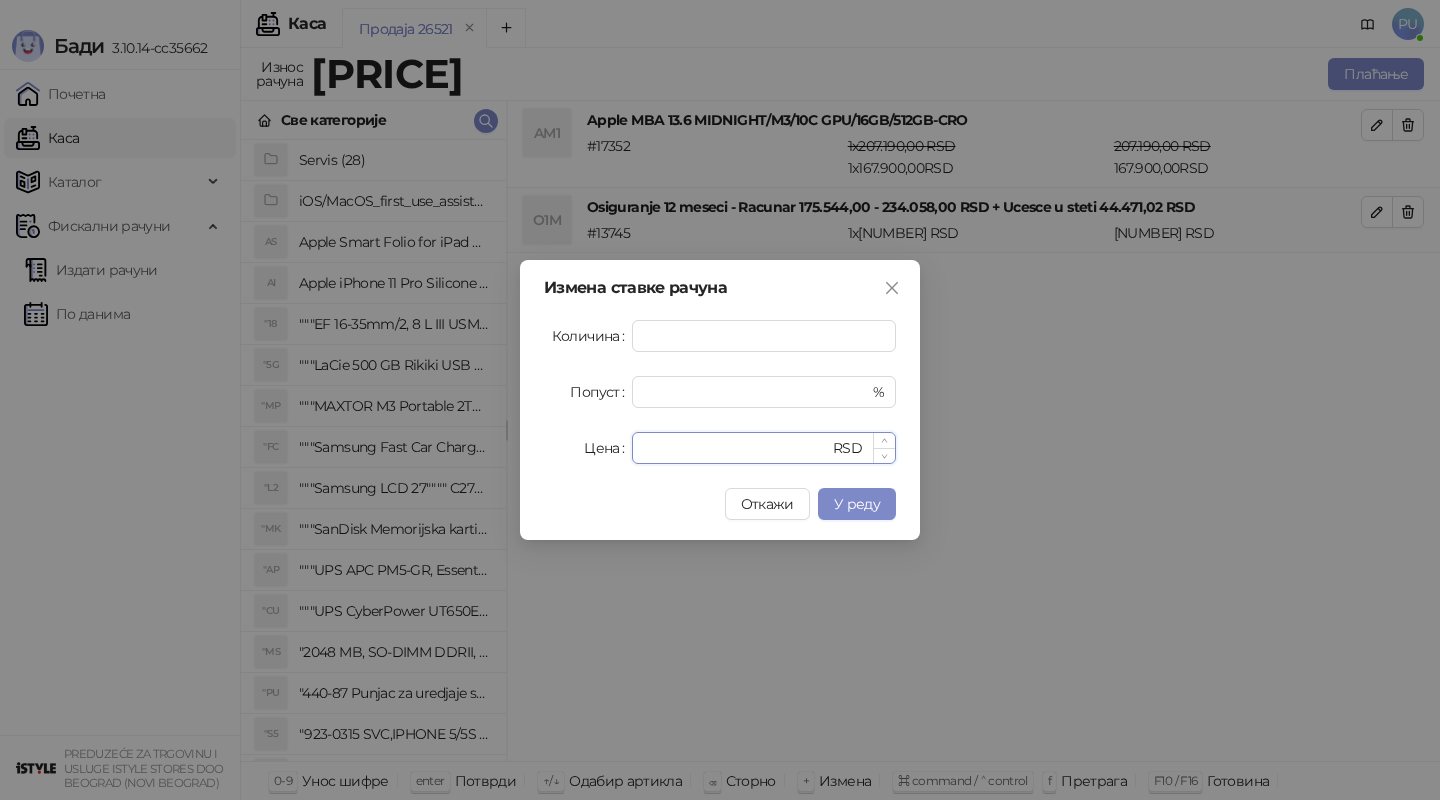 click on "******" at bounding box center (736, 448) 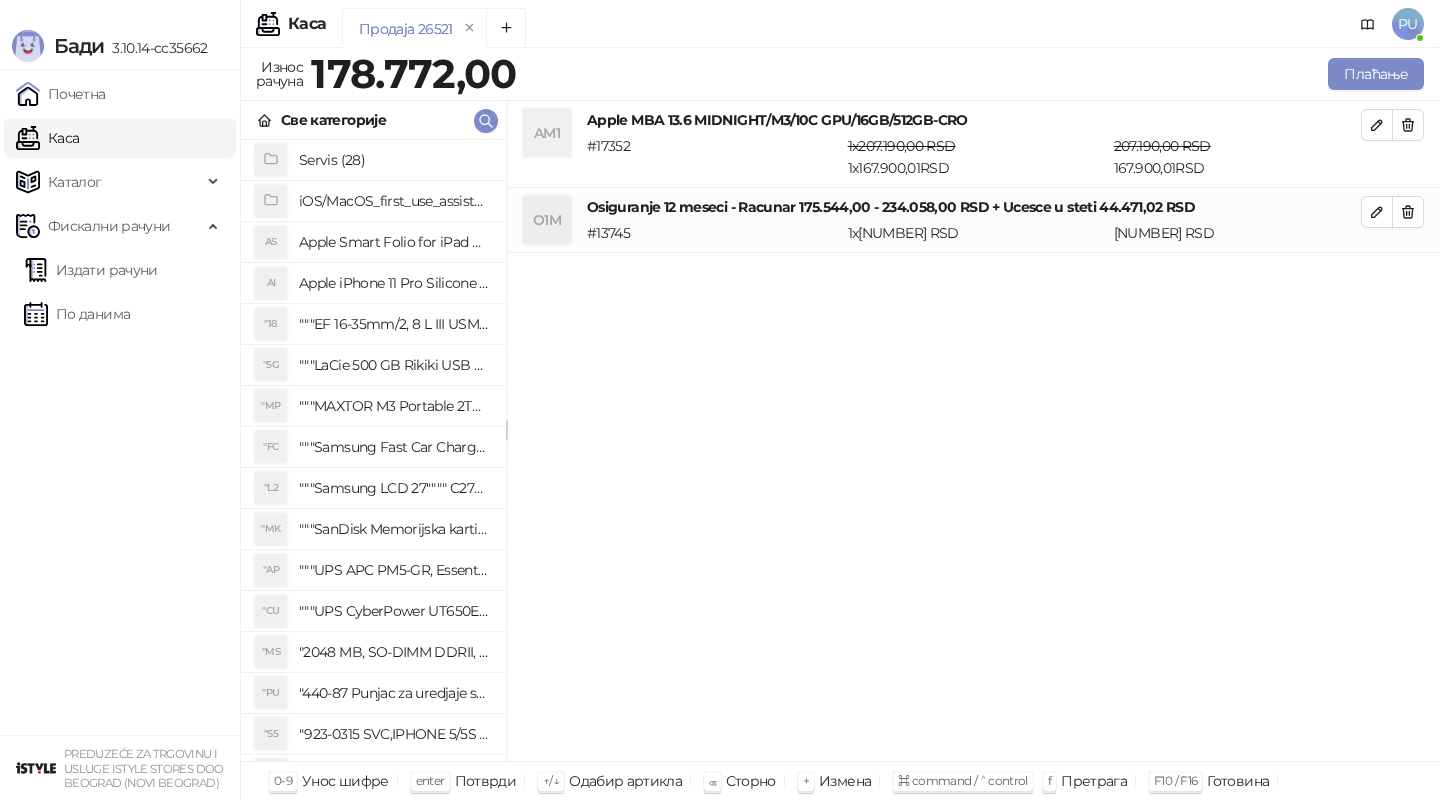 click on "Продаја 26521" at bounding box center (823, 31) 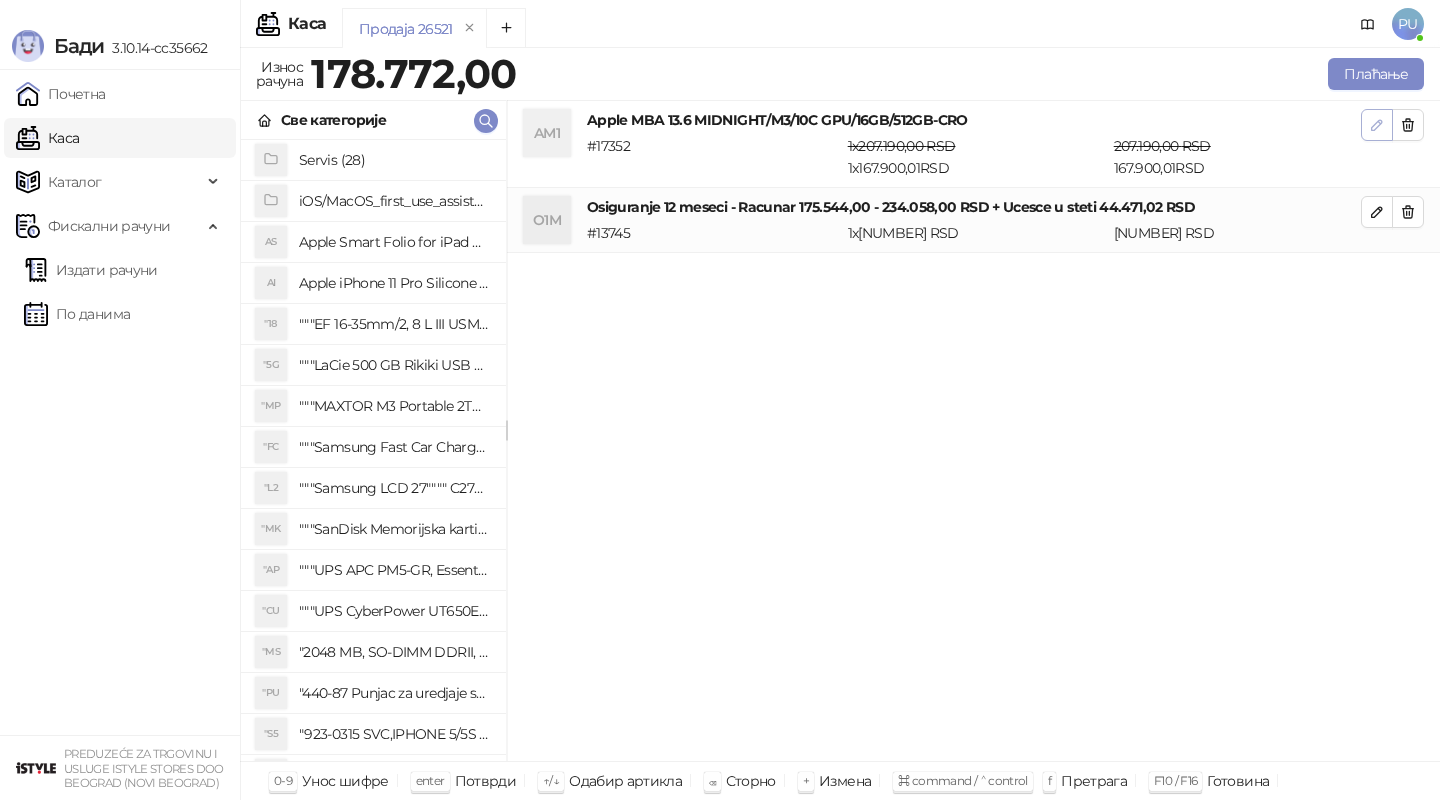 click 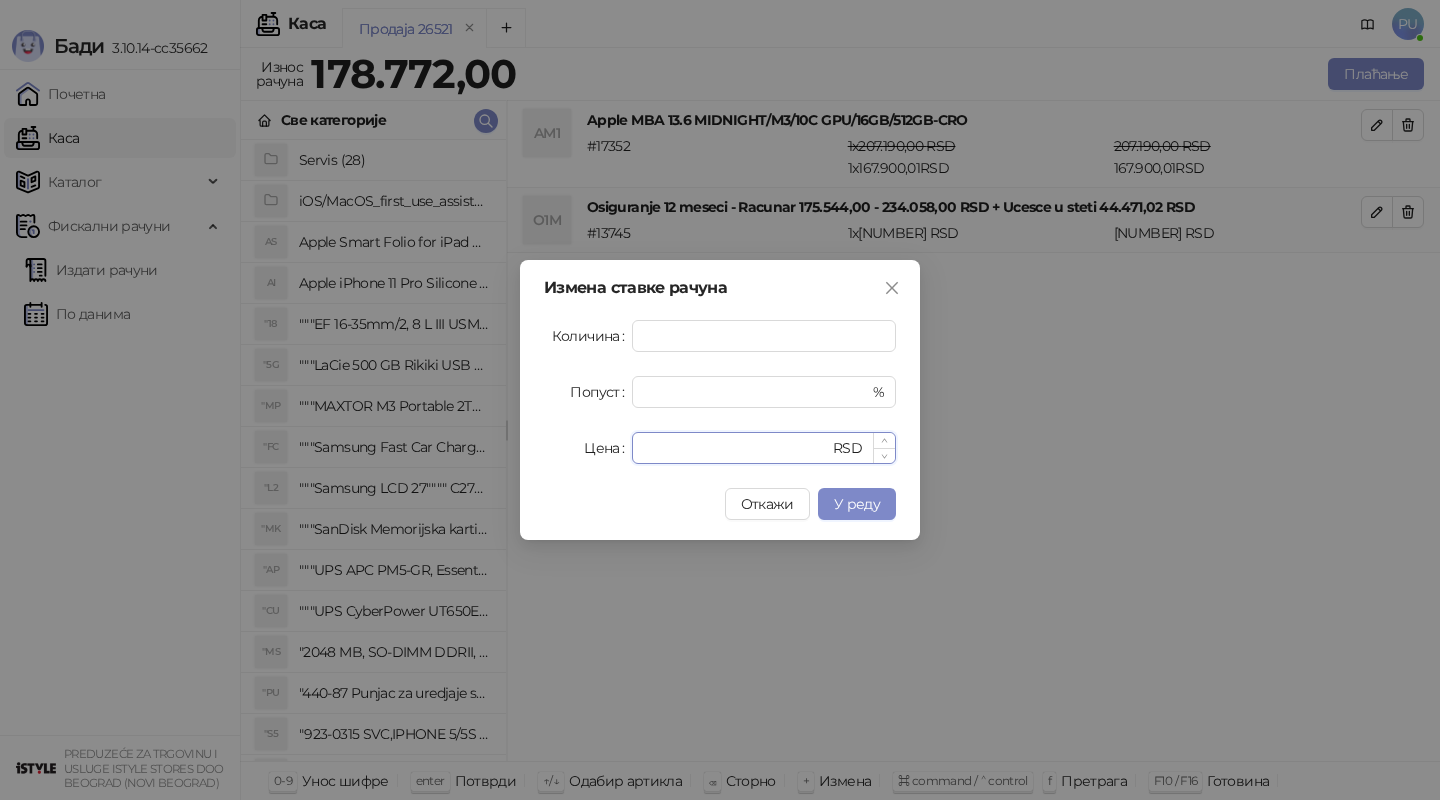 click on "*********" at bounding box center [736, 448] 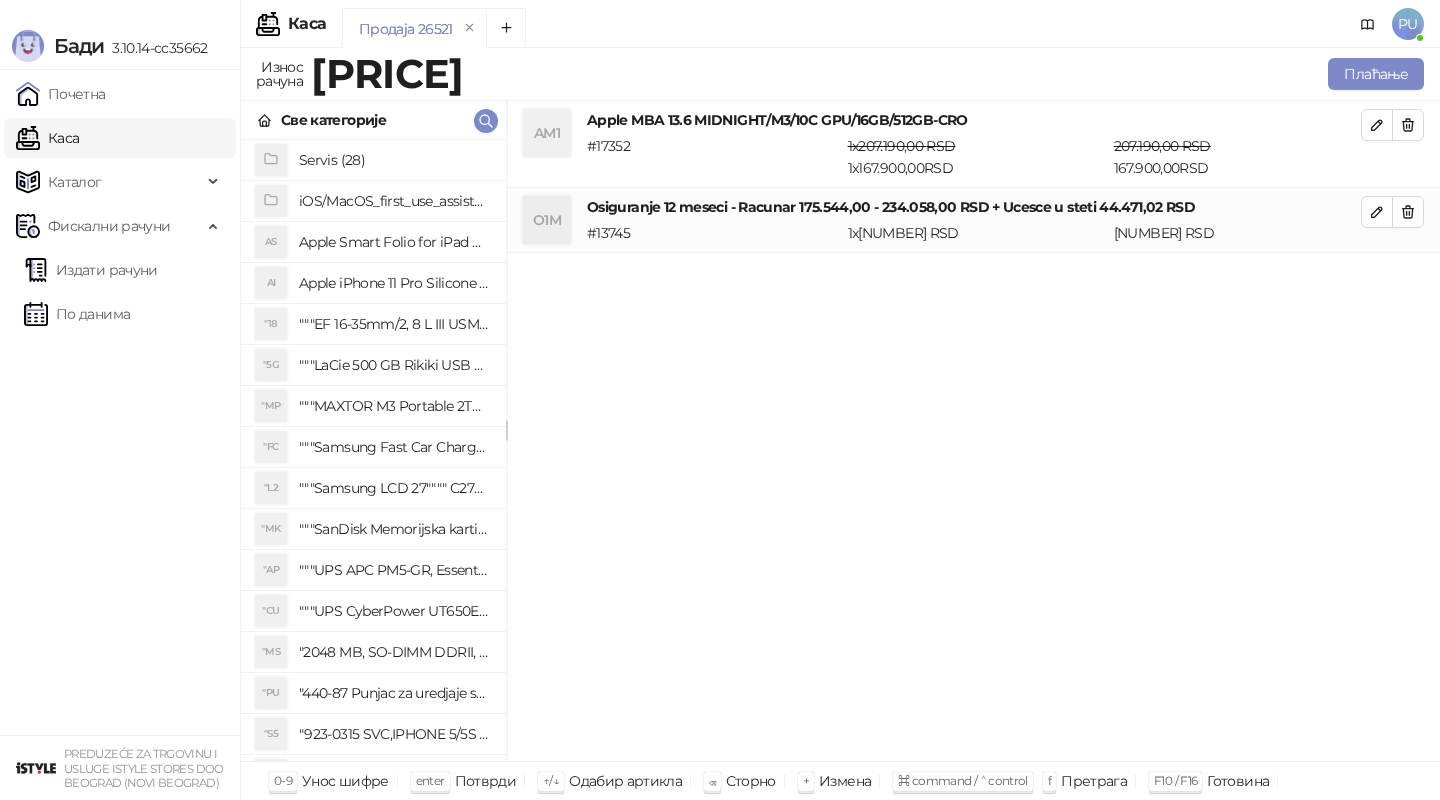 click on "Продаја 26521" at bounding box center [823, 31] 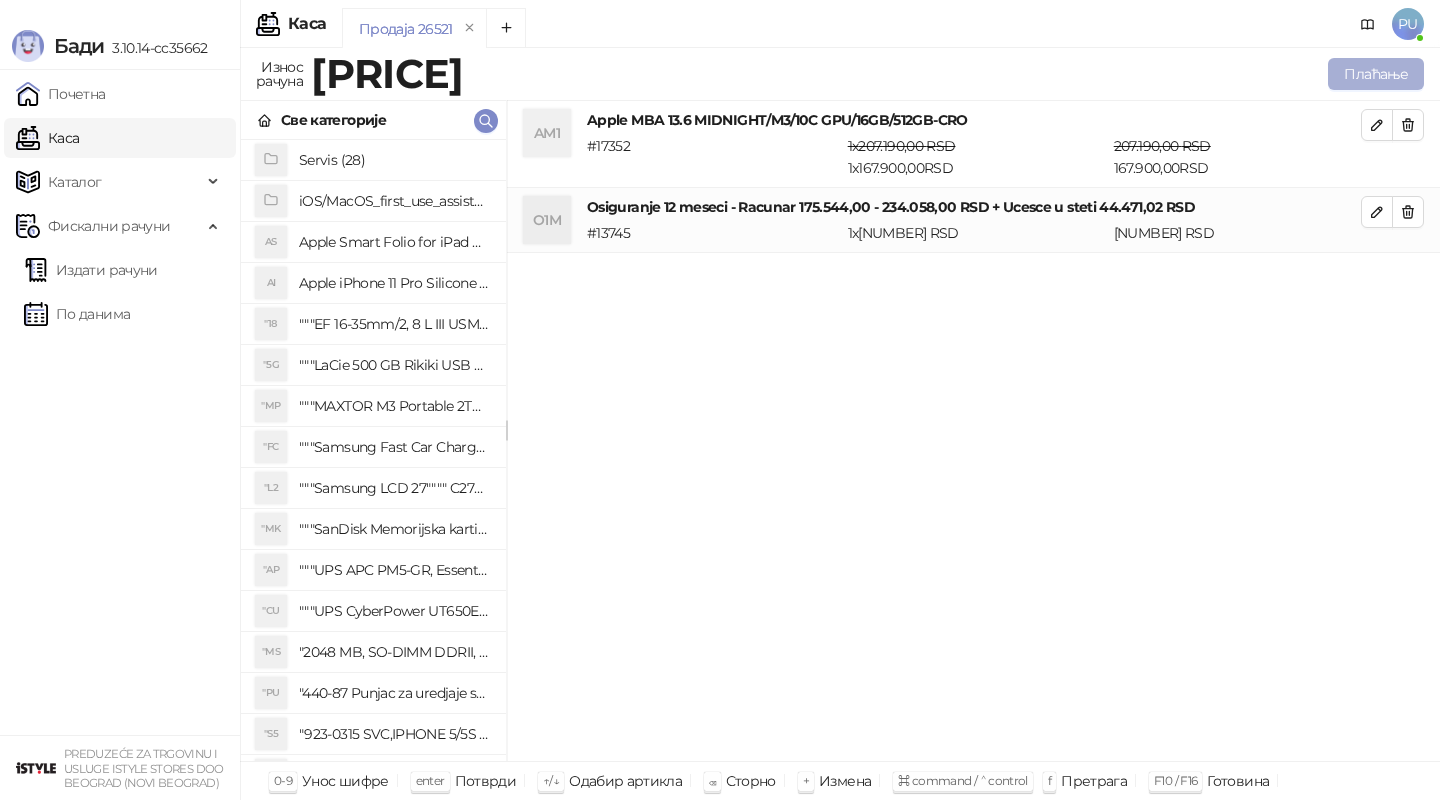 click on "Плаћање" at bounding box center (1376, 74) 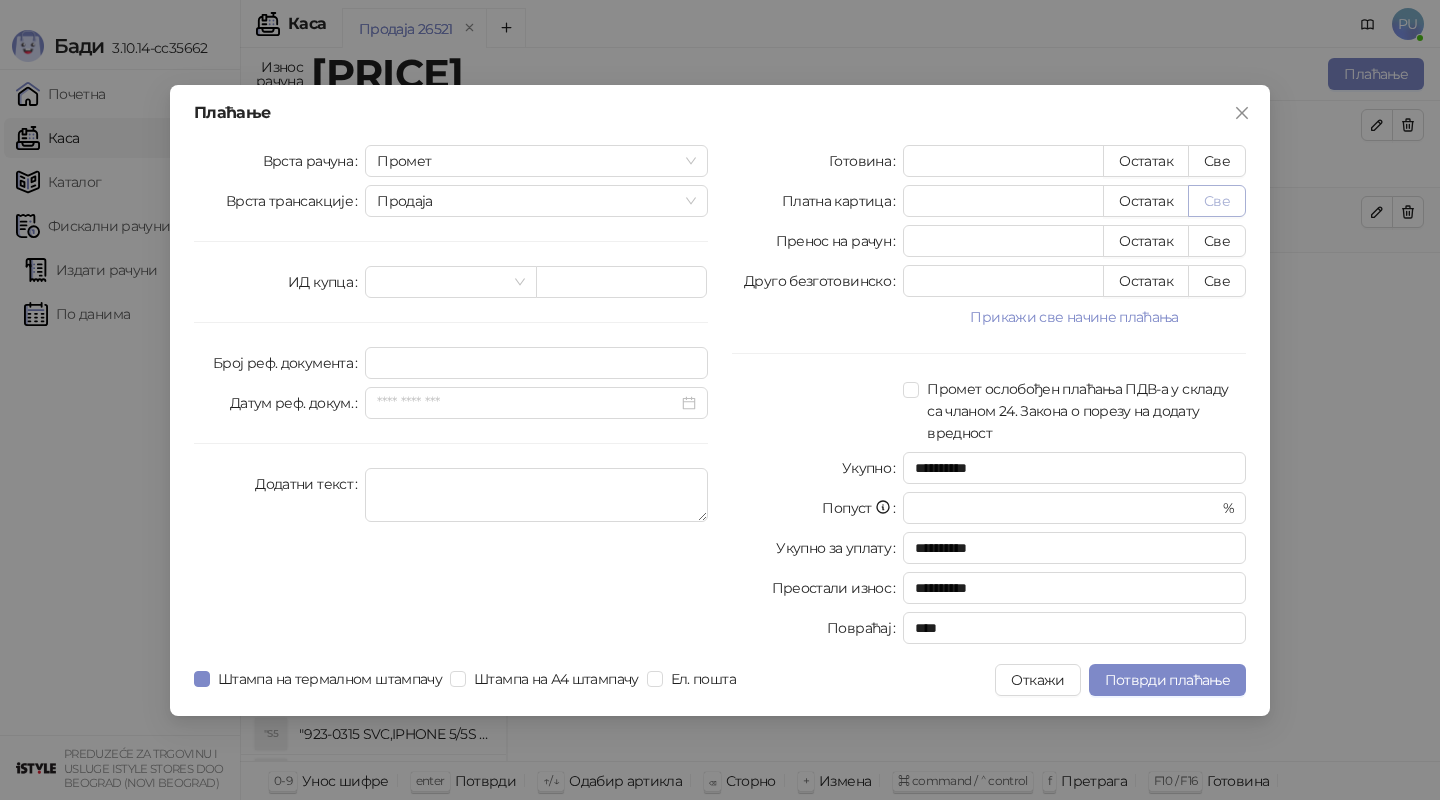click on "Све" at bounding box center [1217, 201] 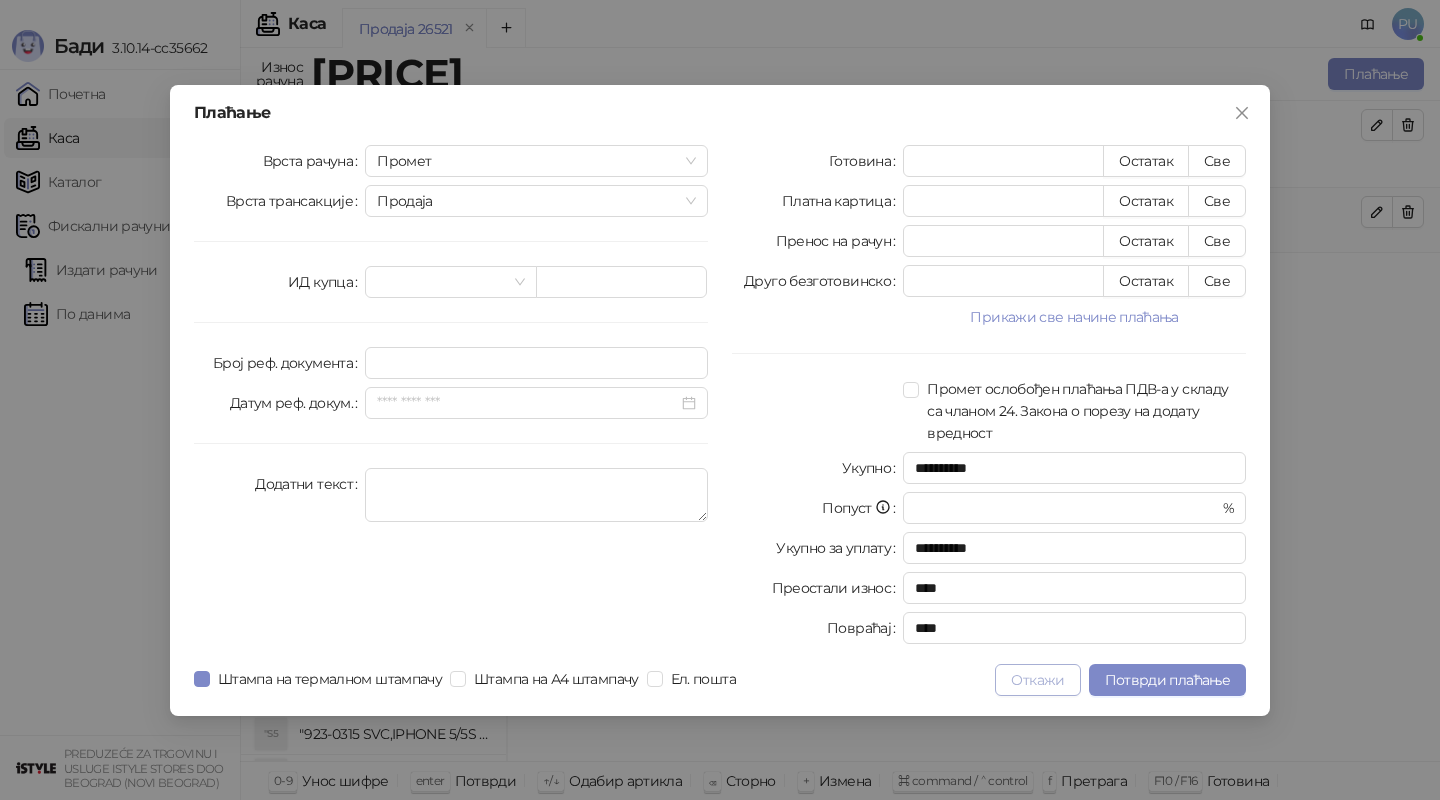 click on "Откажи" at bounding box center (1037, 680) 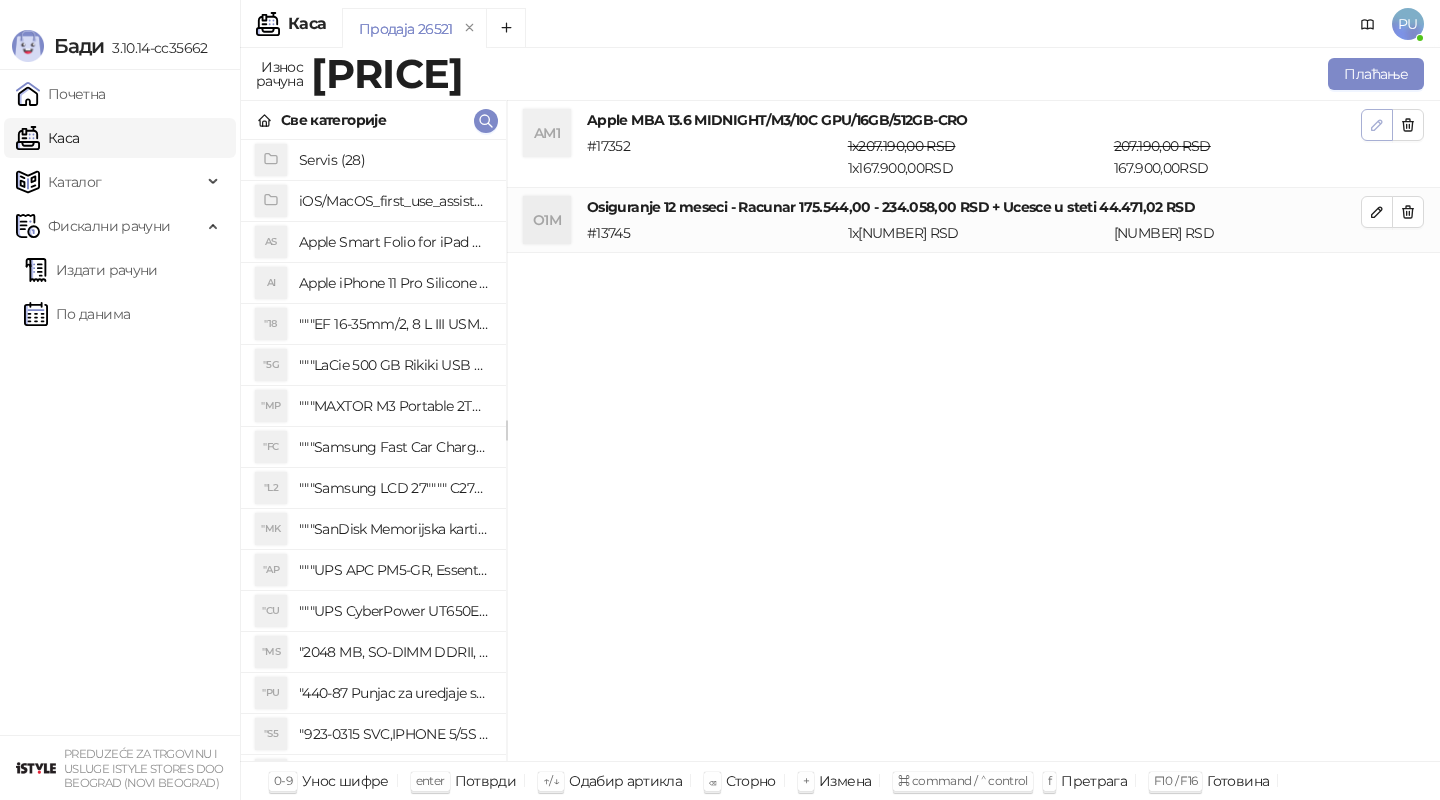 click 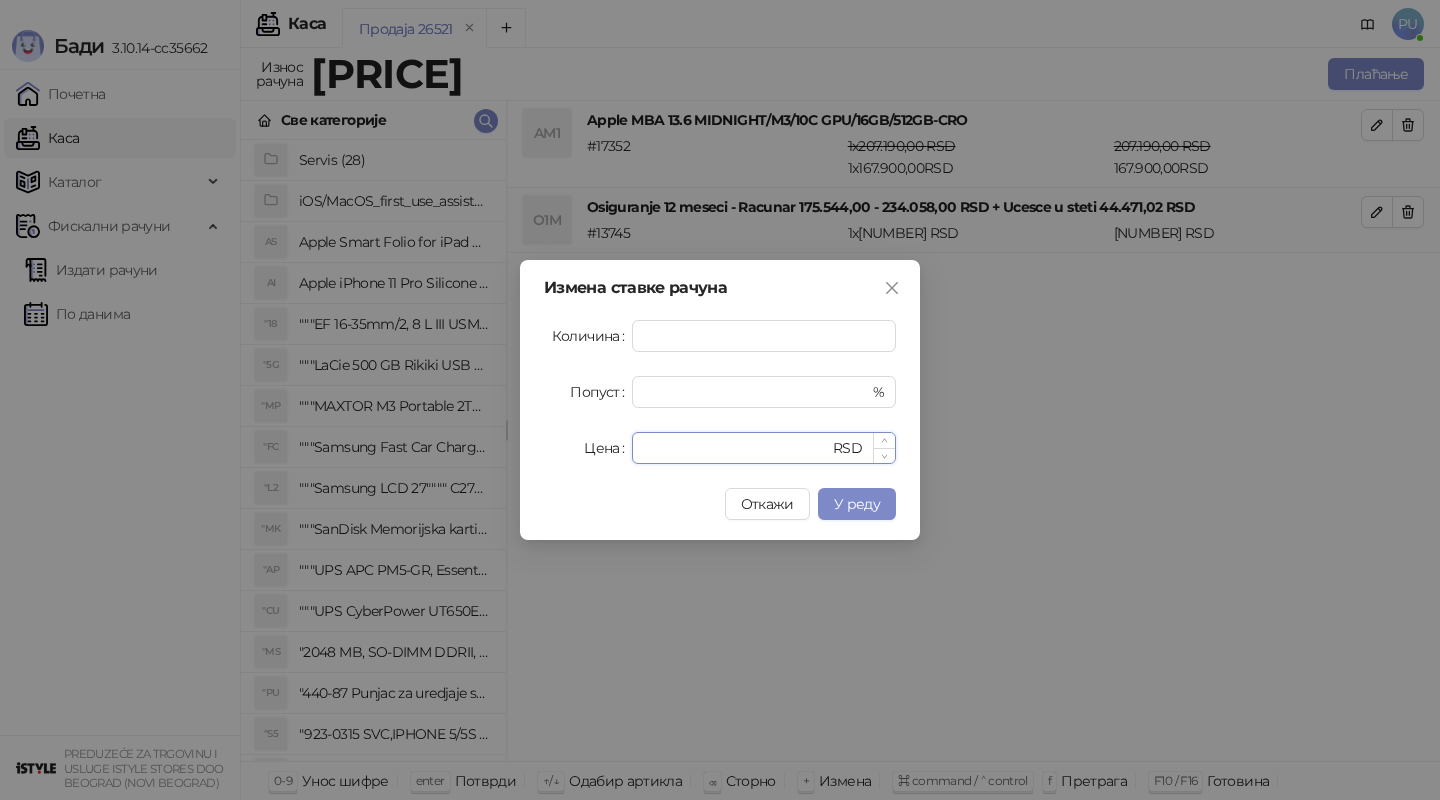click on "******" at bounding box center (736, 448) 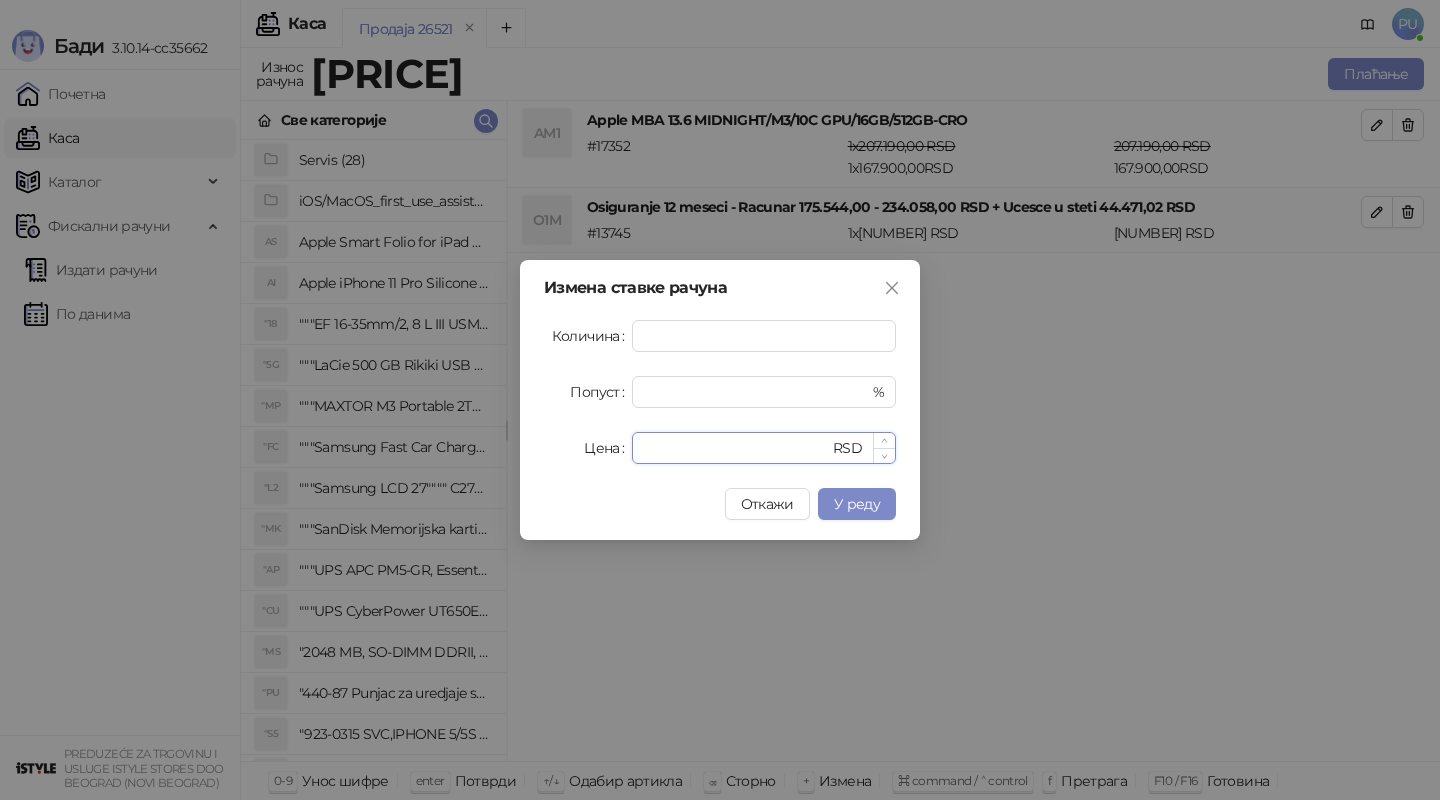 type on "*********" 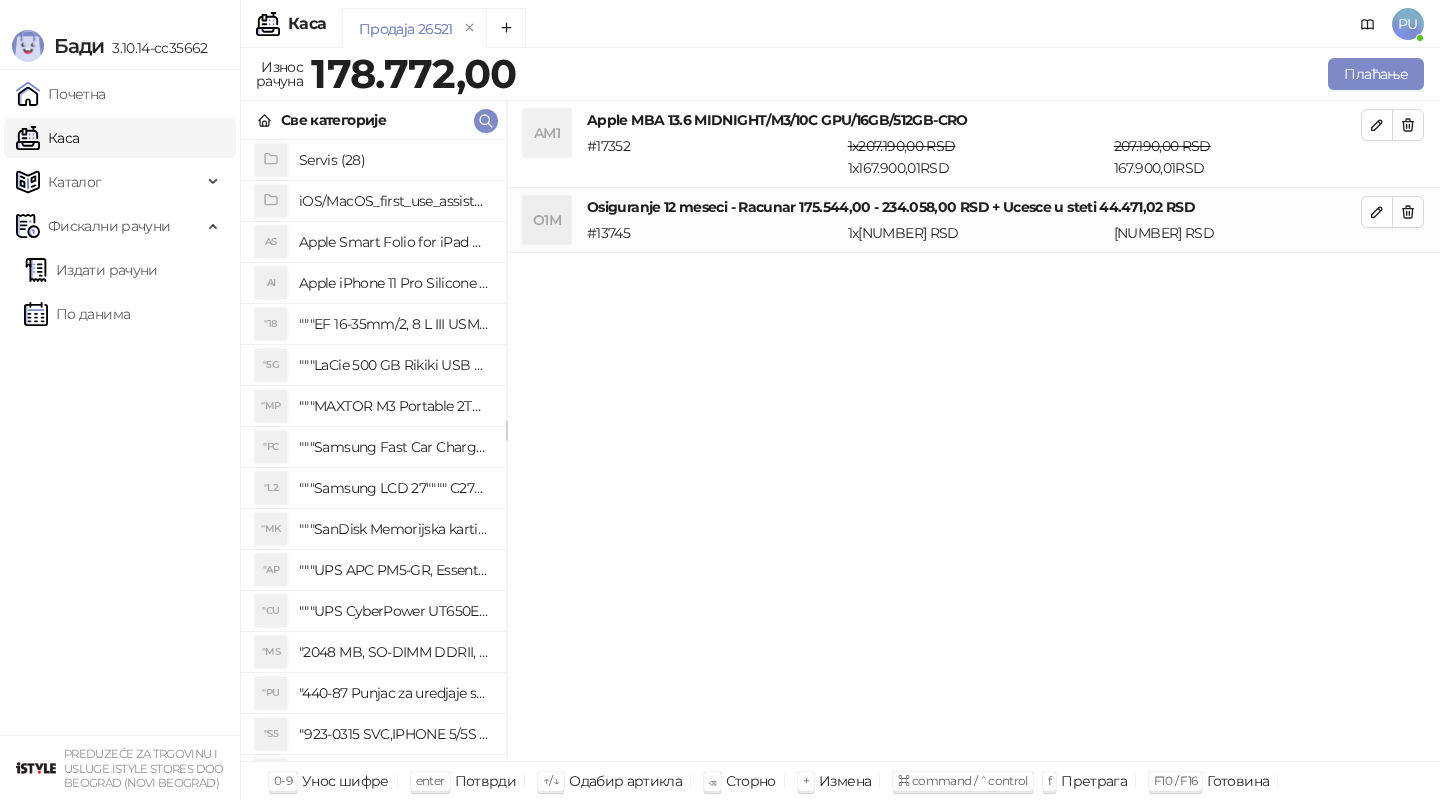 click on "Плаћање" at bounding box center (974, 74) 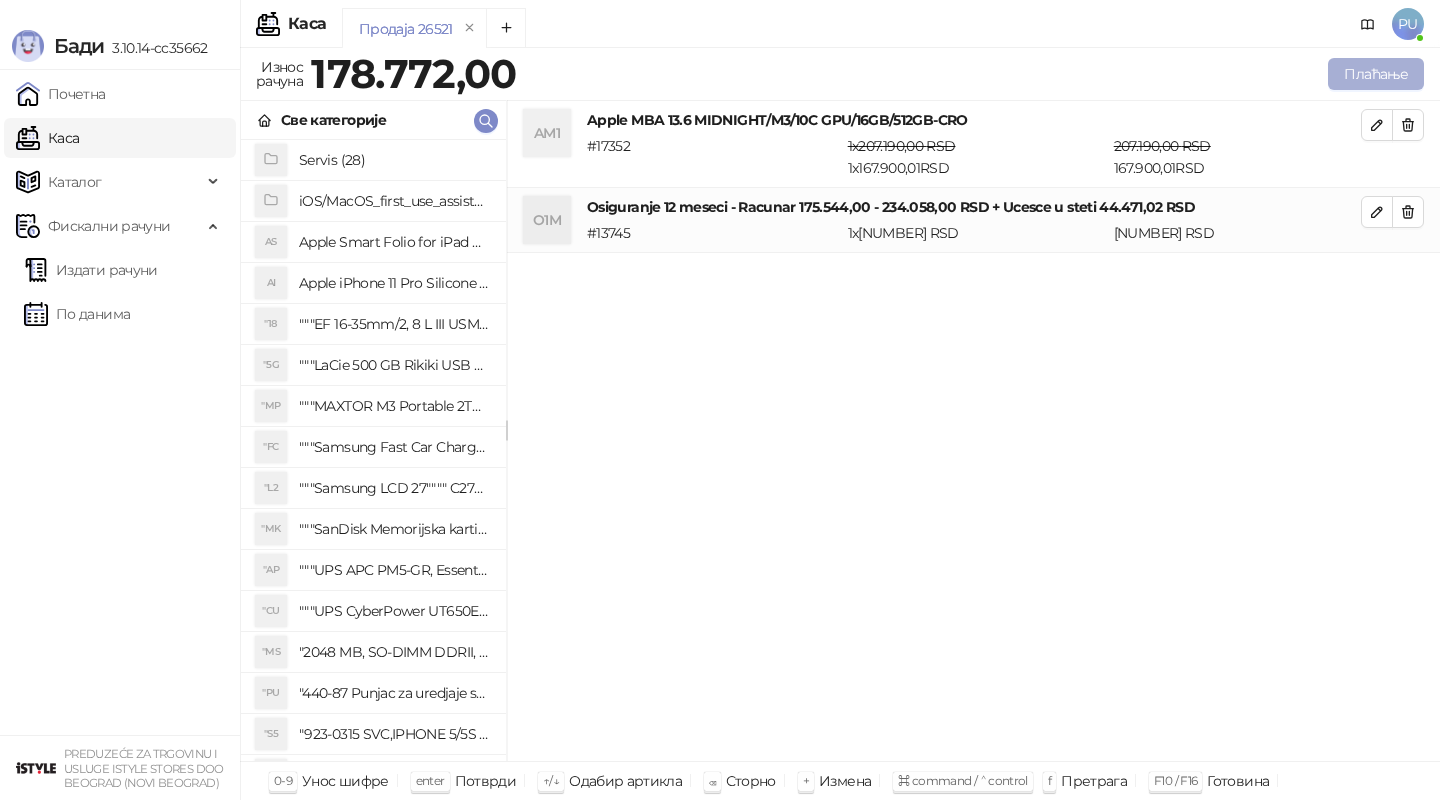click on "Плаћање" at bounding box center (1376, 74) 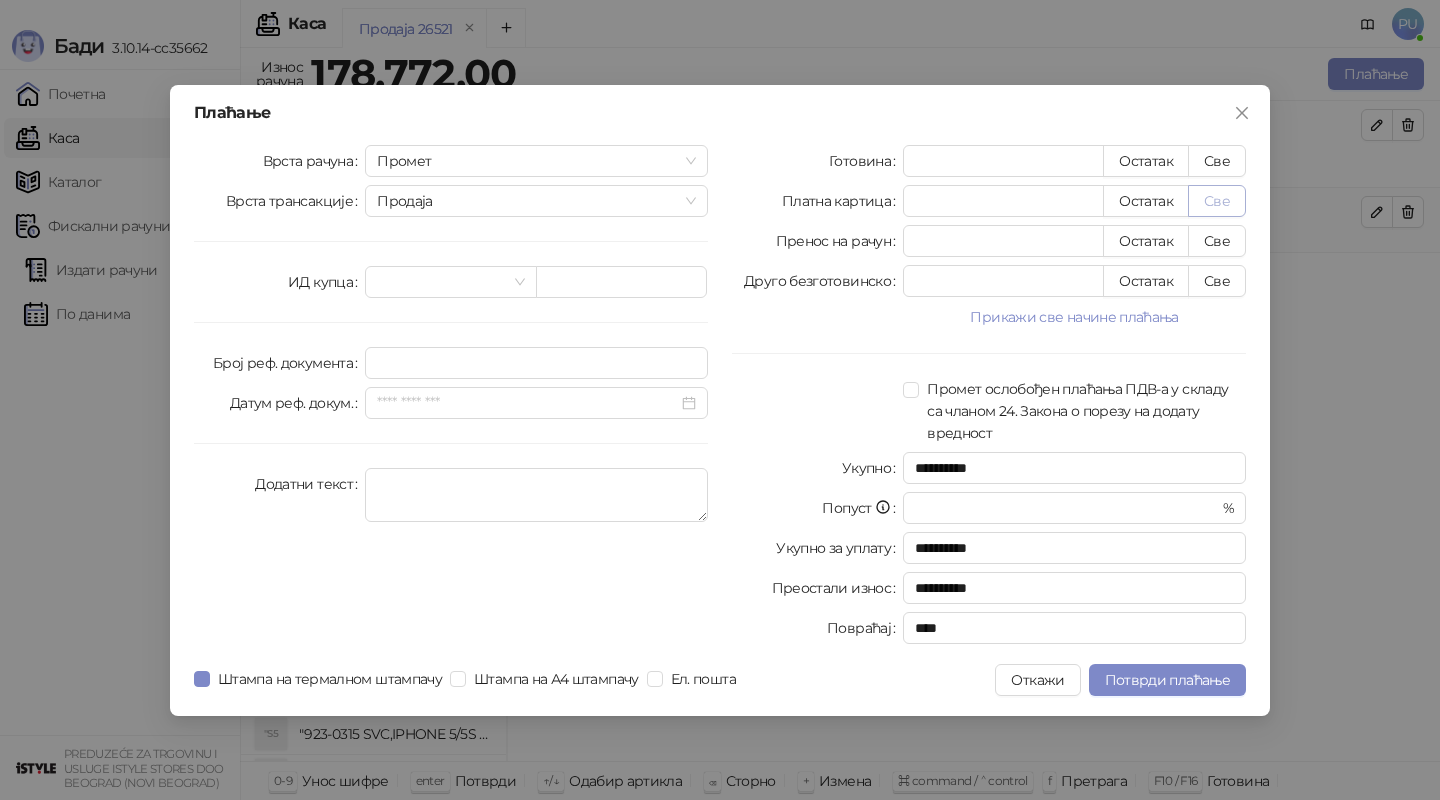 click on "Све" at bounding box center [1217, 201] 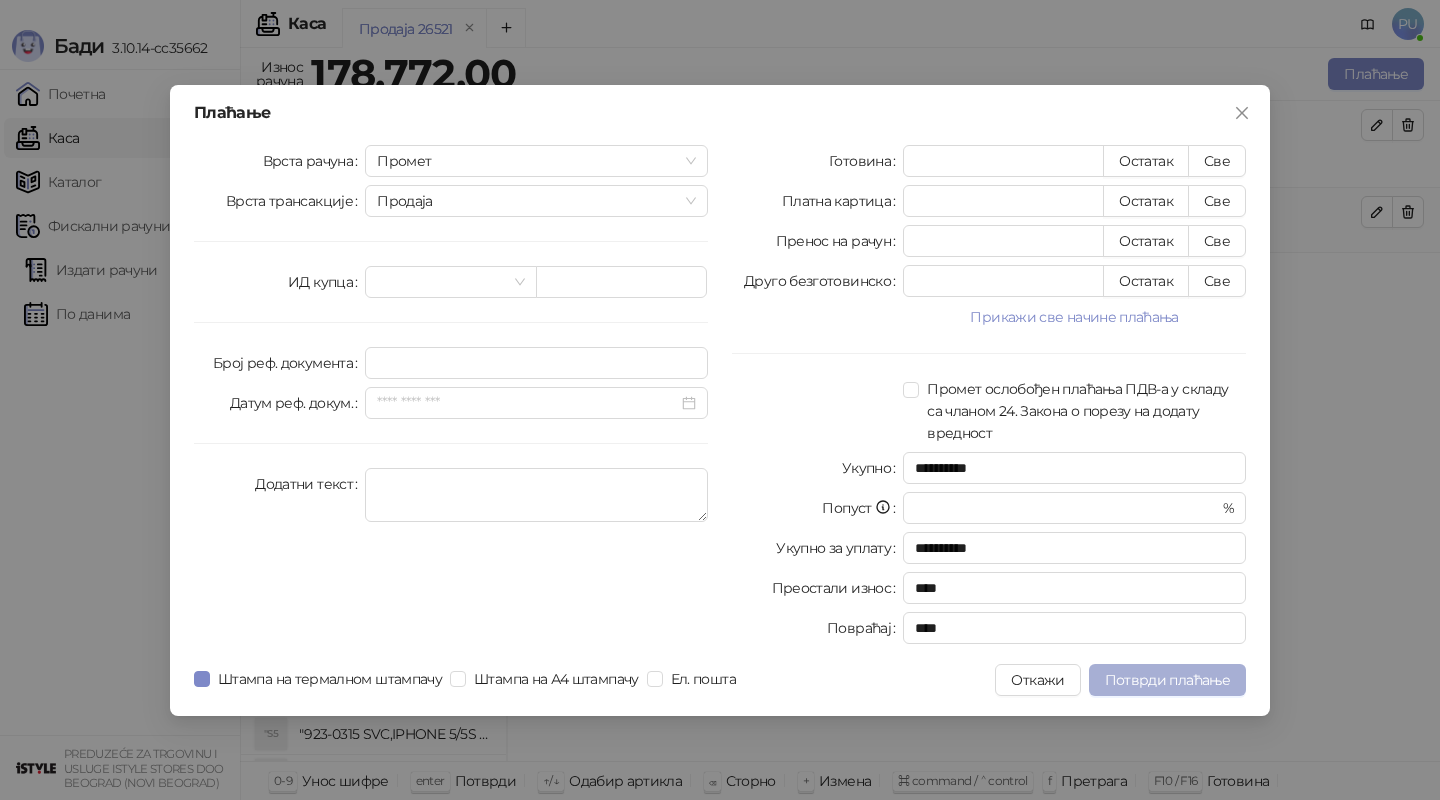 click on "Потврди плаћање" at bounding box center [1167, 680] 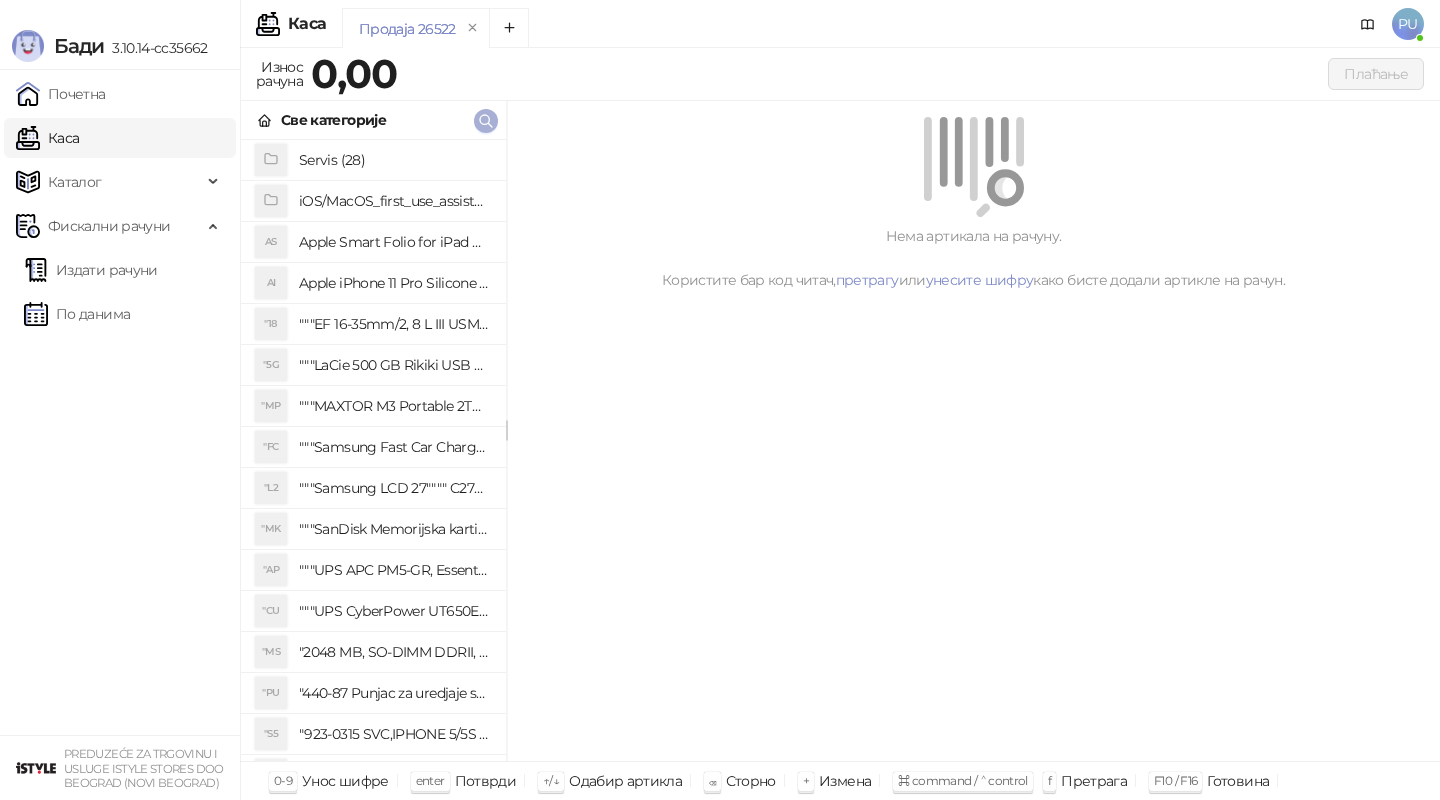 click 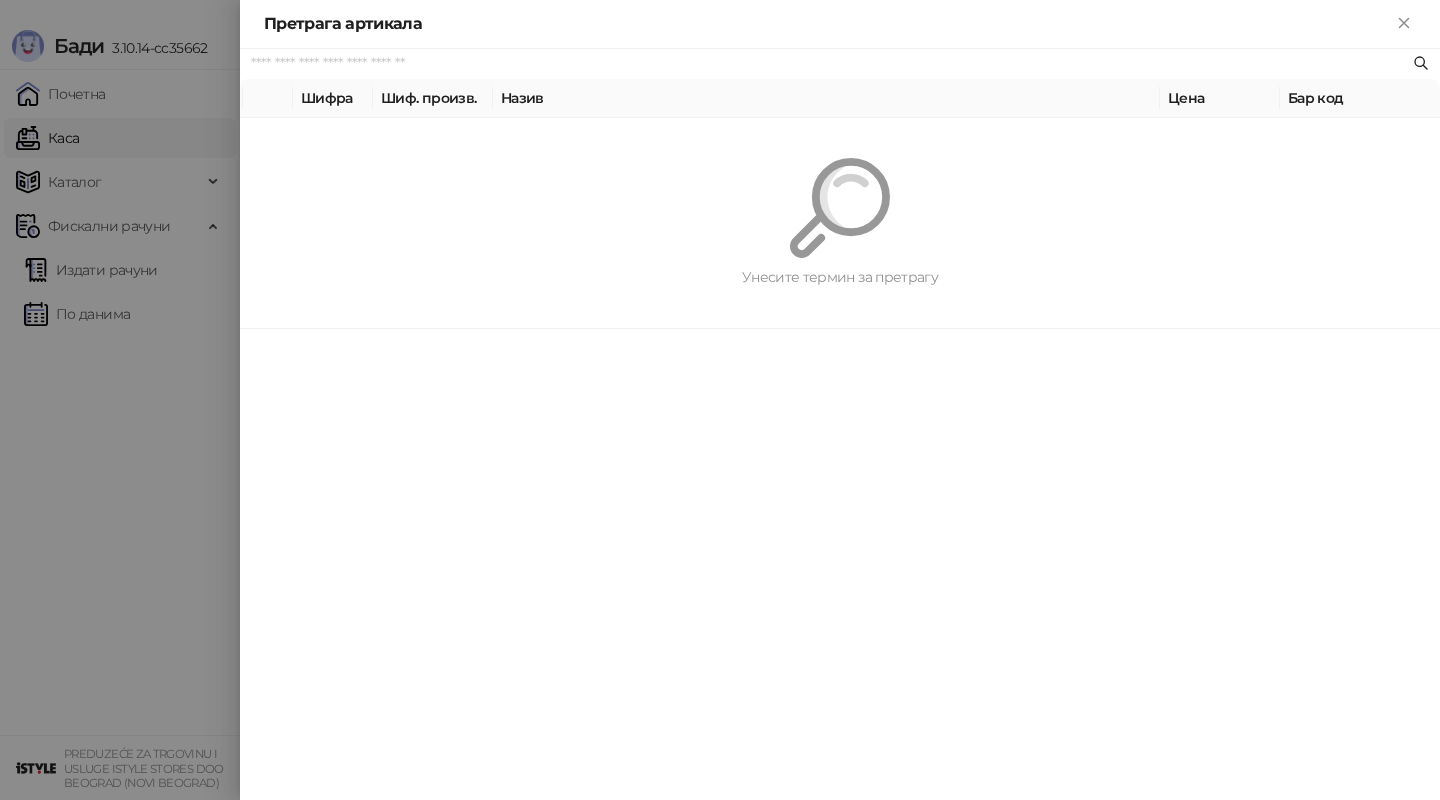 paste on "**********" 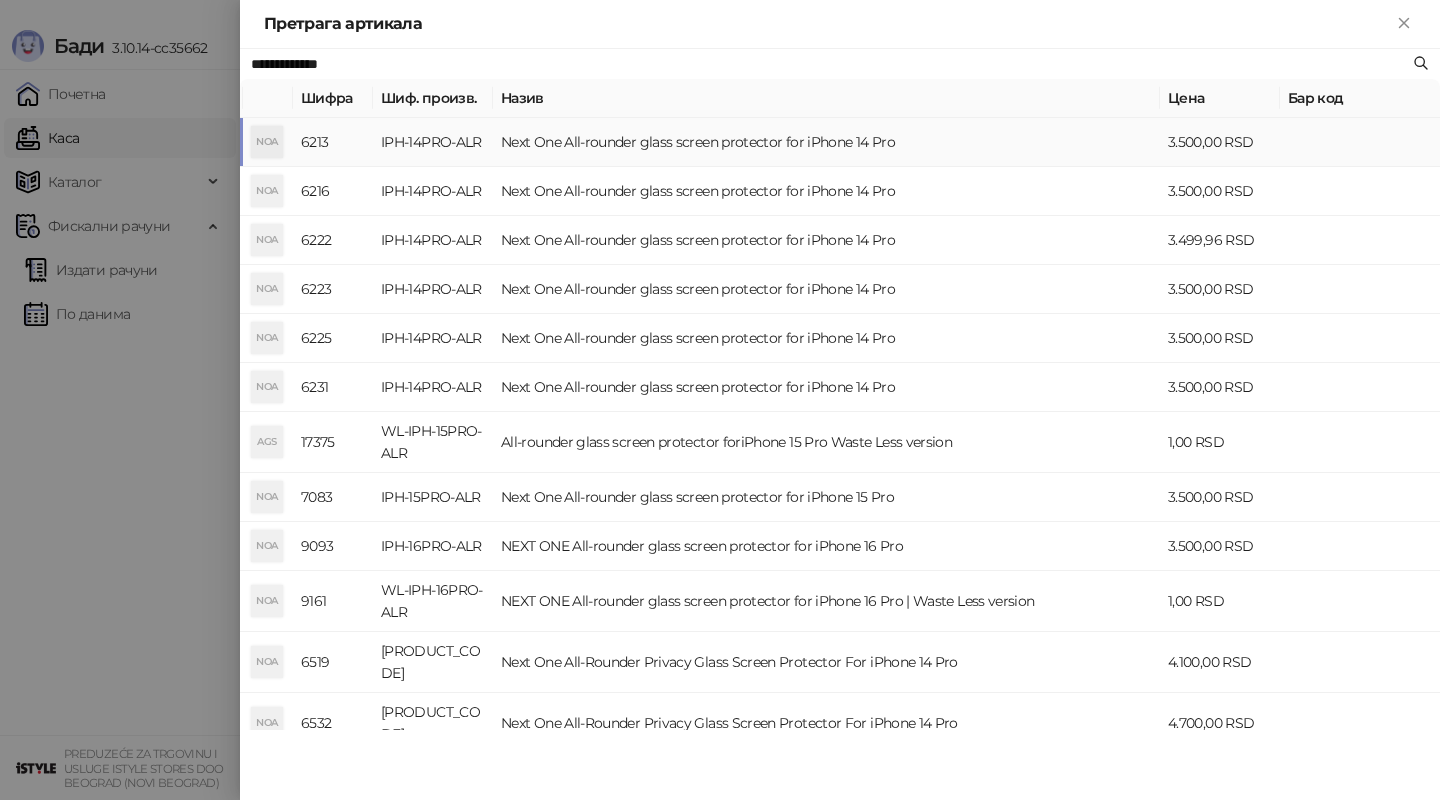 type on "**********" 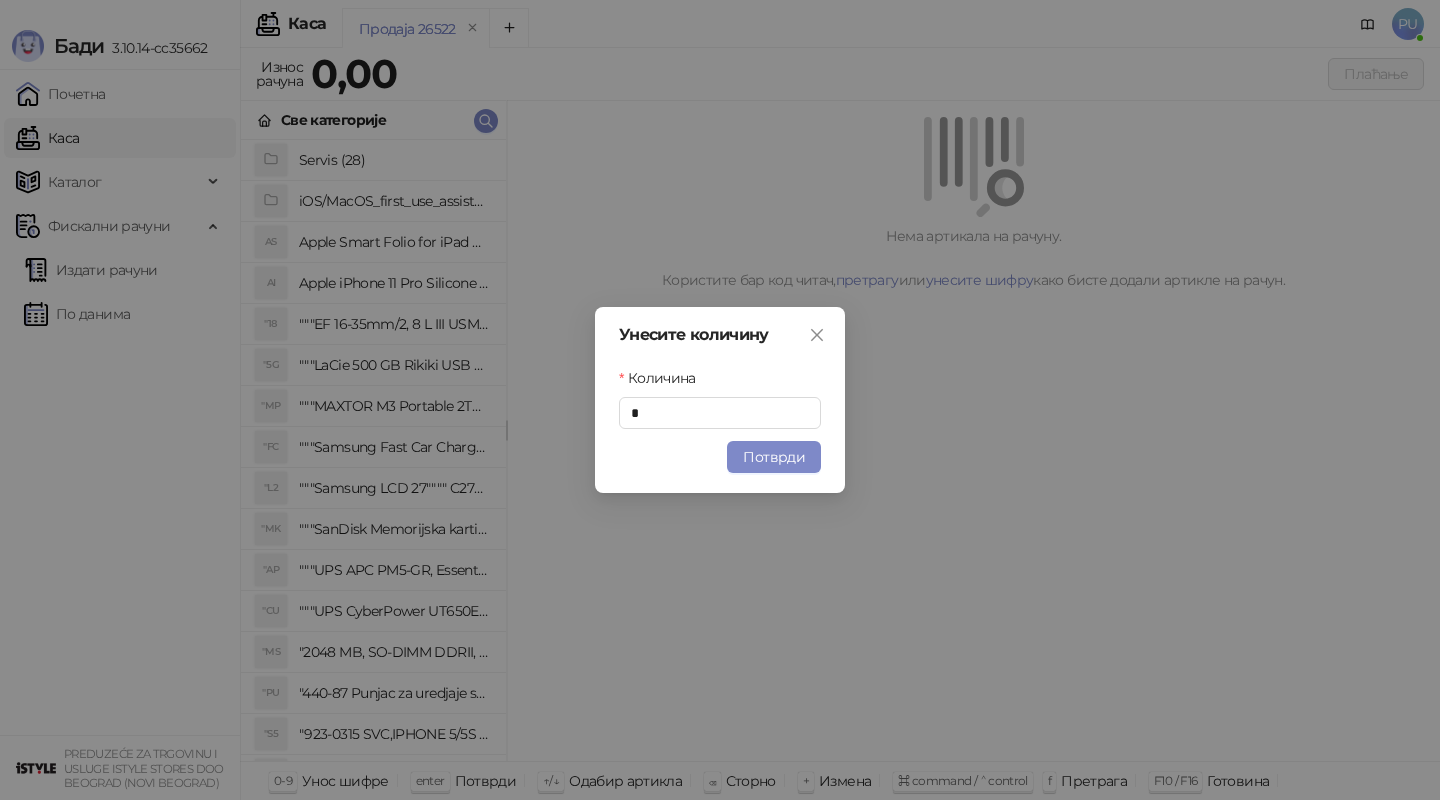 click on "Унесите количину Количина * Потврди" at bounding box center [720, 400] 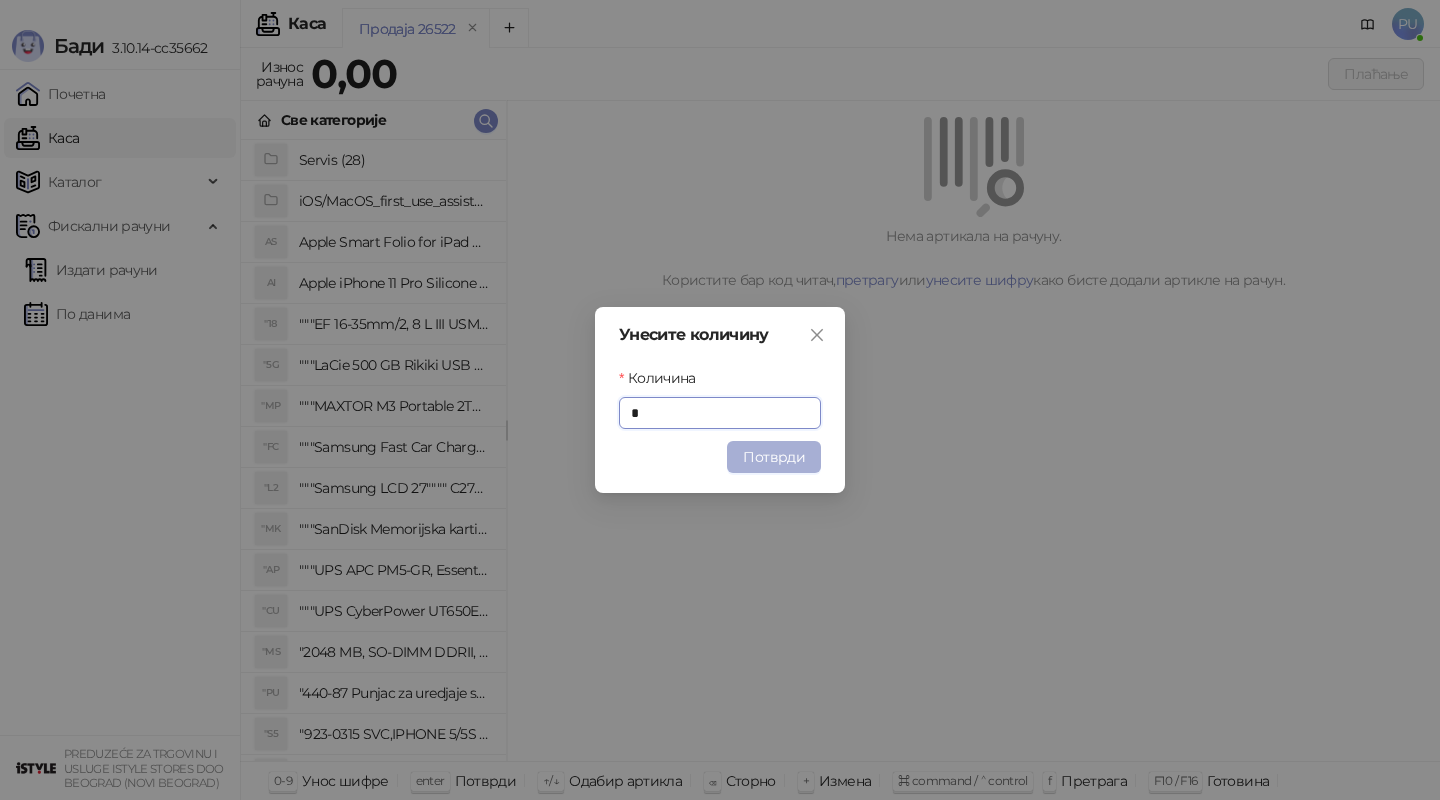 click on "Потврди" at bounding box center (774, 457) 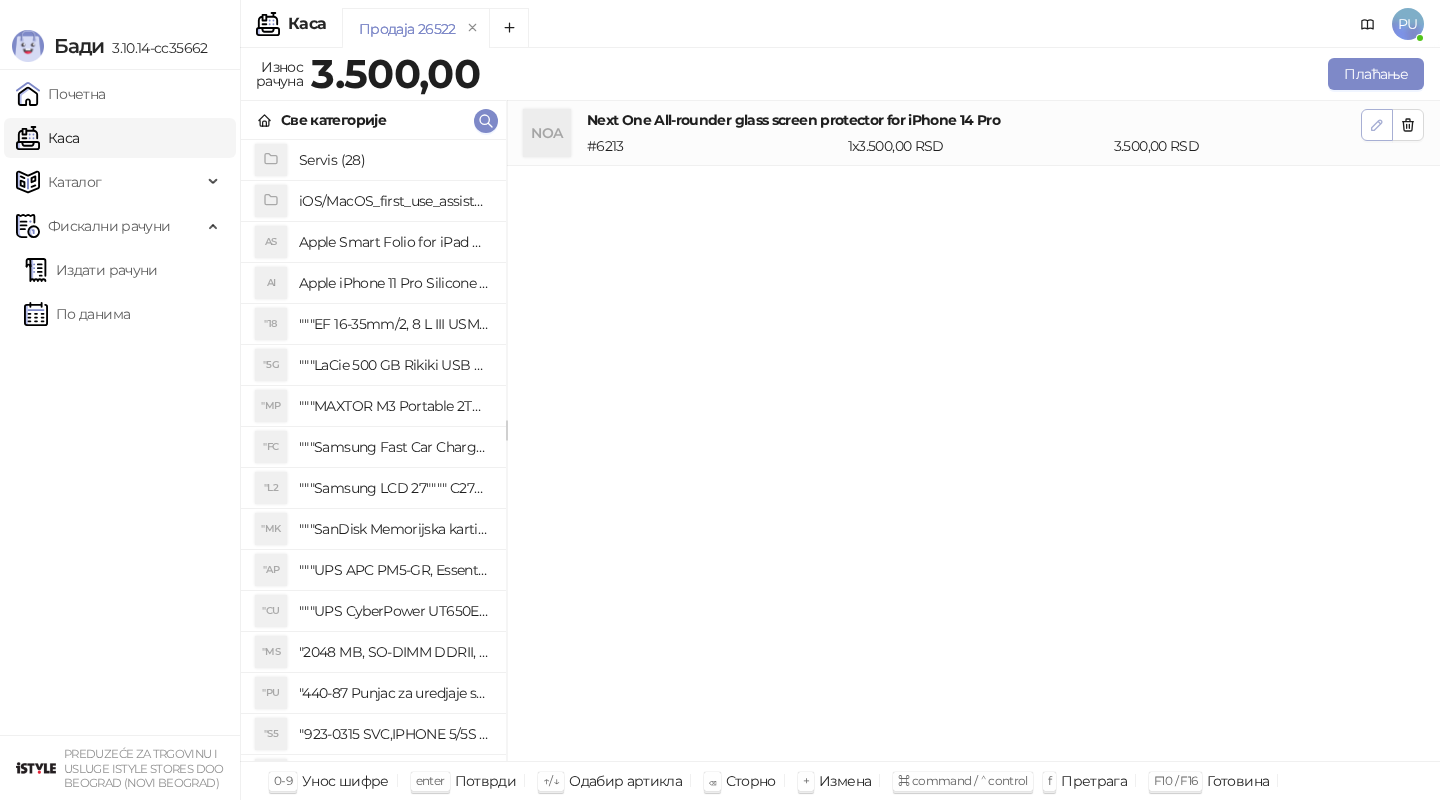 click 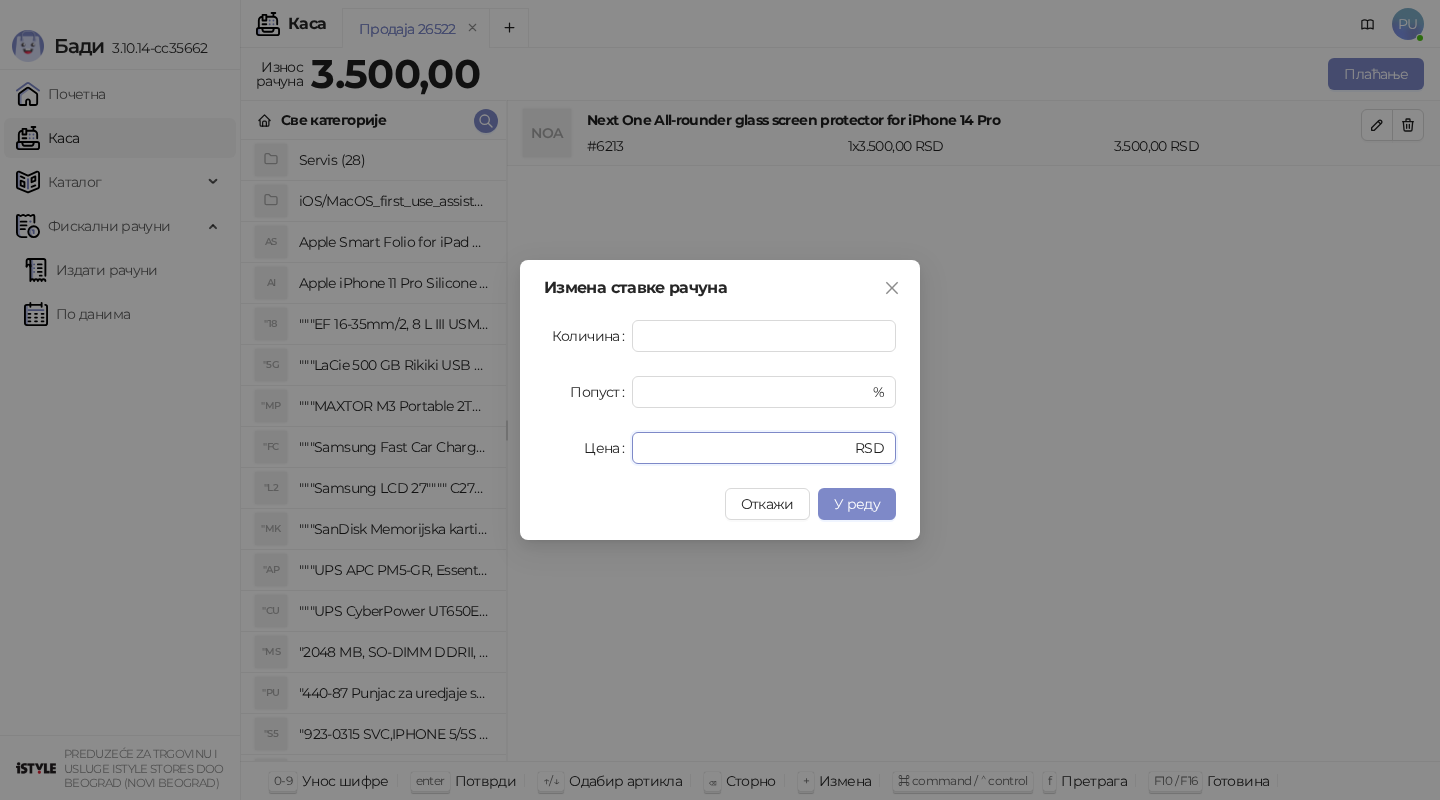 drag, startPoint x: 741, startPoint y: 450, endPoint x: 592, endPoint y: 449, distance: 149.00336 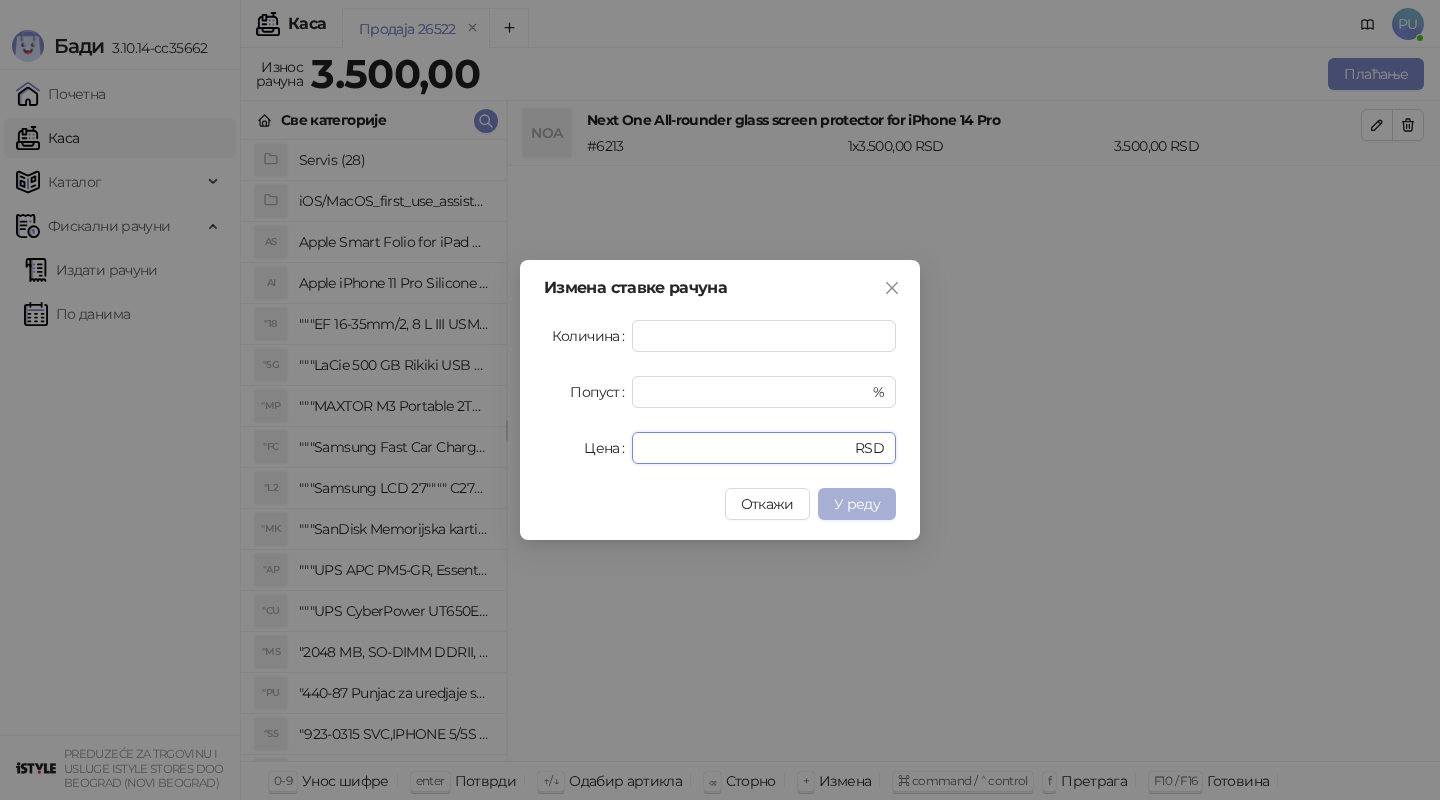 type on "*" 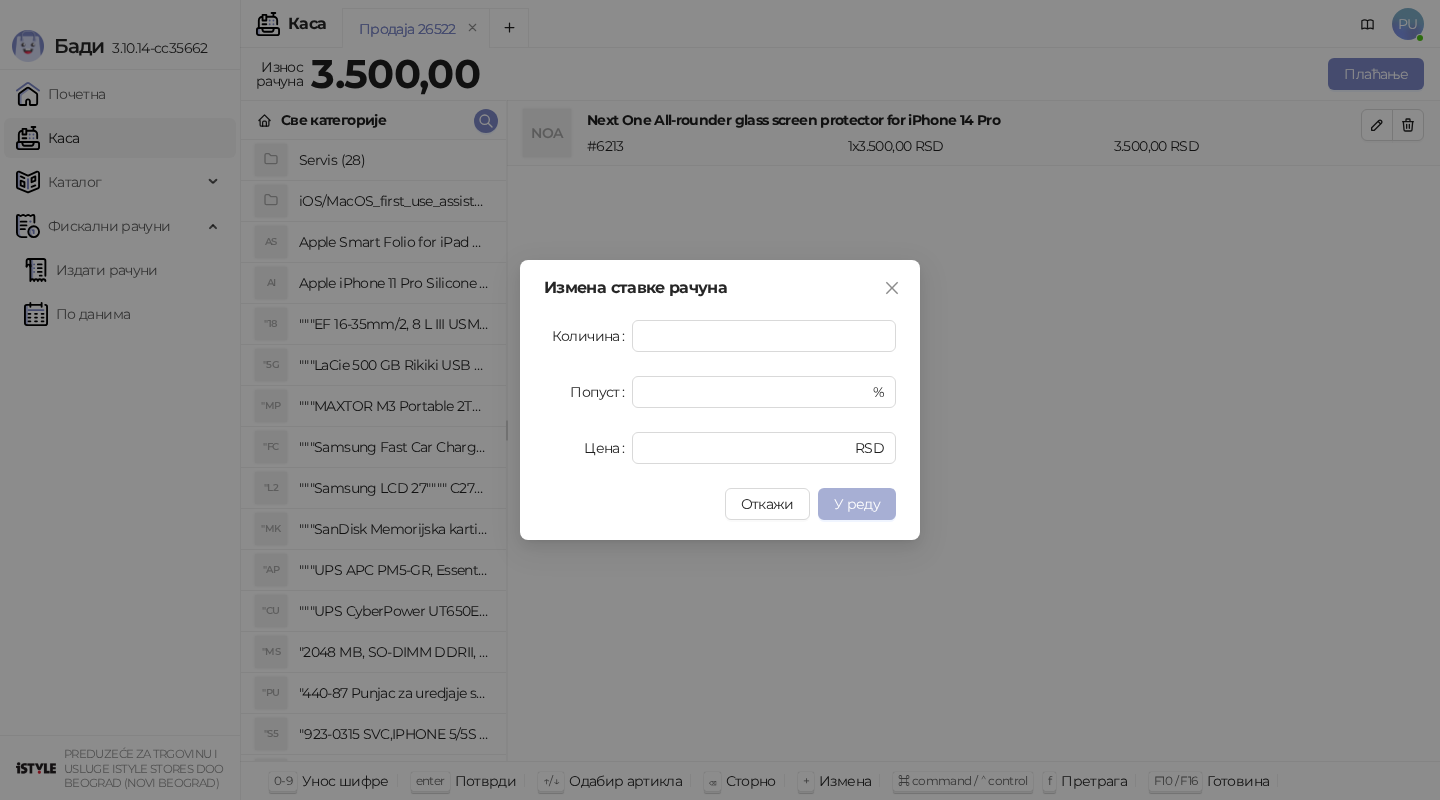 click on "У реду" at bounding box center [857, 504] 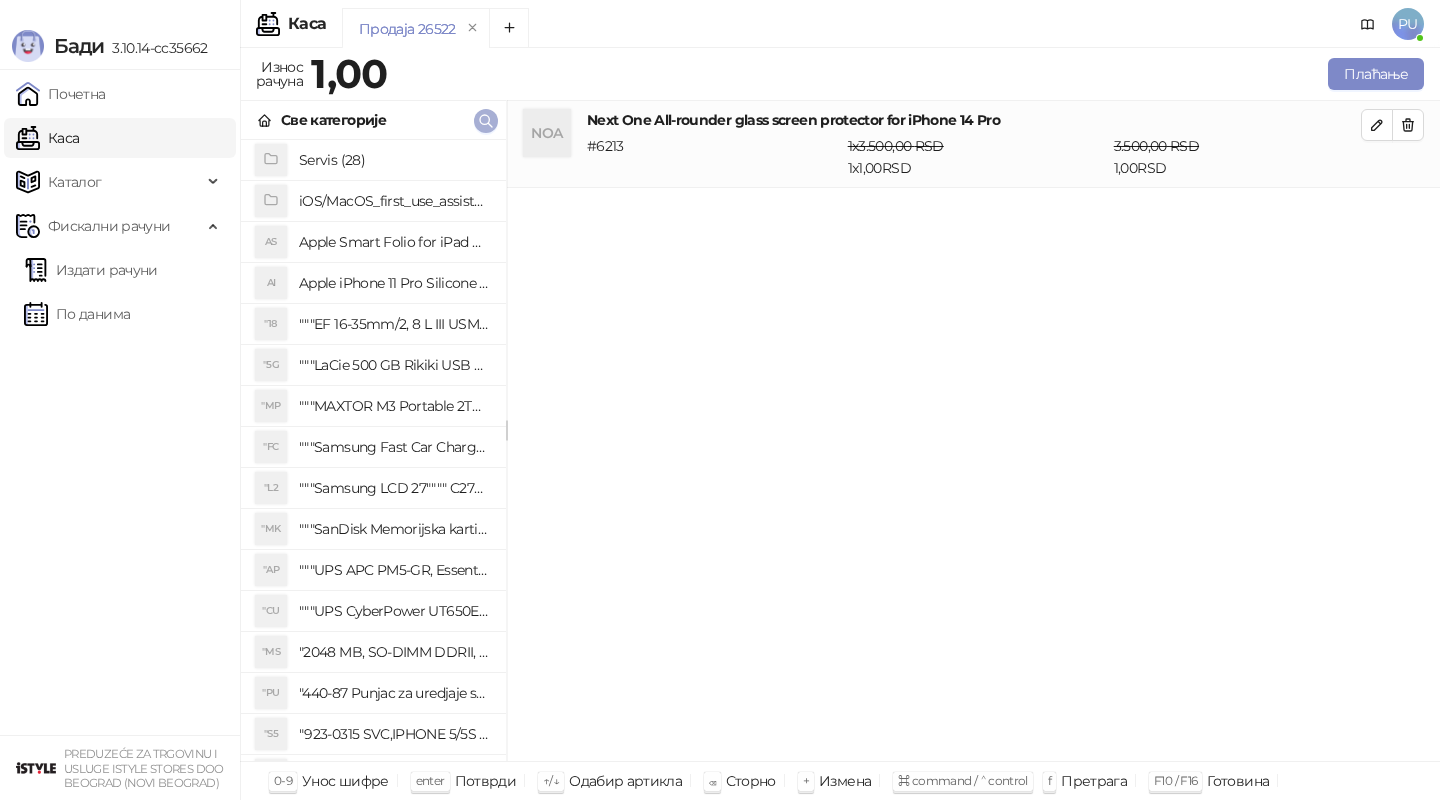click 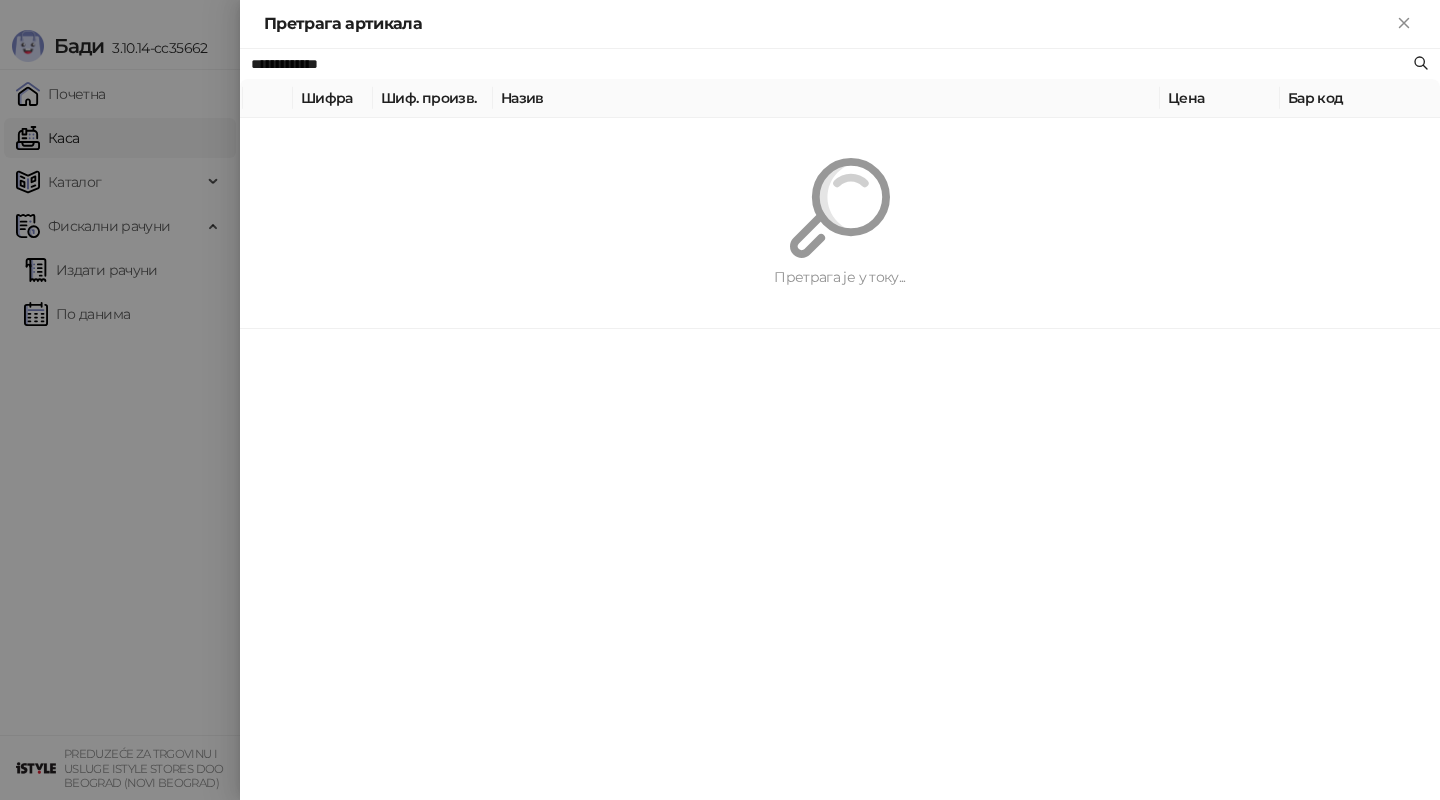 paste on "**********" 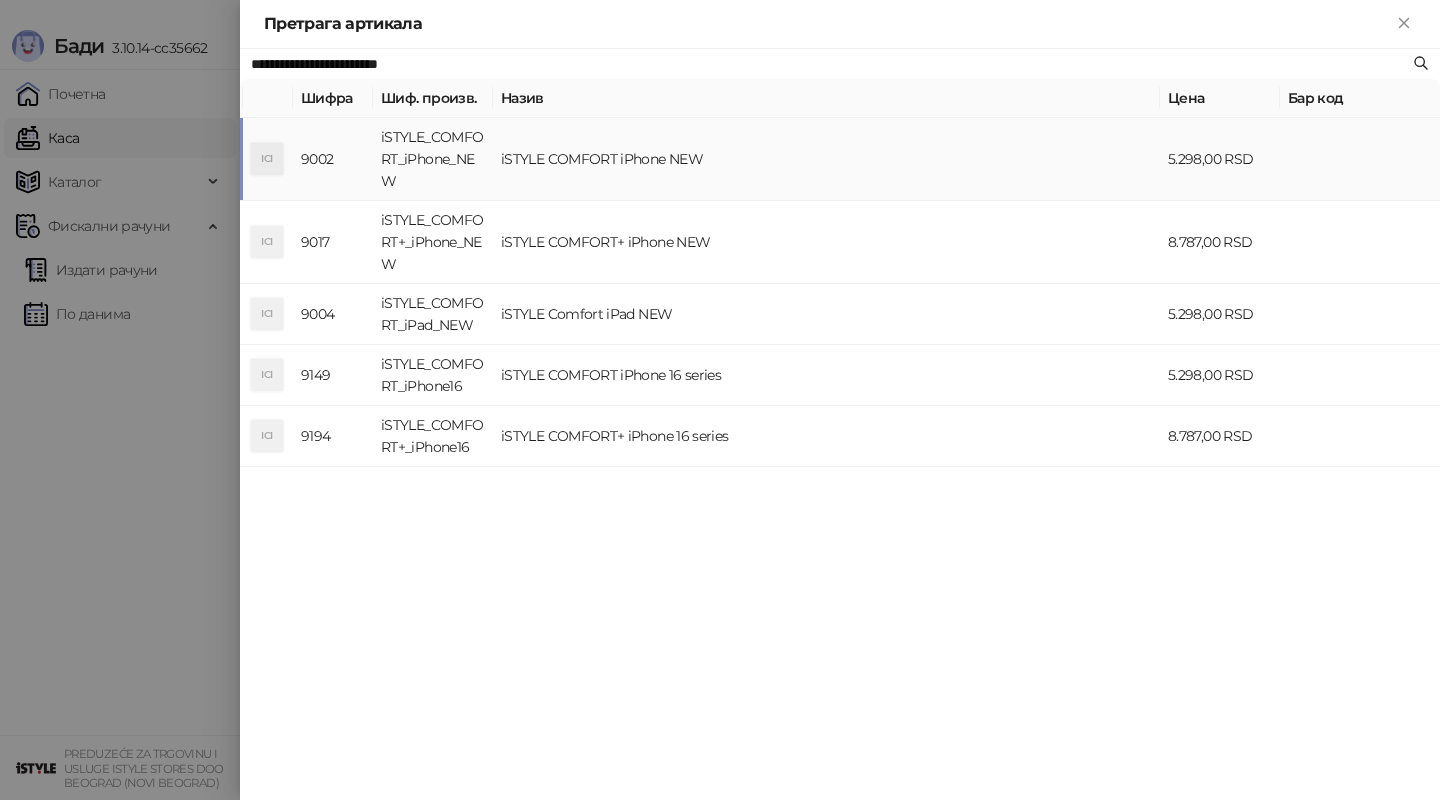 click on "iSTYLE COMFORT iPhone NEW" at bounding box center [826, 159] 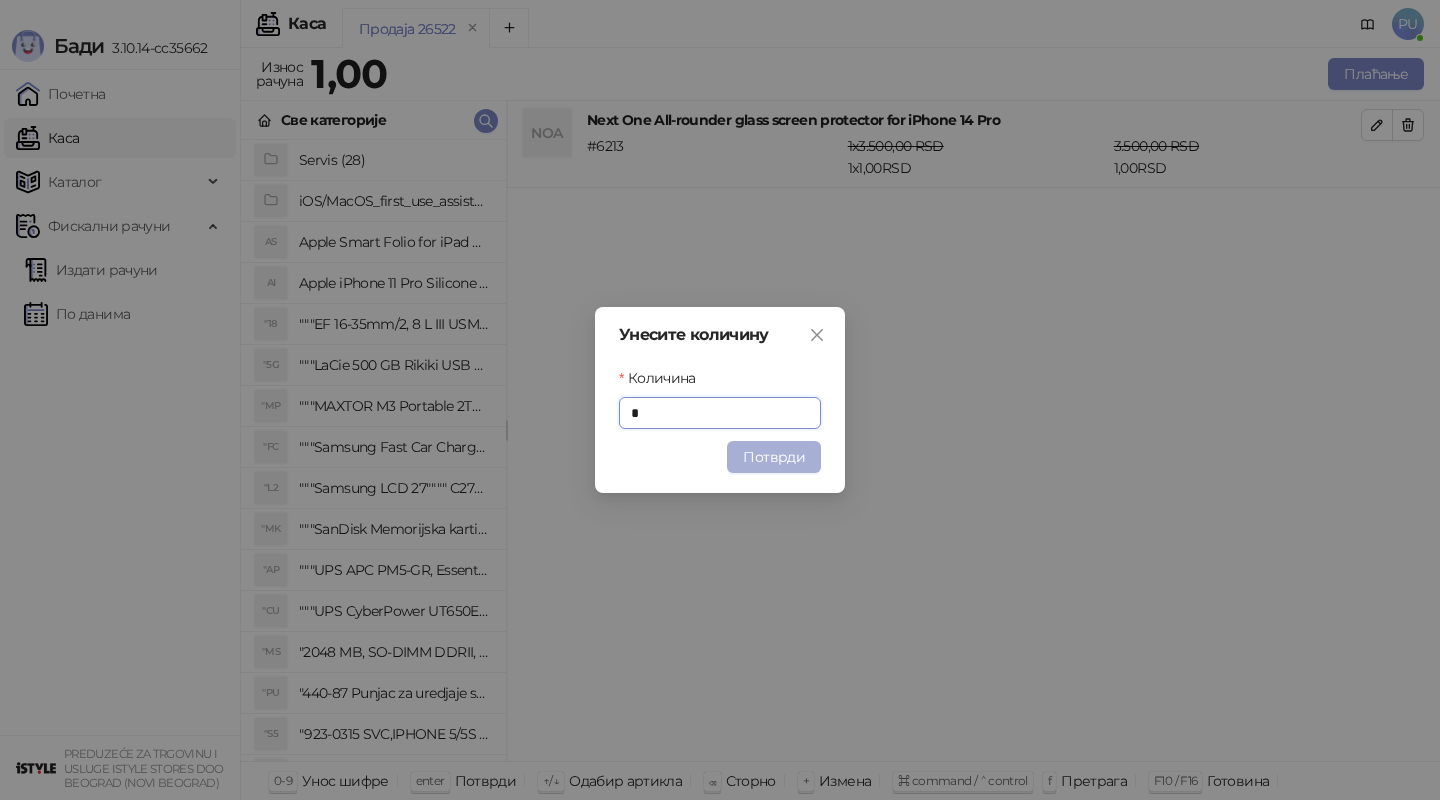 click on "Потврди" at bounding box center [774, 457] 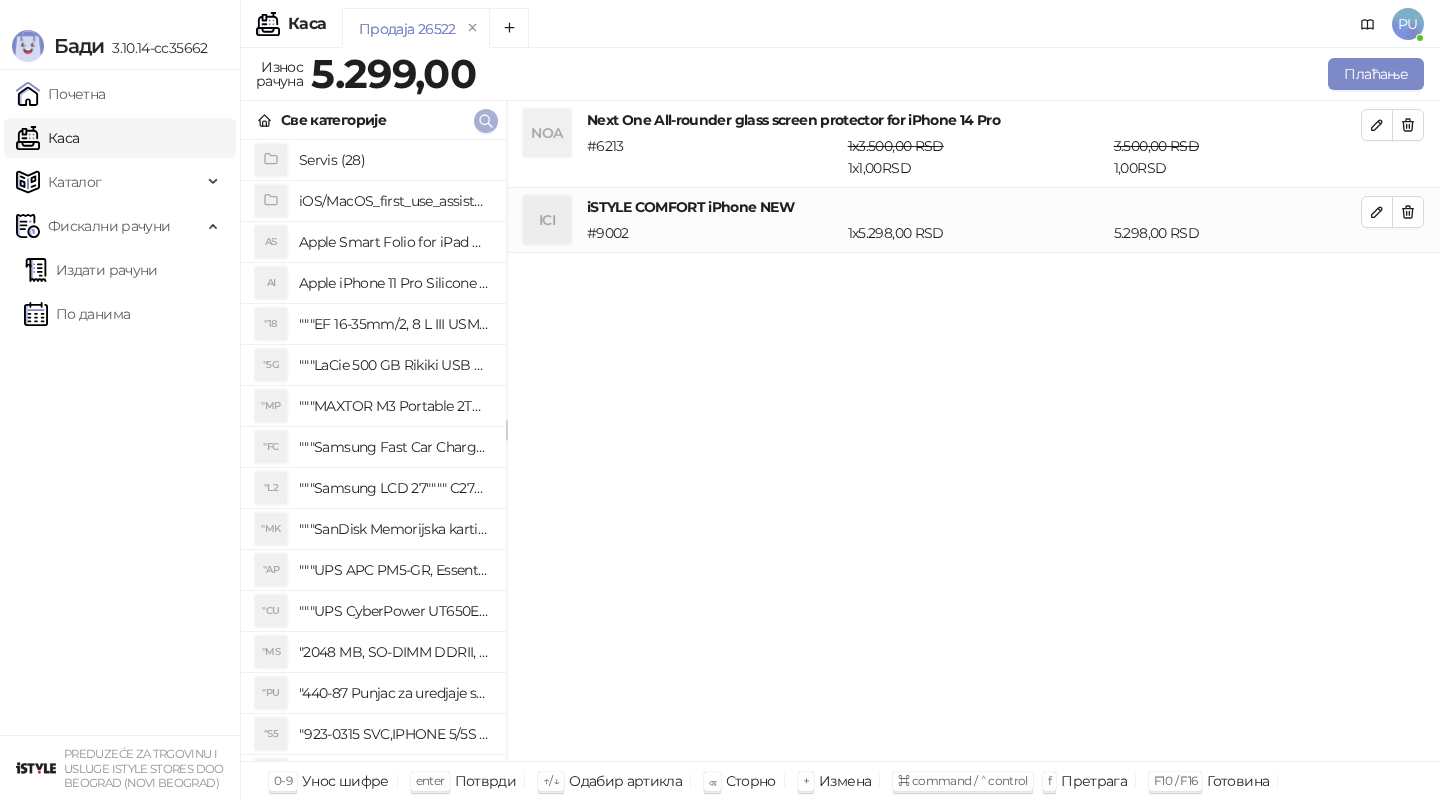 click at bounding box center [486, 121] 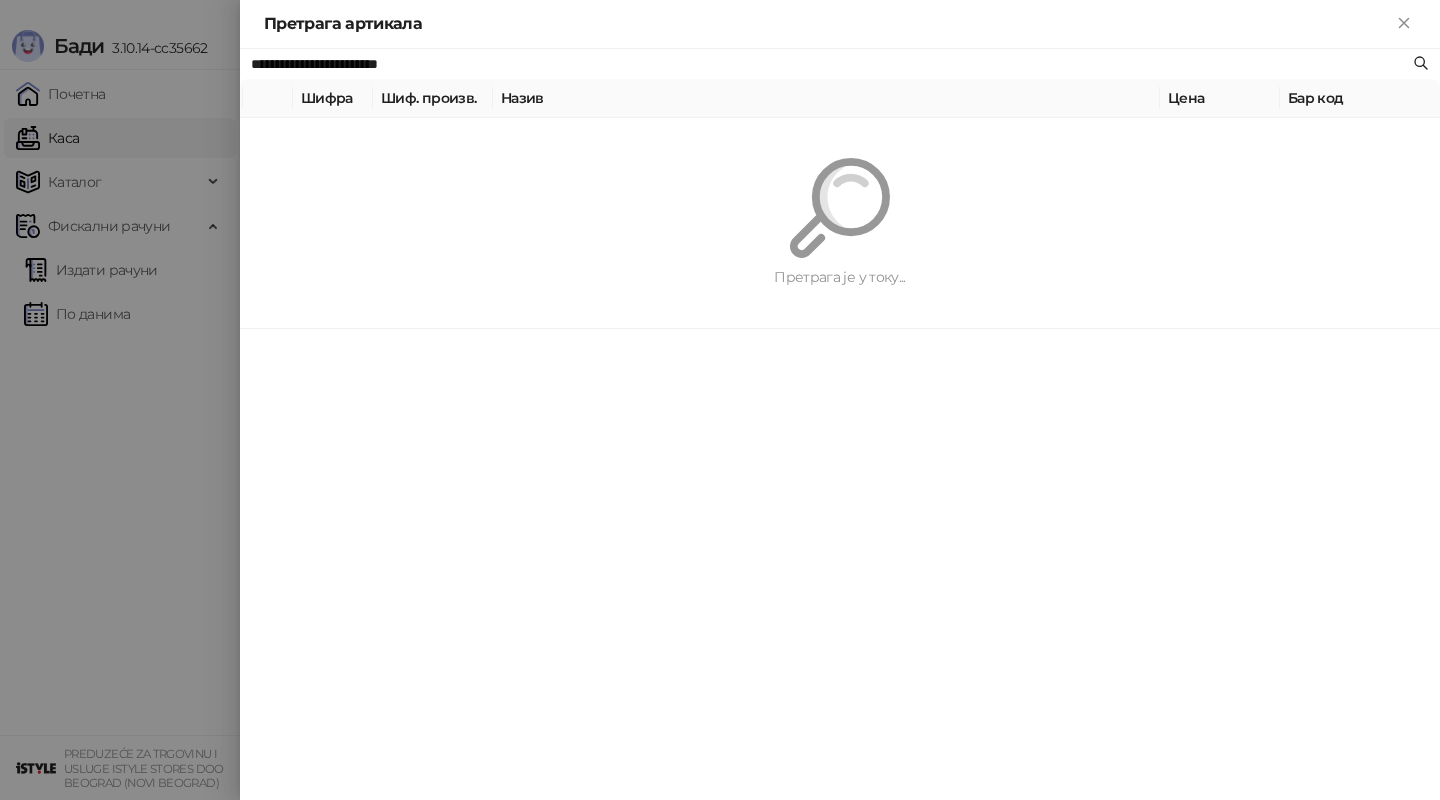 paste 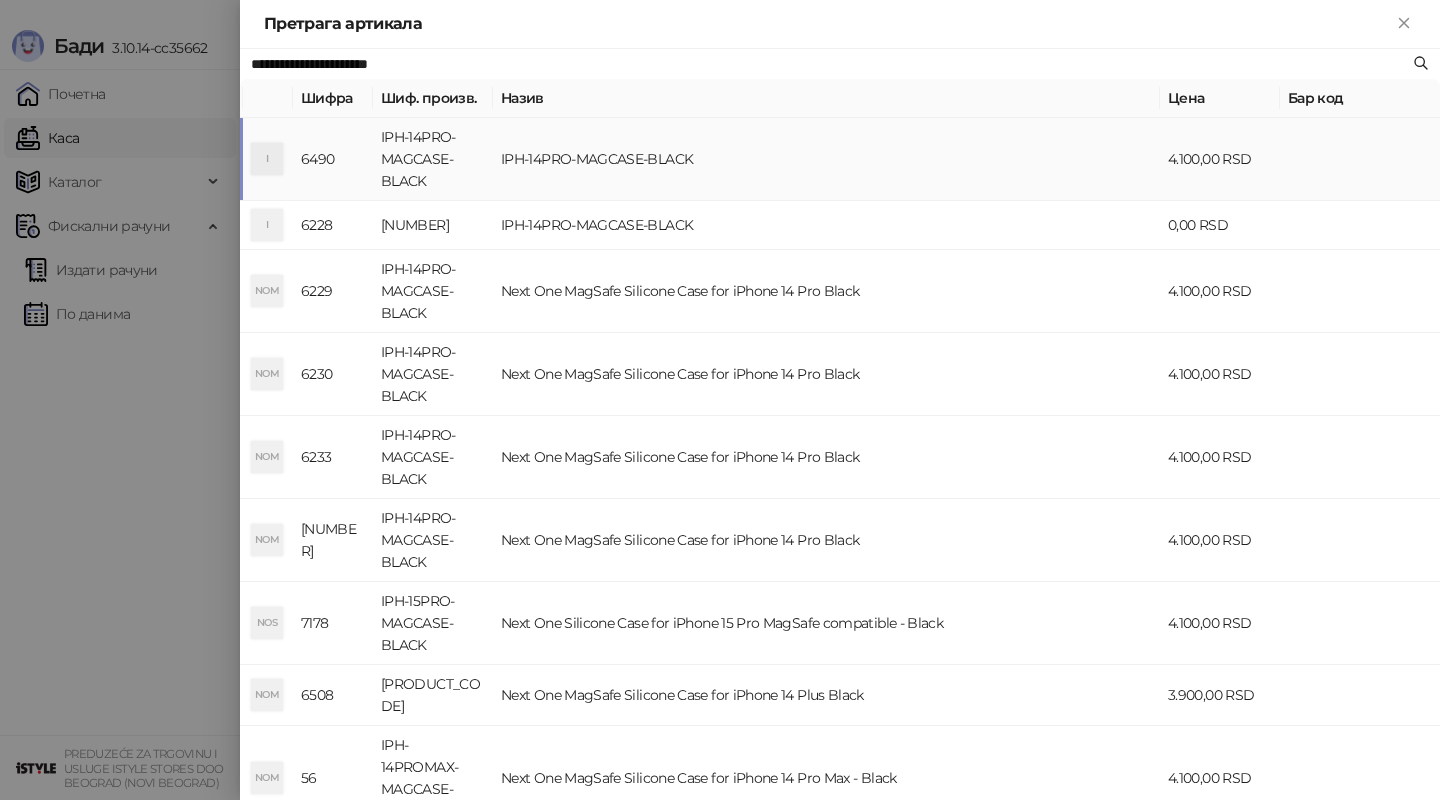 type on "**********" 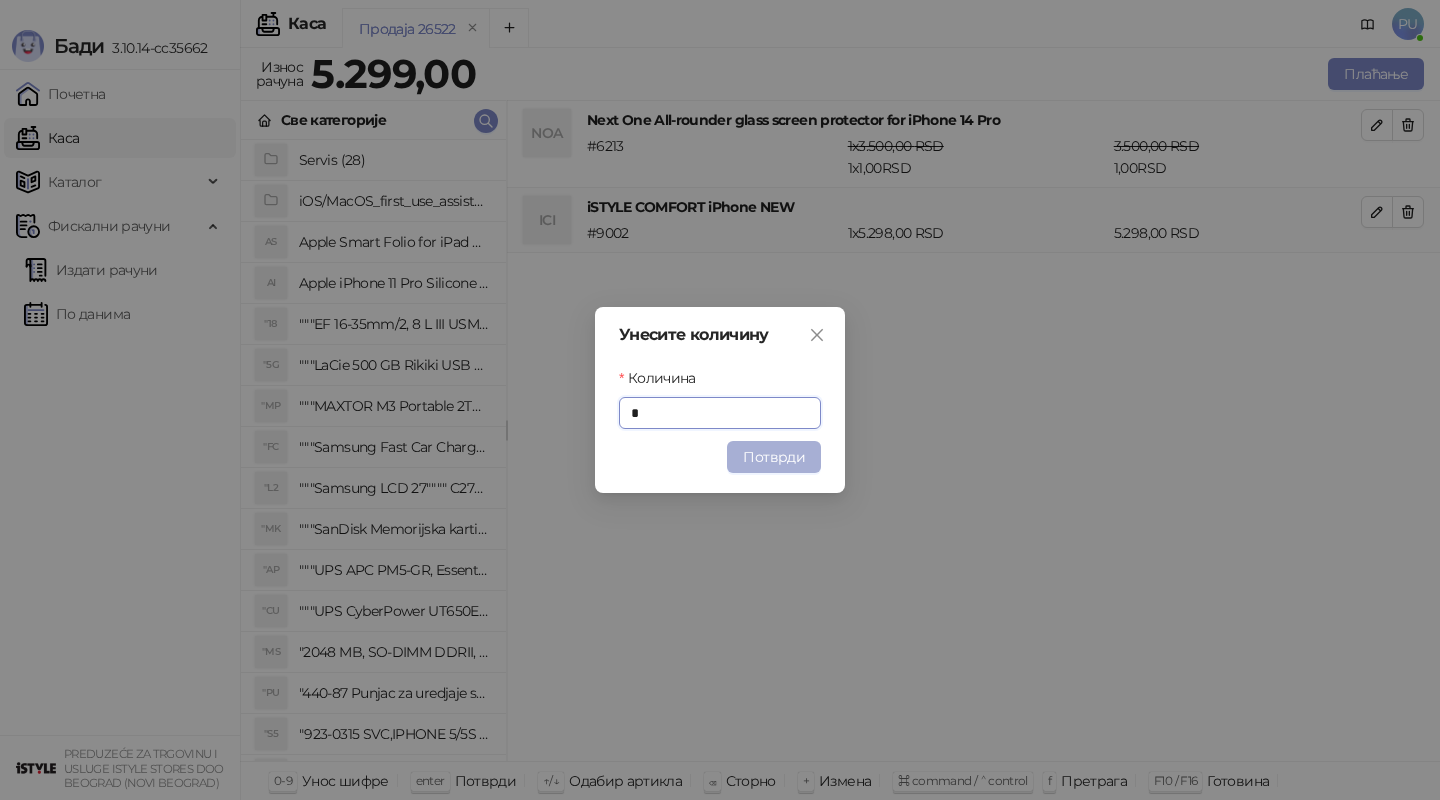 click on "Потврди" at bounding box center [774, 457] 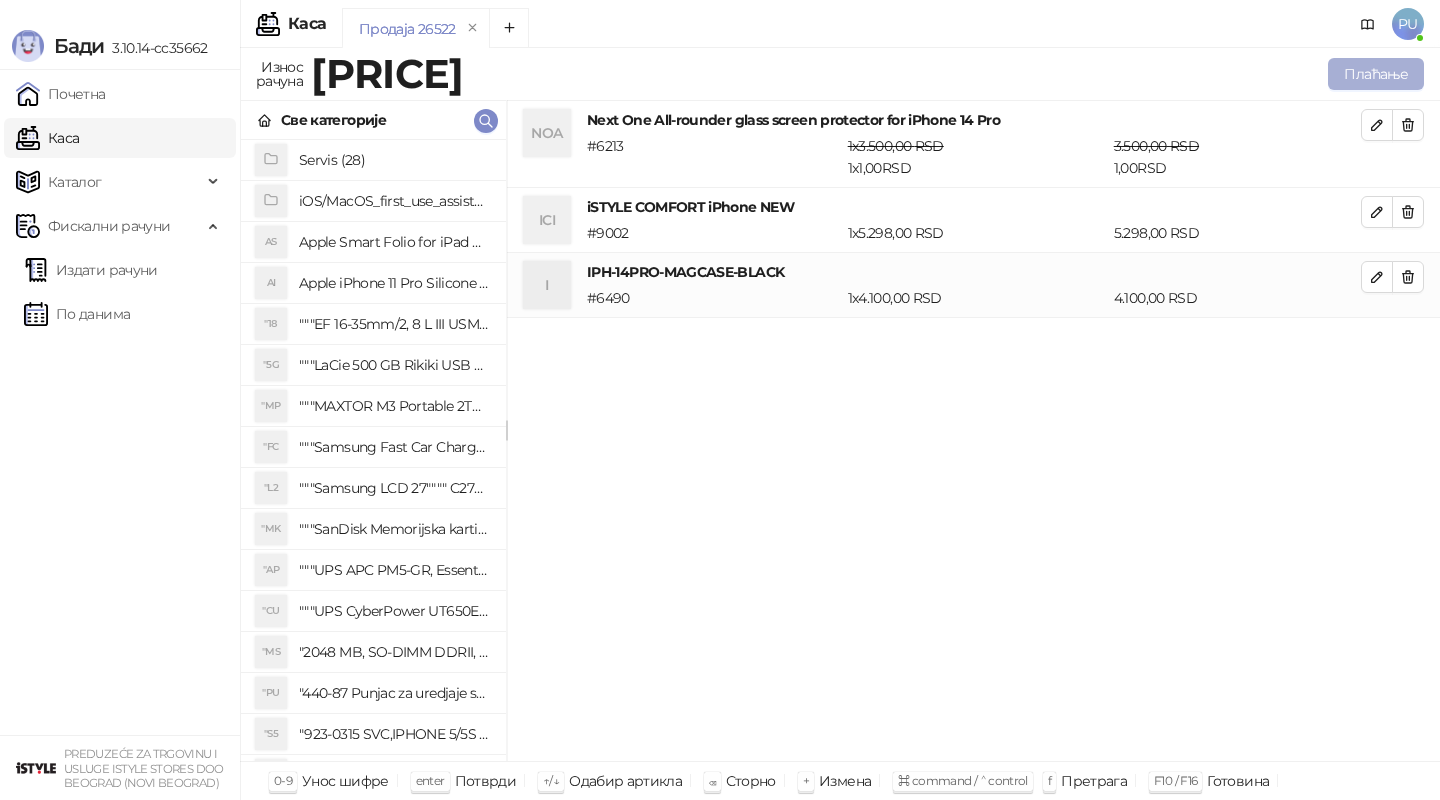 click on "Плаћање" at bounding box center [1376, 74] 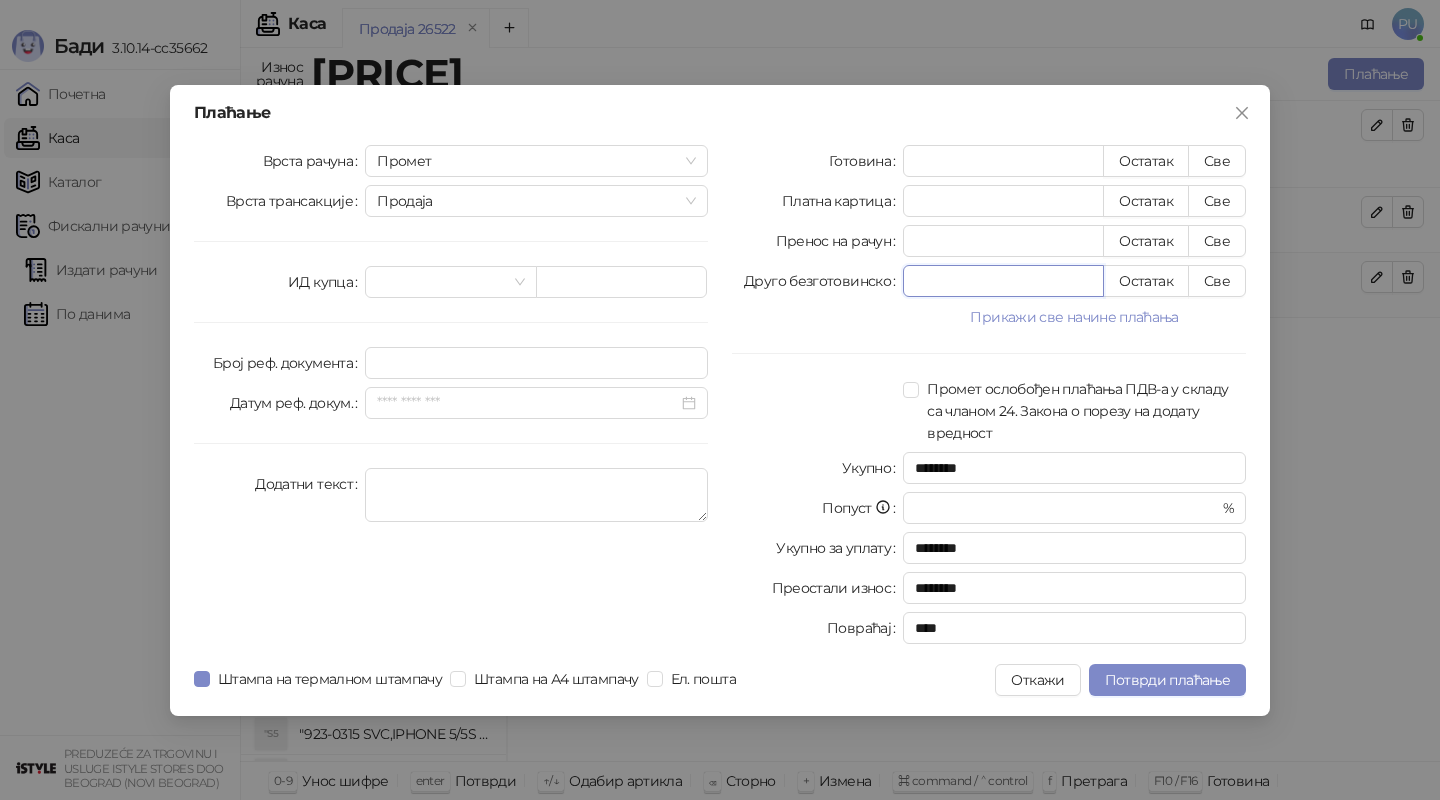 click on "*" at bounding box center [1003, 281] 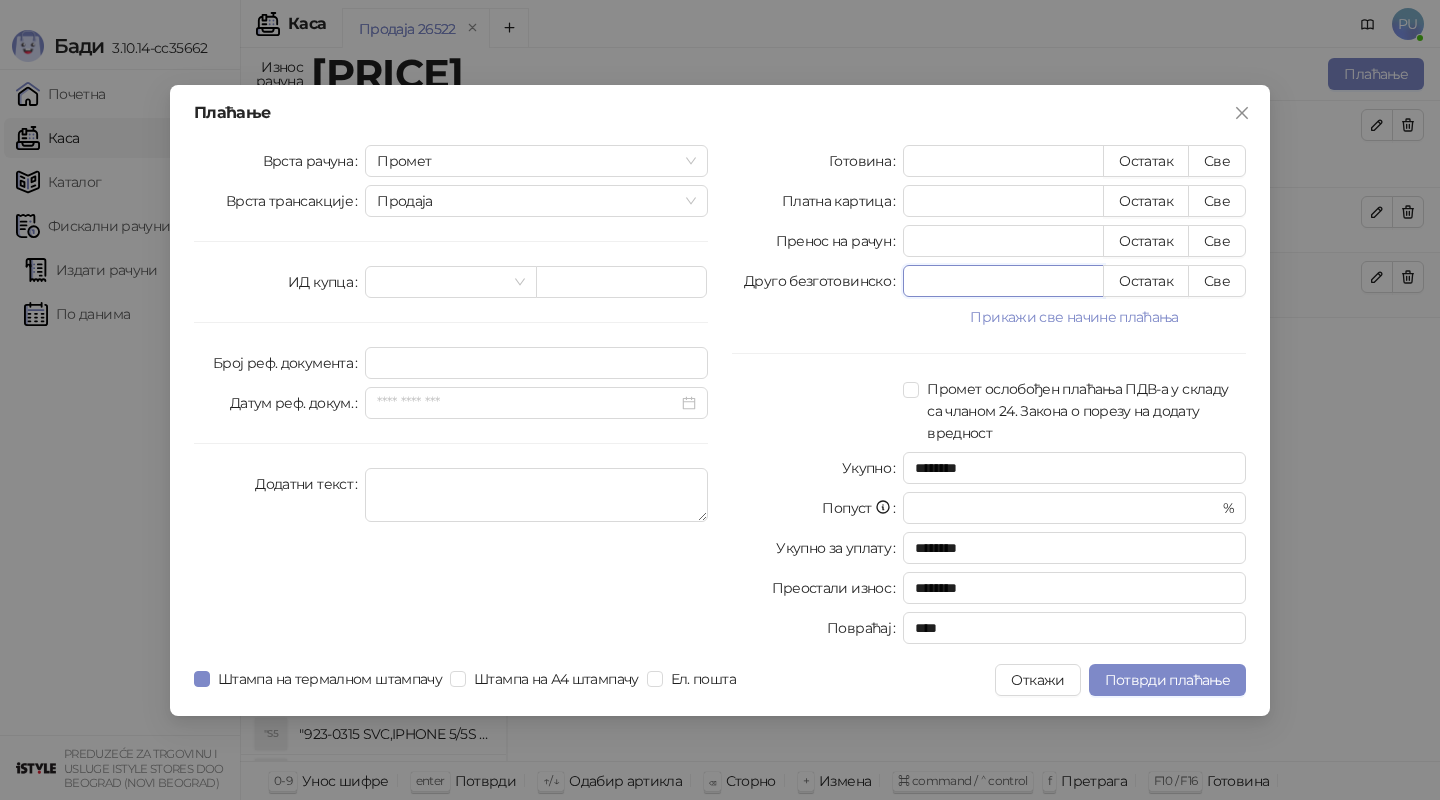 type on "***" 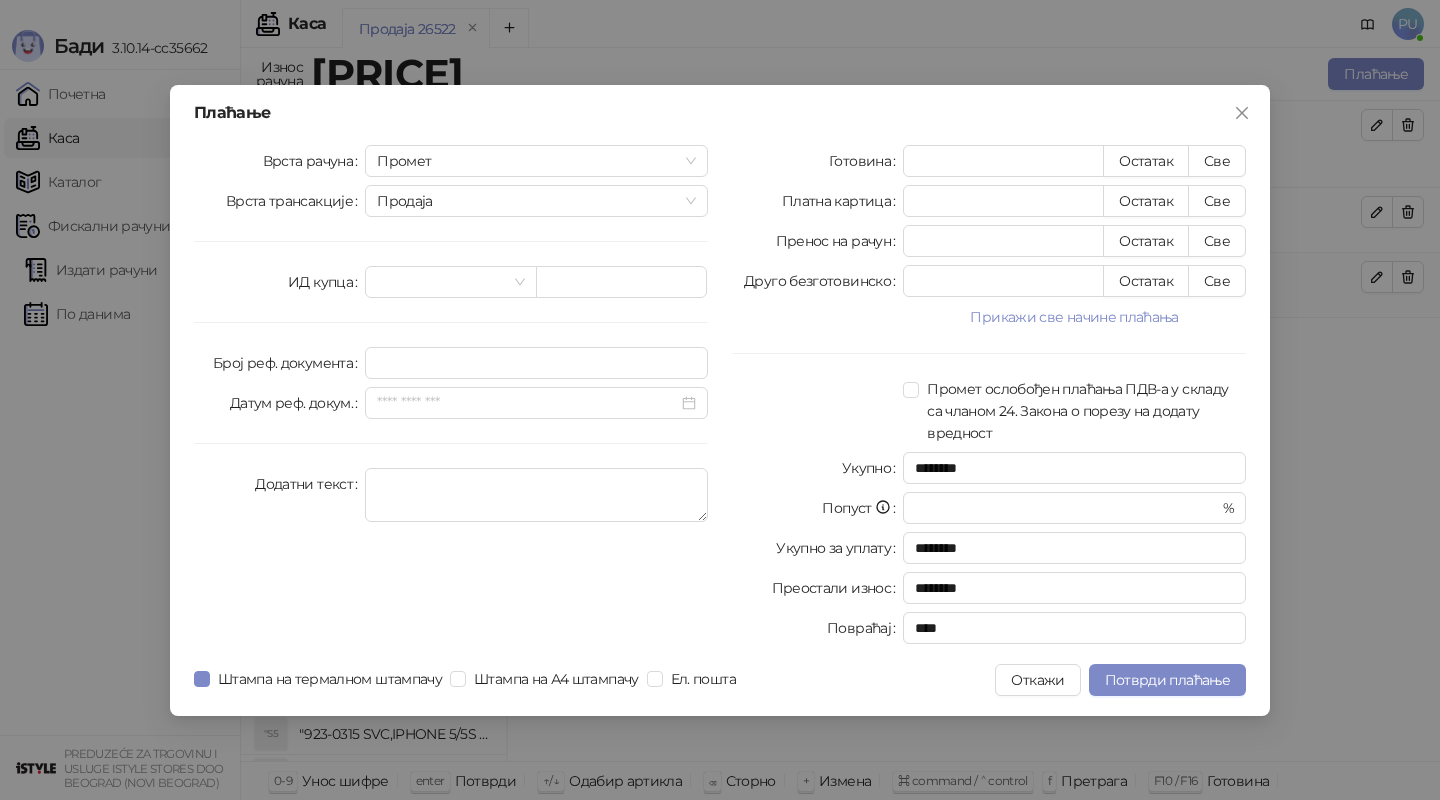 click on "Плаћање Врста рачуна Промет Врста трансакције Продаја ИД купца Број реф. документа Датум реф. докум. Додатни текст Готовина * Остатак Све Платна картица * Остатак Све Пренос на рачун * Остатак Све Друго безготовинско *** Остатак Све Прикажи све начине плаћања Чек * Остатак Све Ваучер * Остатак Све Инстант плаћање * Остатак Све   Промет ослобођен плаћања ПДВ-а у складу са чланом 24. Закона о порезу на додату вредност Укупно ******** Попуст   * % Укупно за уплату ******** Преостали износ ******** Повраћај **** Штампа на термалном штампачу Штампа на А4 штампачу Ел. пошта Откажи" at bounding box center [720, 400] 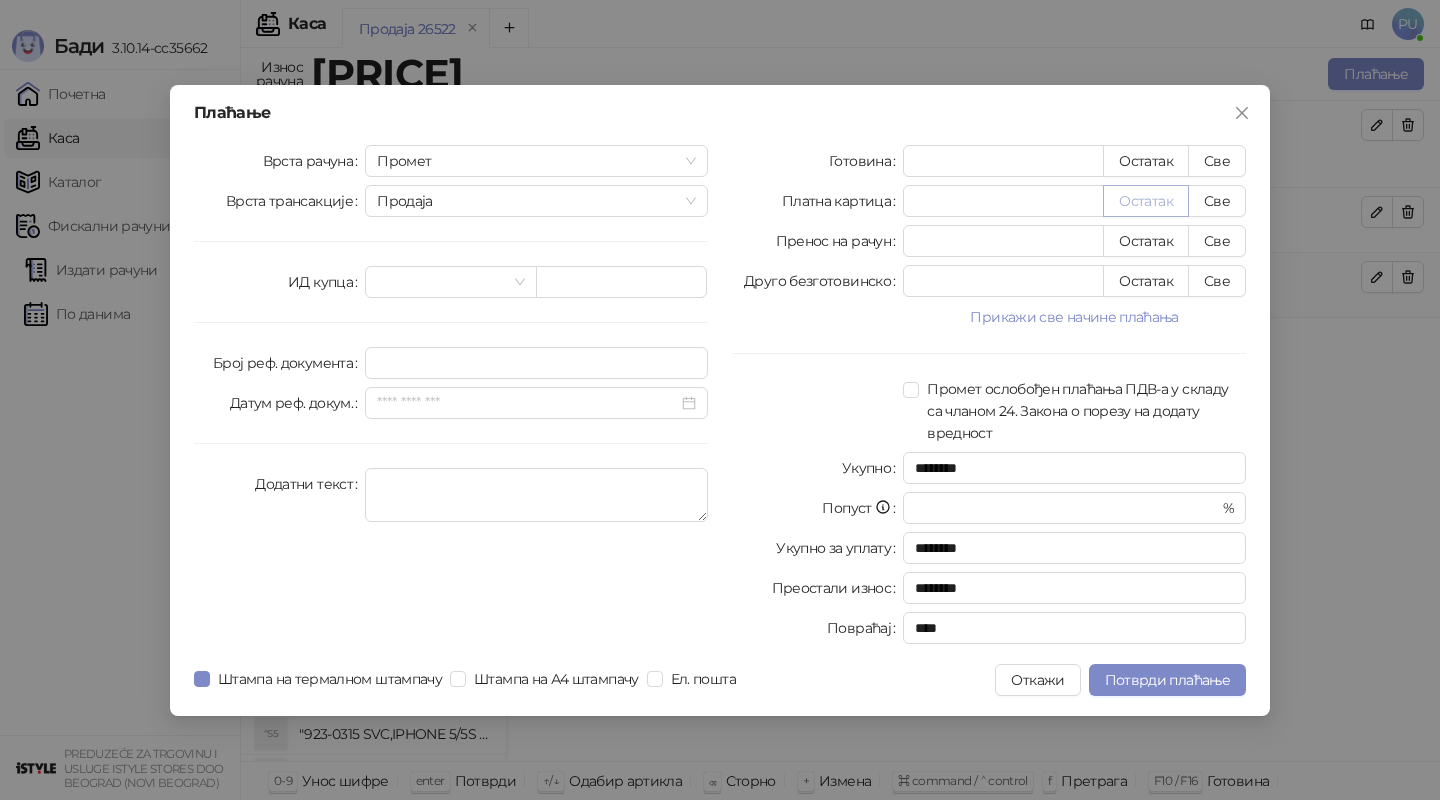 click on "Остатак" at bounding box center (1146, 201) 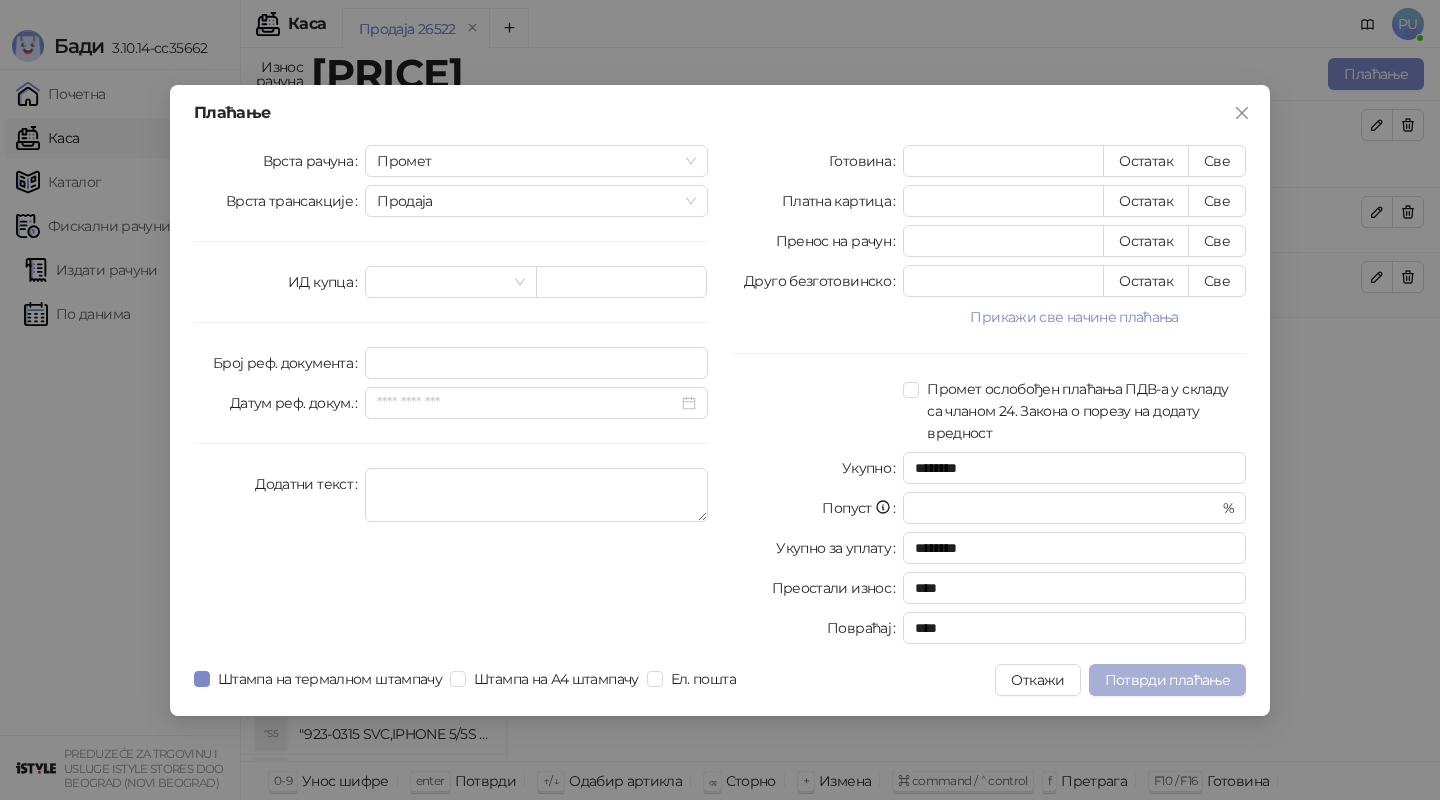 click on "Потврди плаћање" at bounding box center [1167, 680] 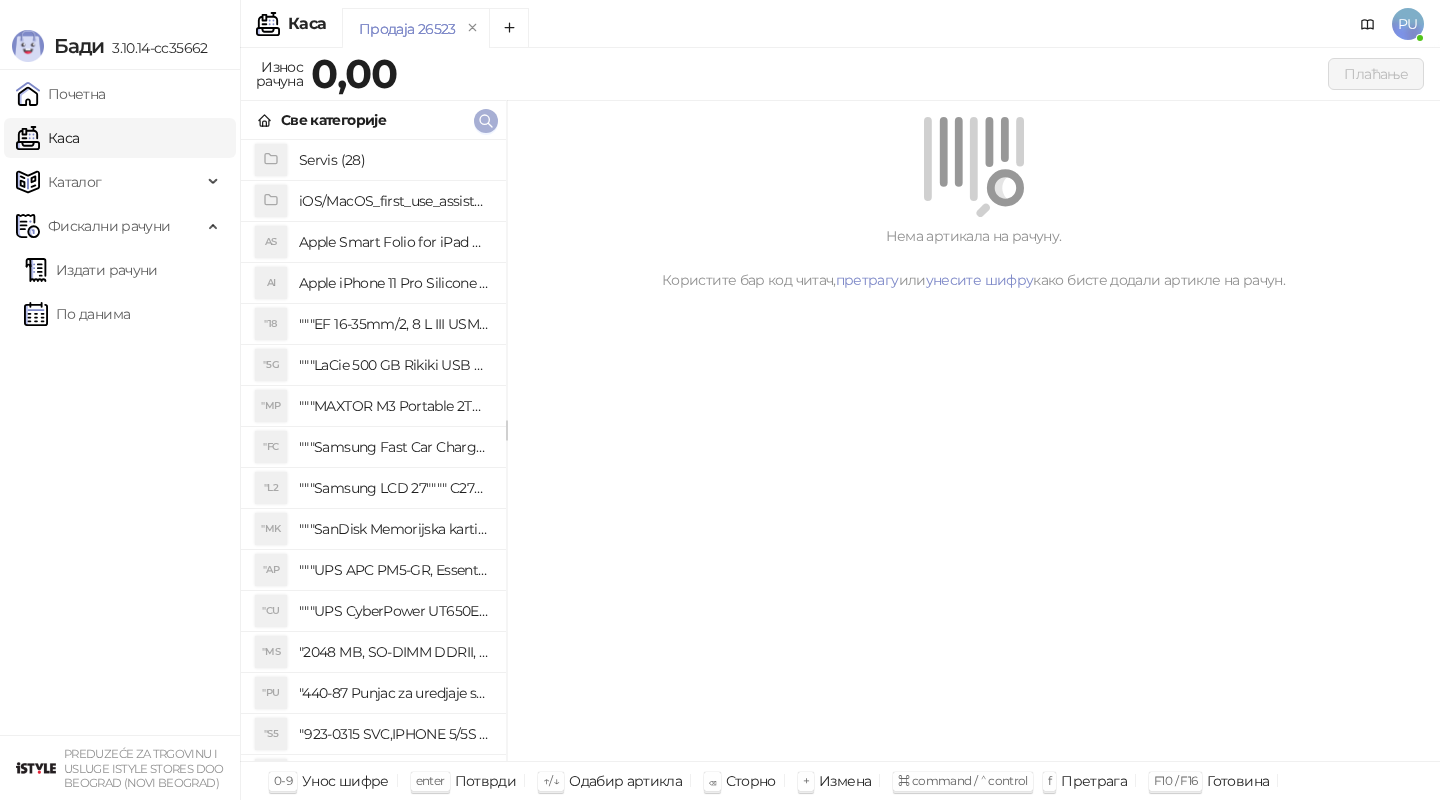 click 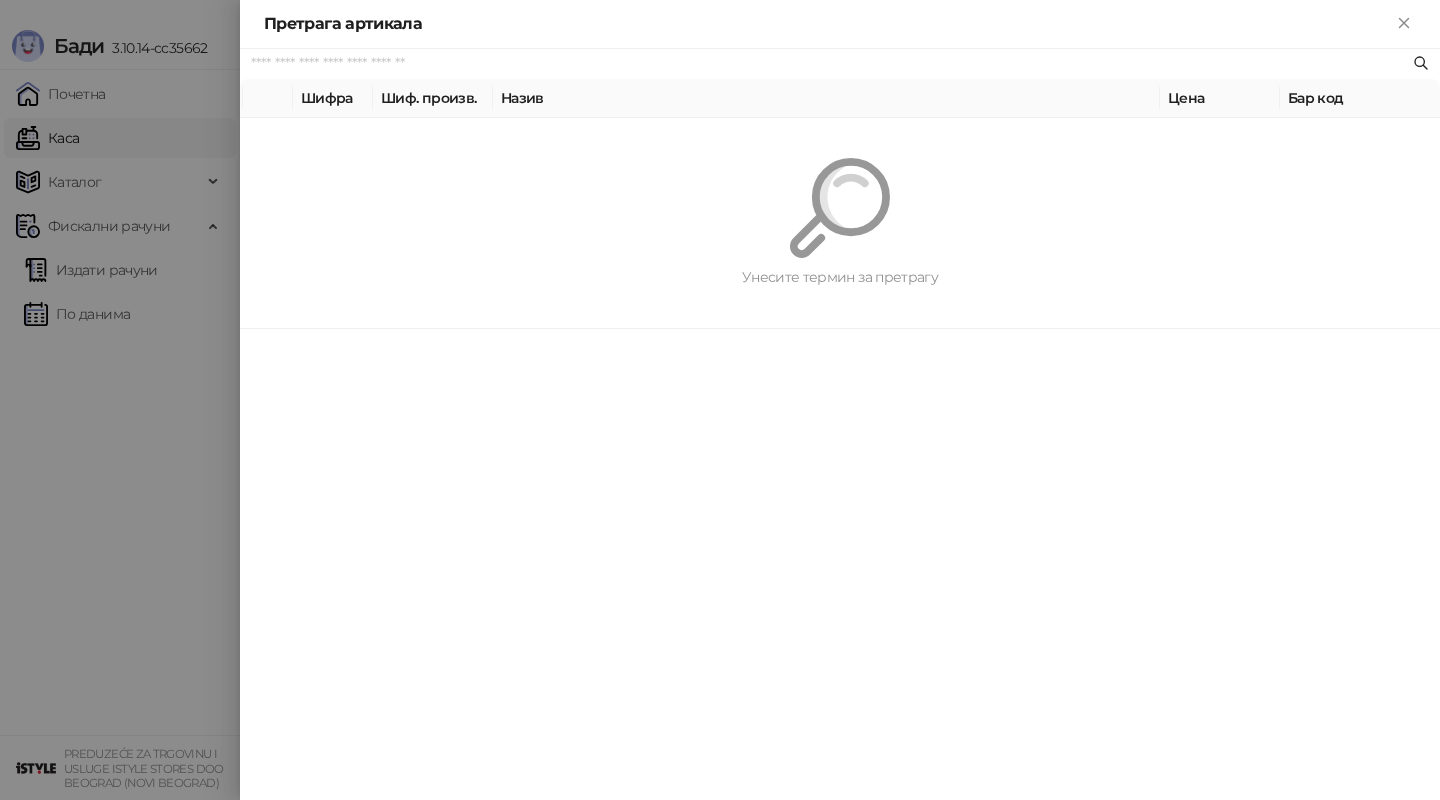 paste on "**********" 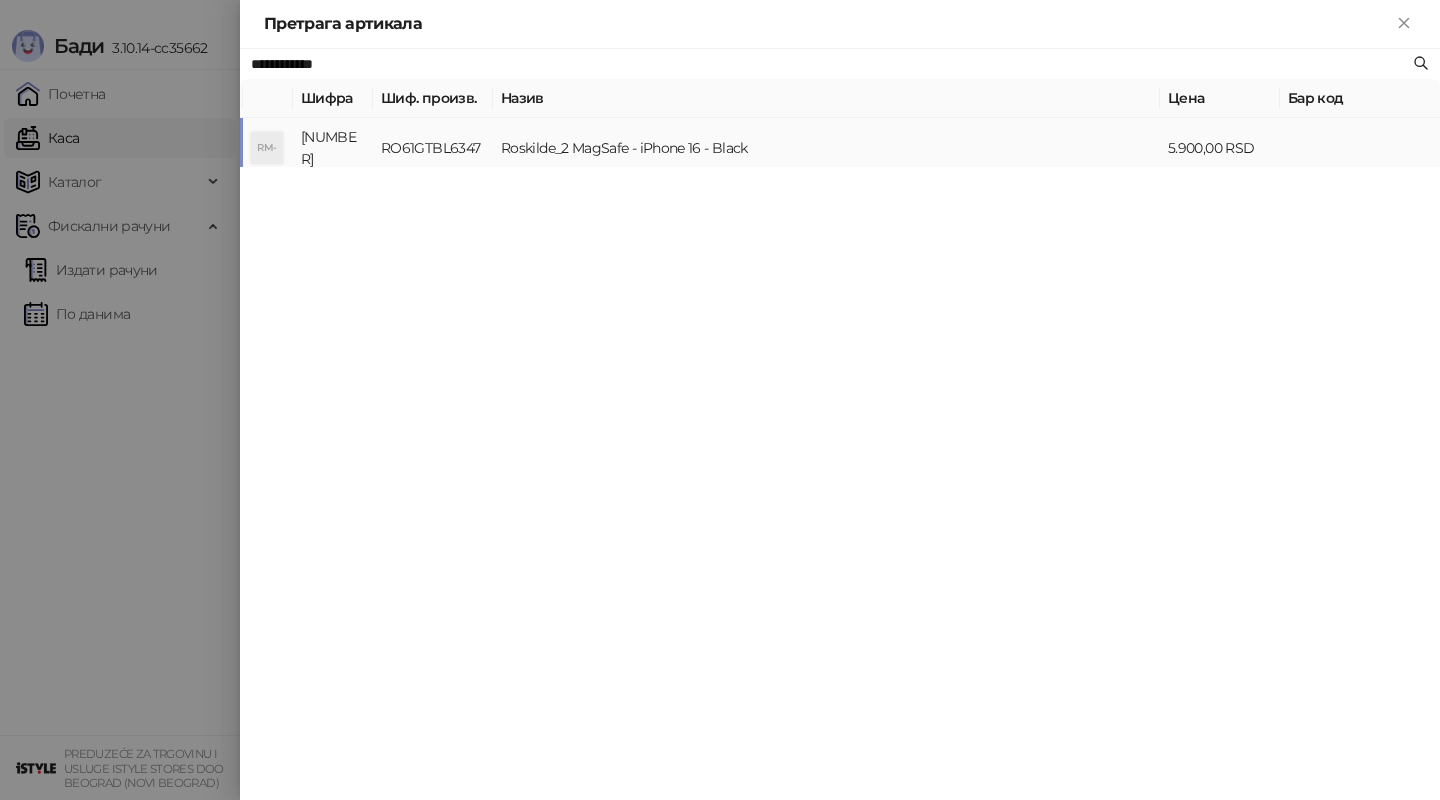 type on "**********" 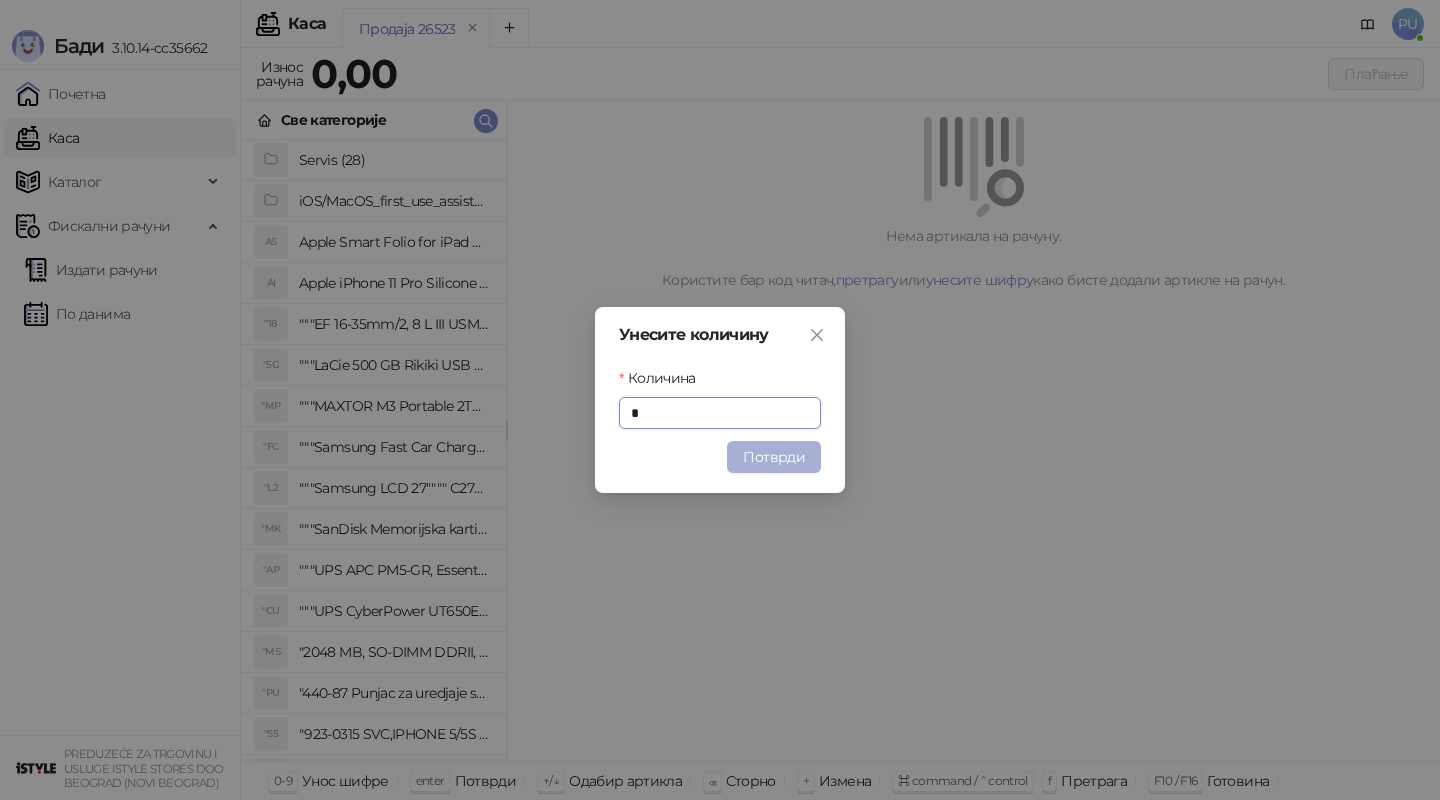 click on "Потврди" at bounding box center (774, 457) 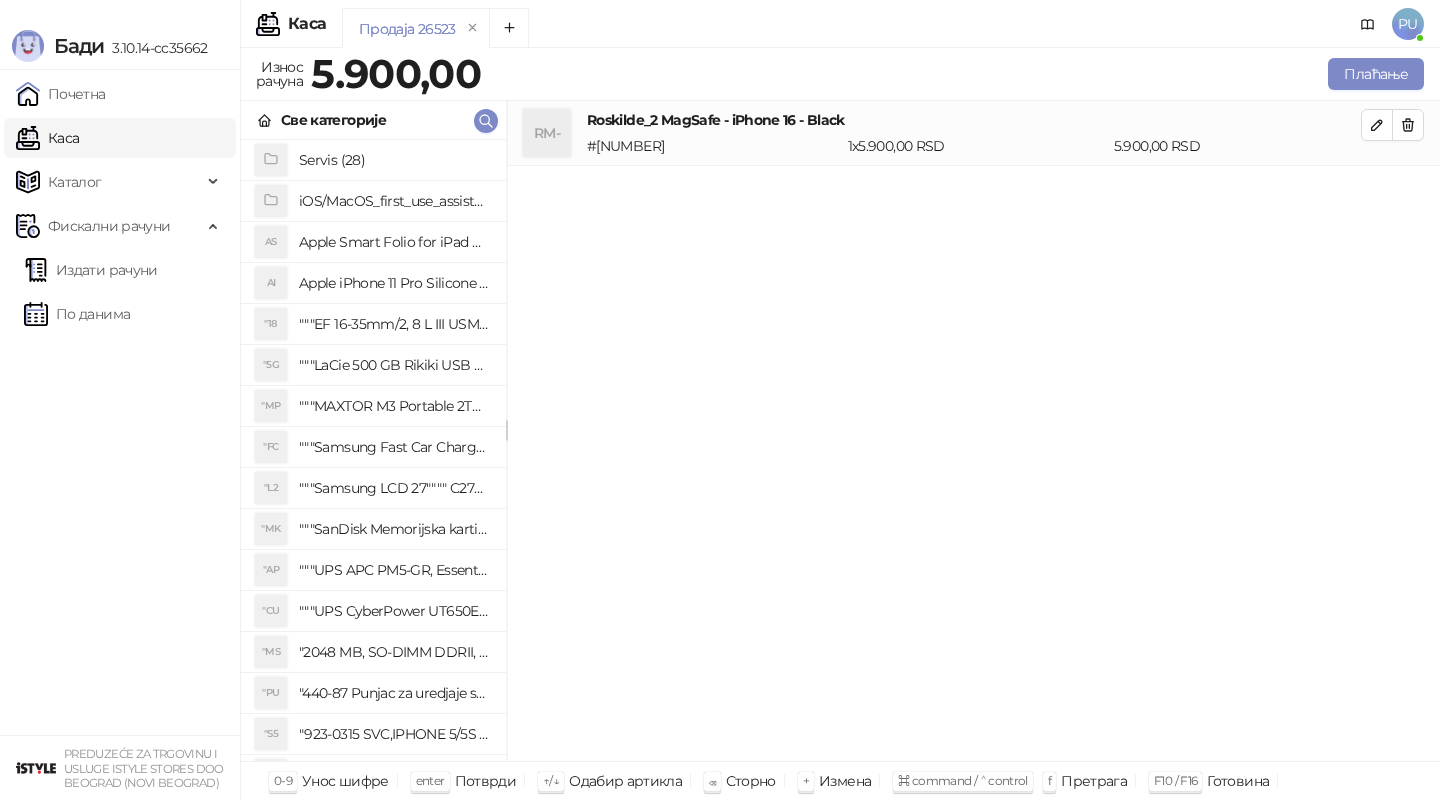 click on "Продаја 26523" at bounding box center (823, 31) 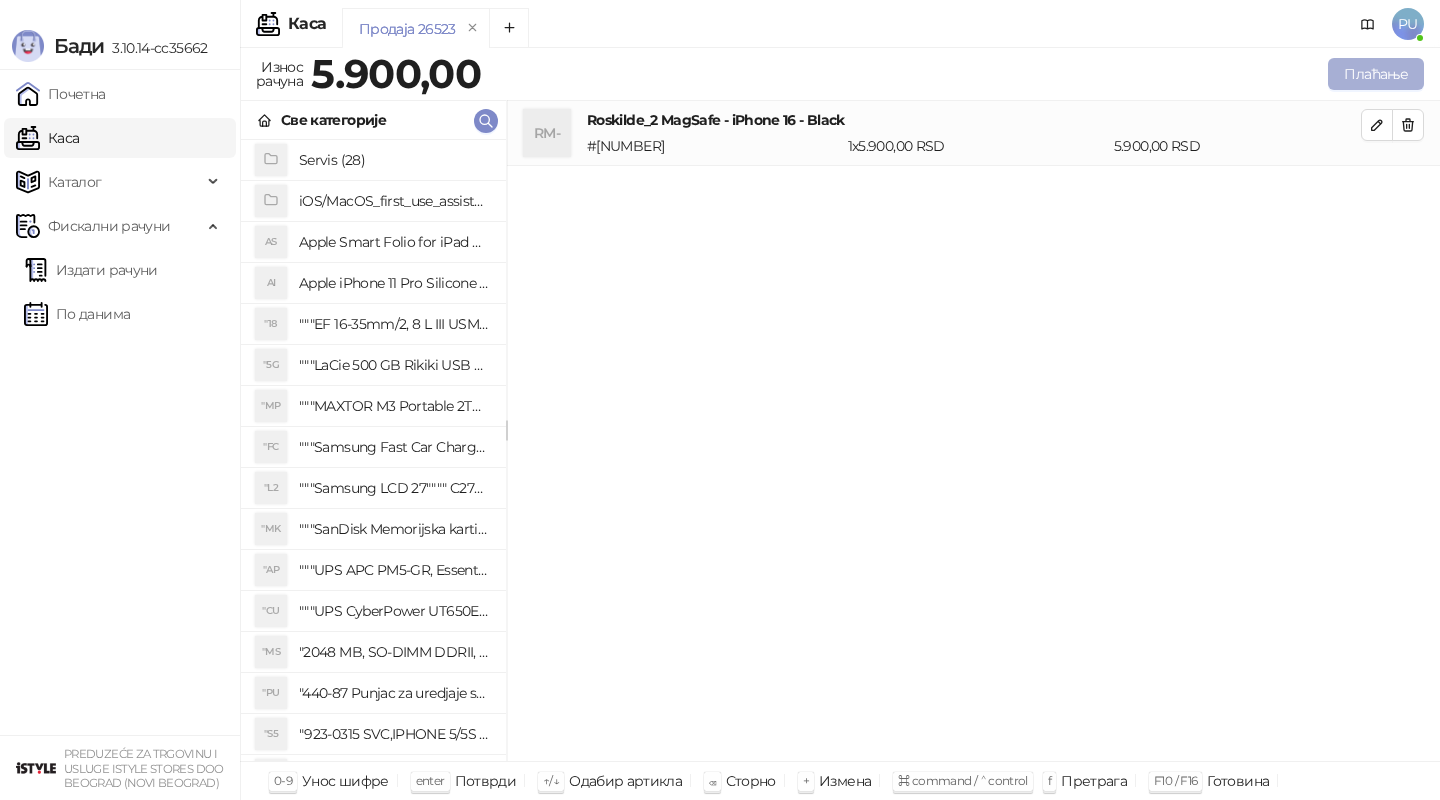 click on "Плаћање" at bounding box center [1376, 74] 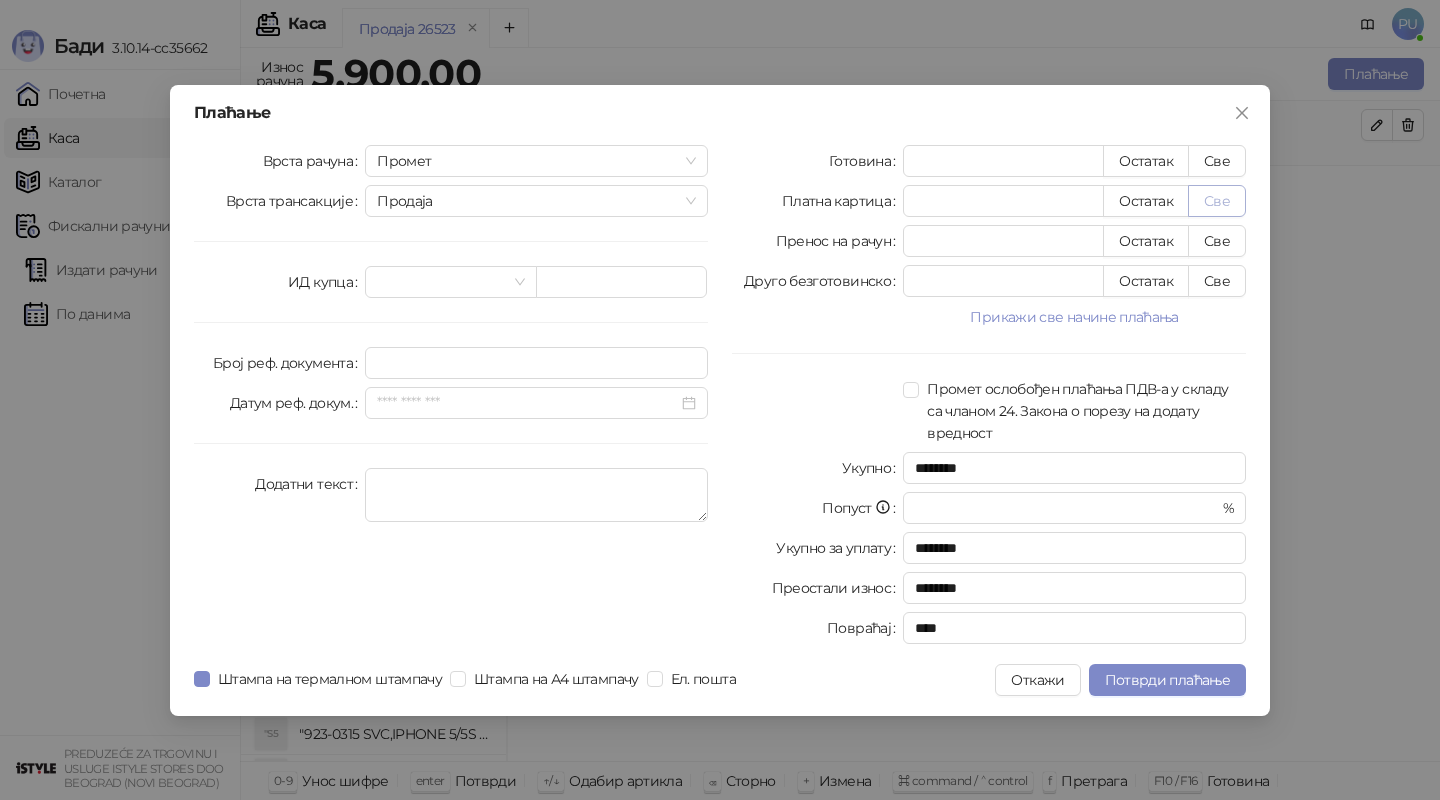click on "Све" at bounding box center [1217, 201] 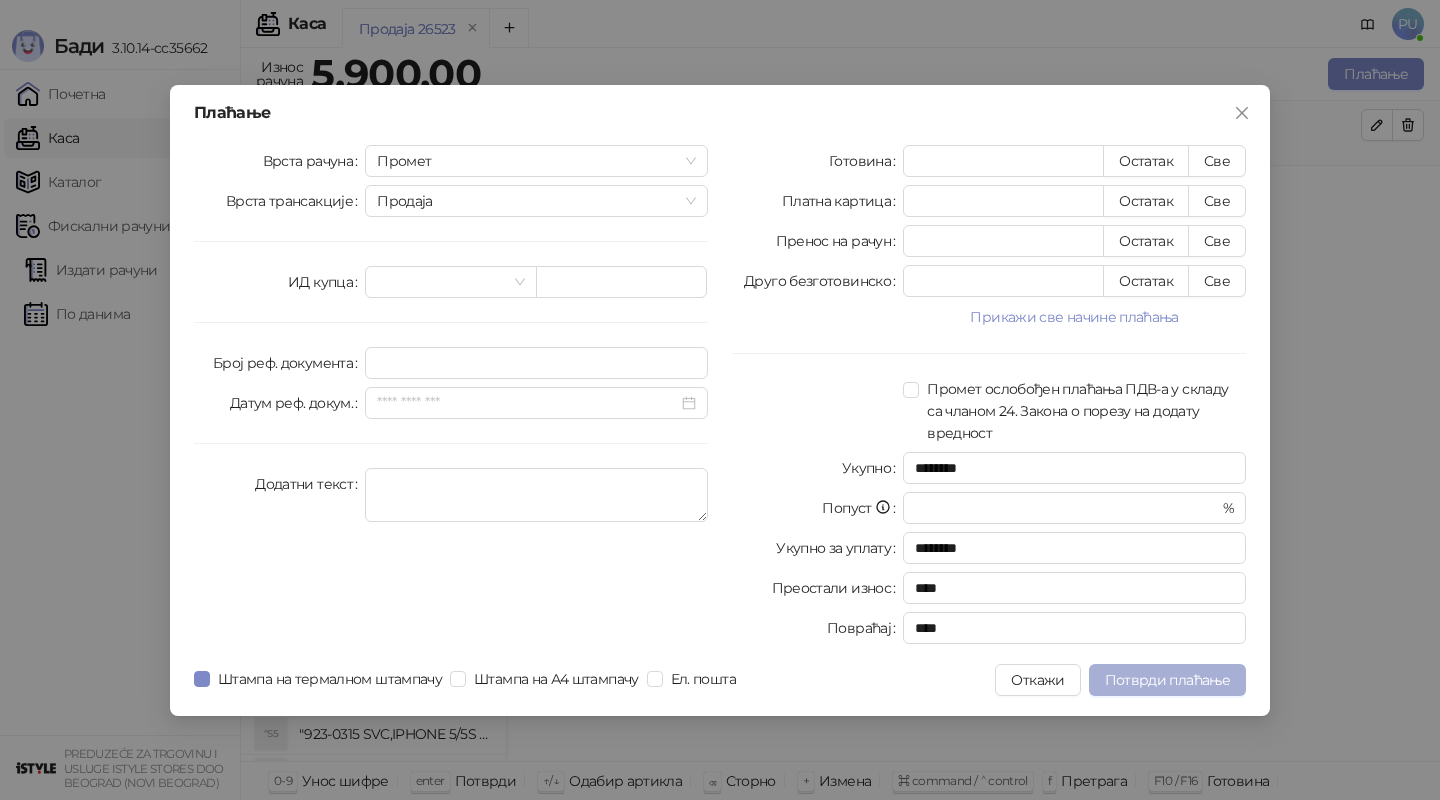 click on "Потврди плаћање" at bounding box center [1167, 680] 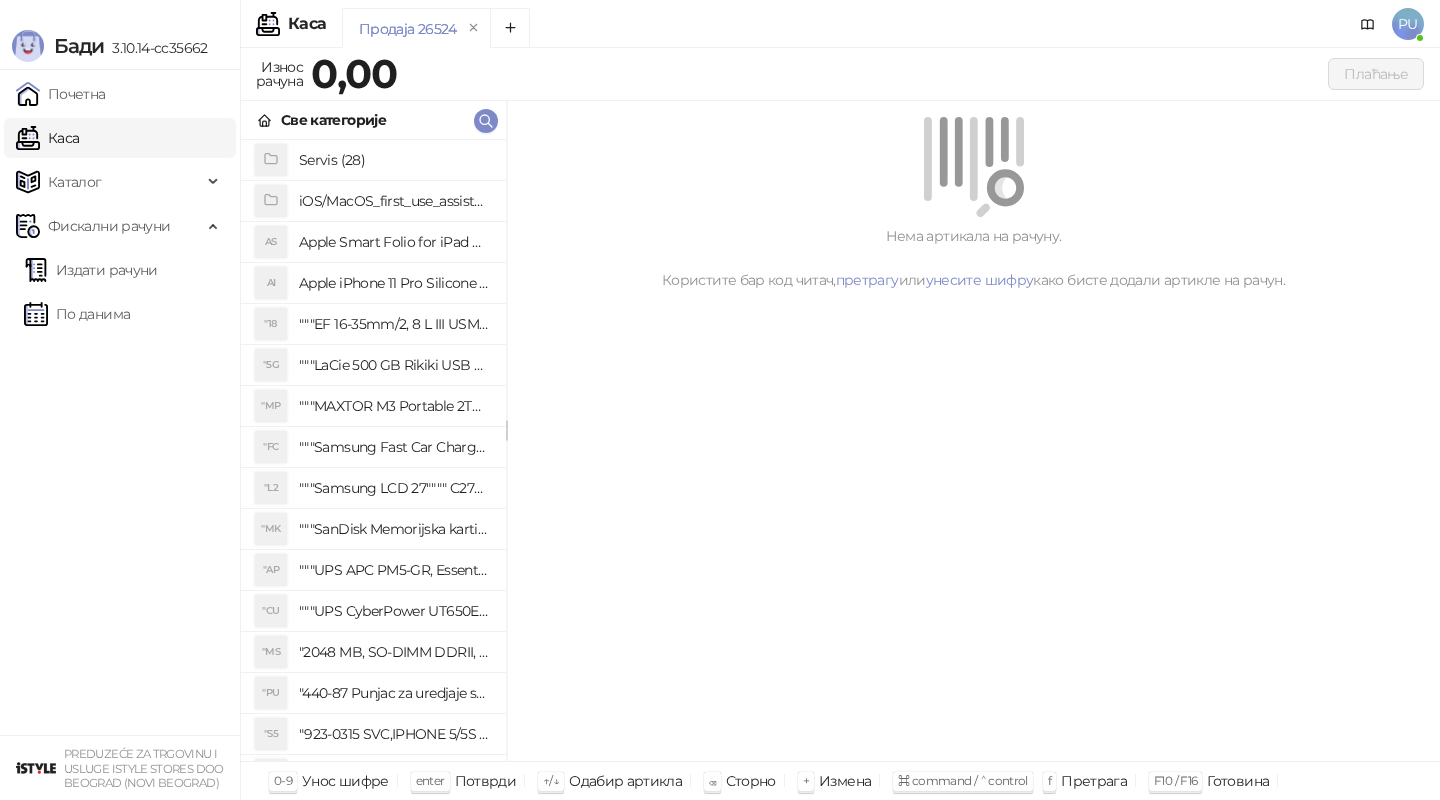 click on "Каса" at bounding box center (47, 138) 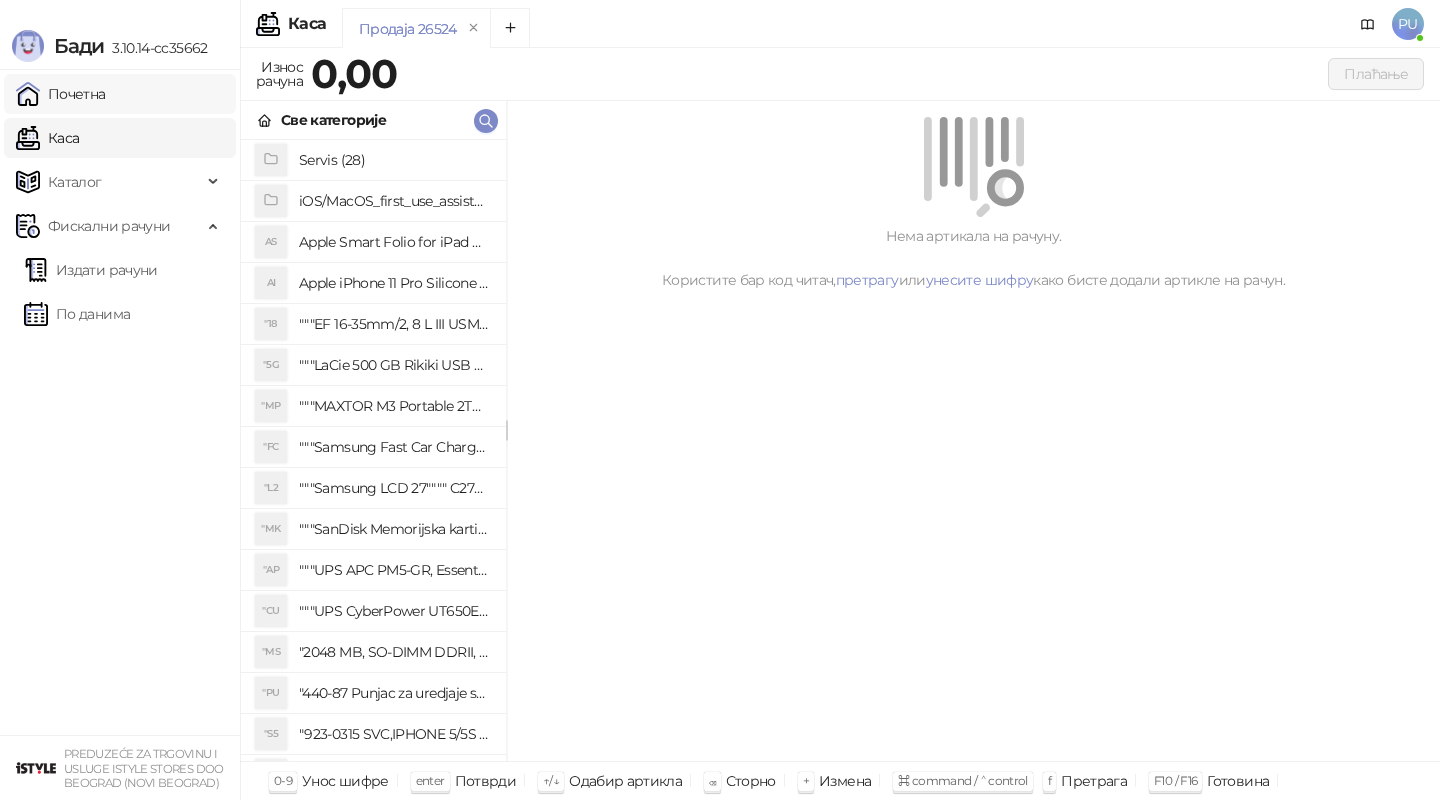 click on "Почетна" at bounding box center [61, 94] 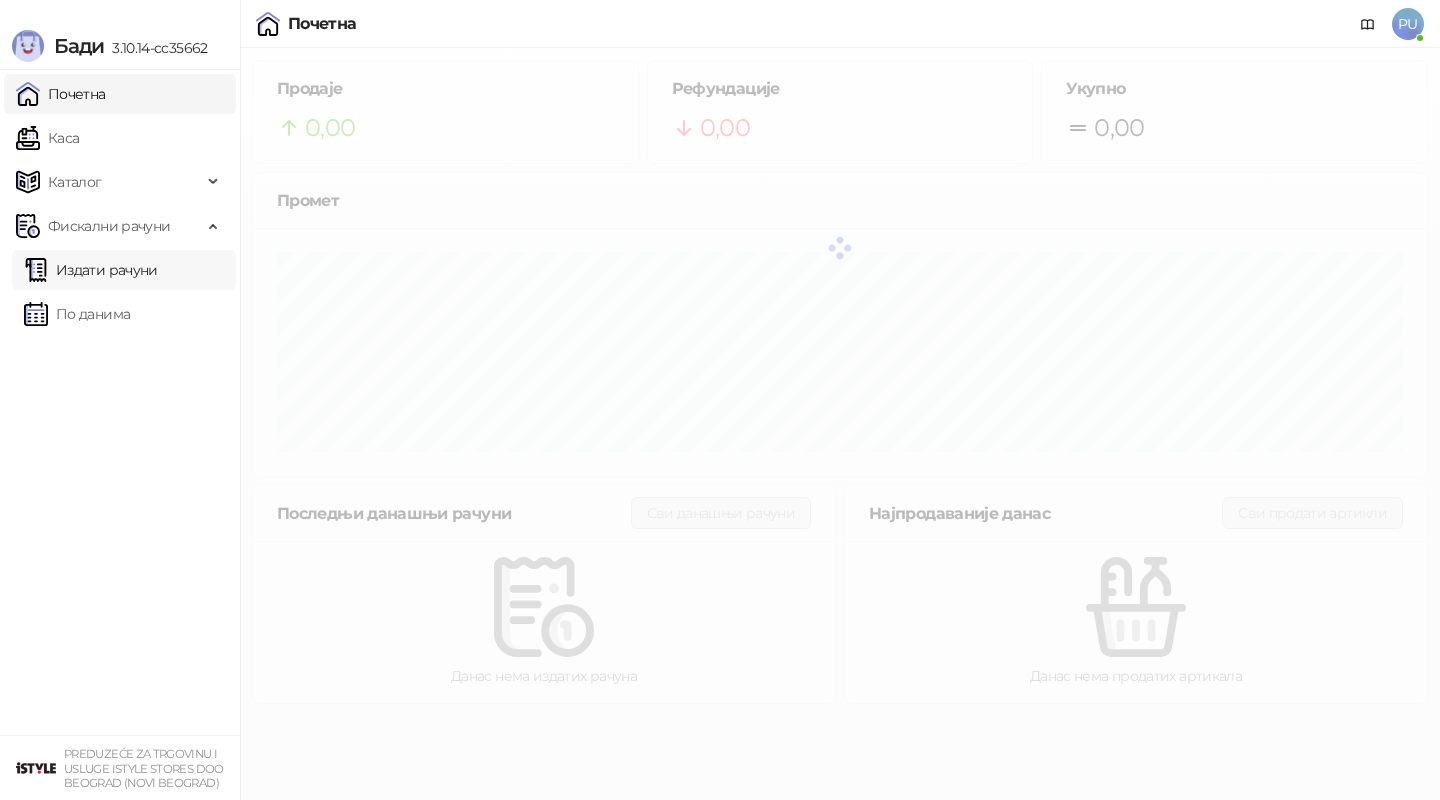 click on "Издати рачуни" at bounding box center [91, 270] 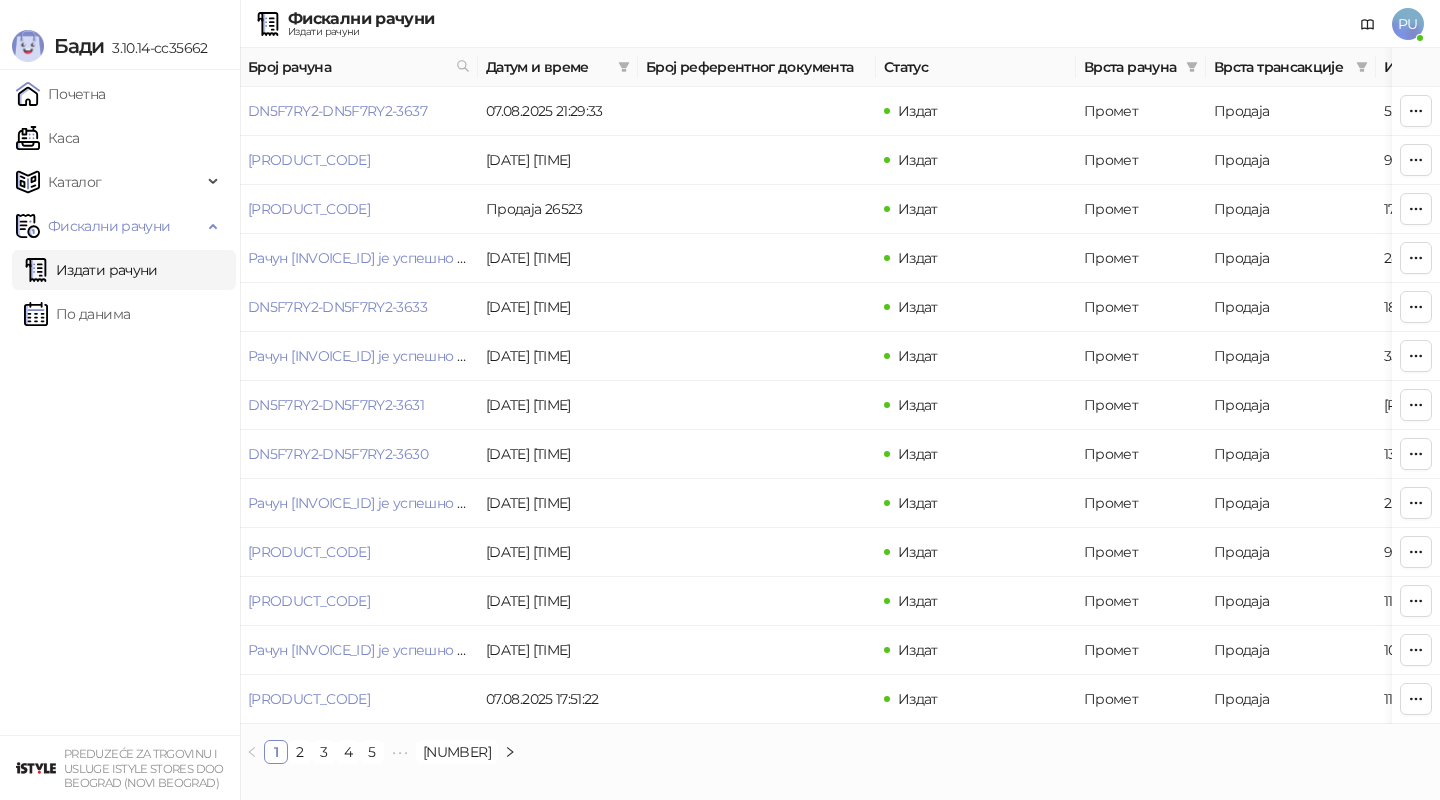 click on "Издати рачуни" at bounding box center [91, 270] 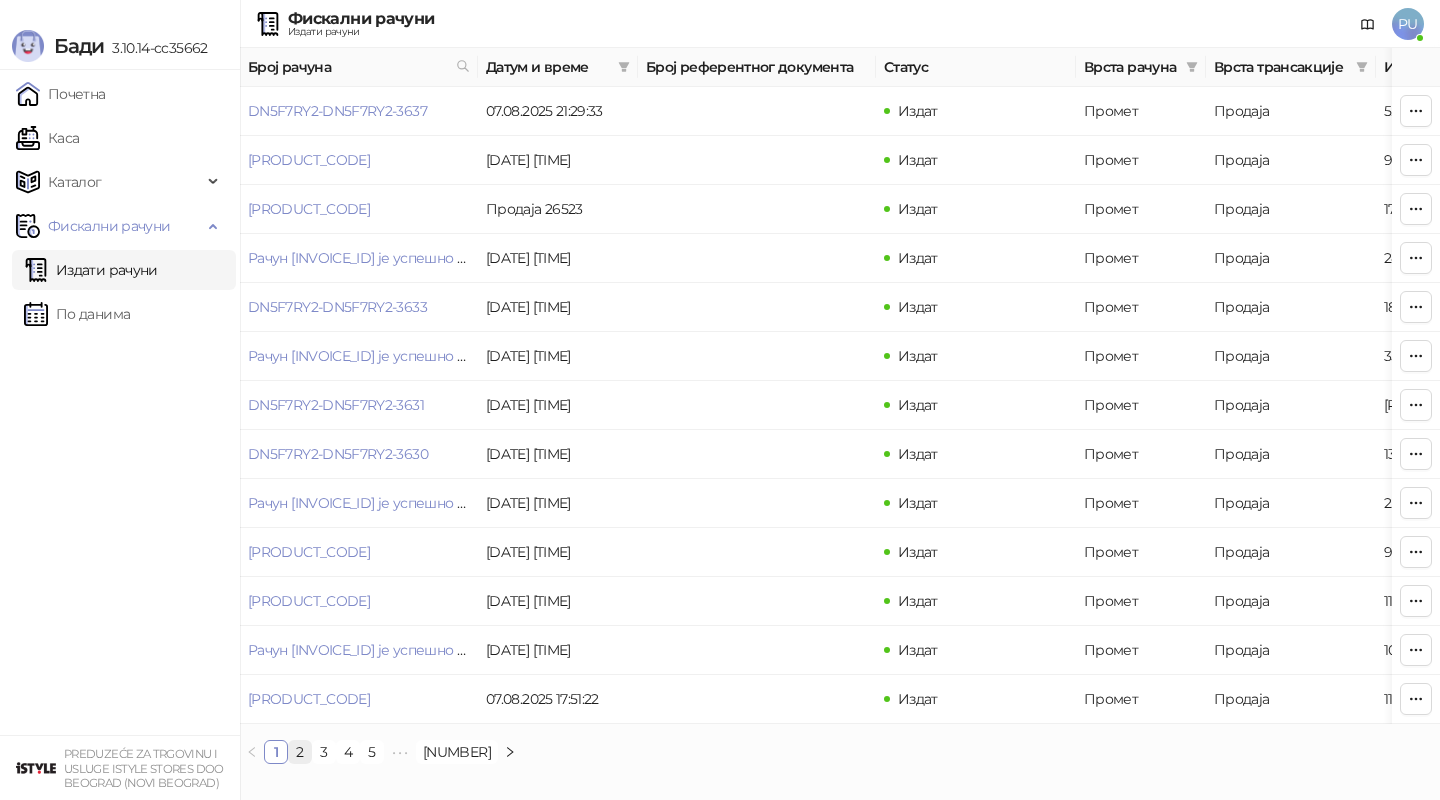 click on "2" at bounding box center [300, 752] 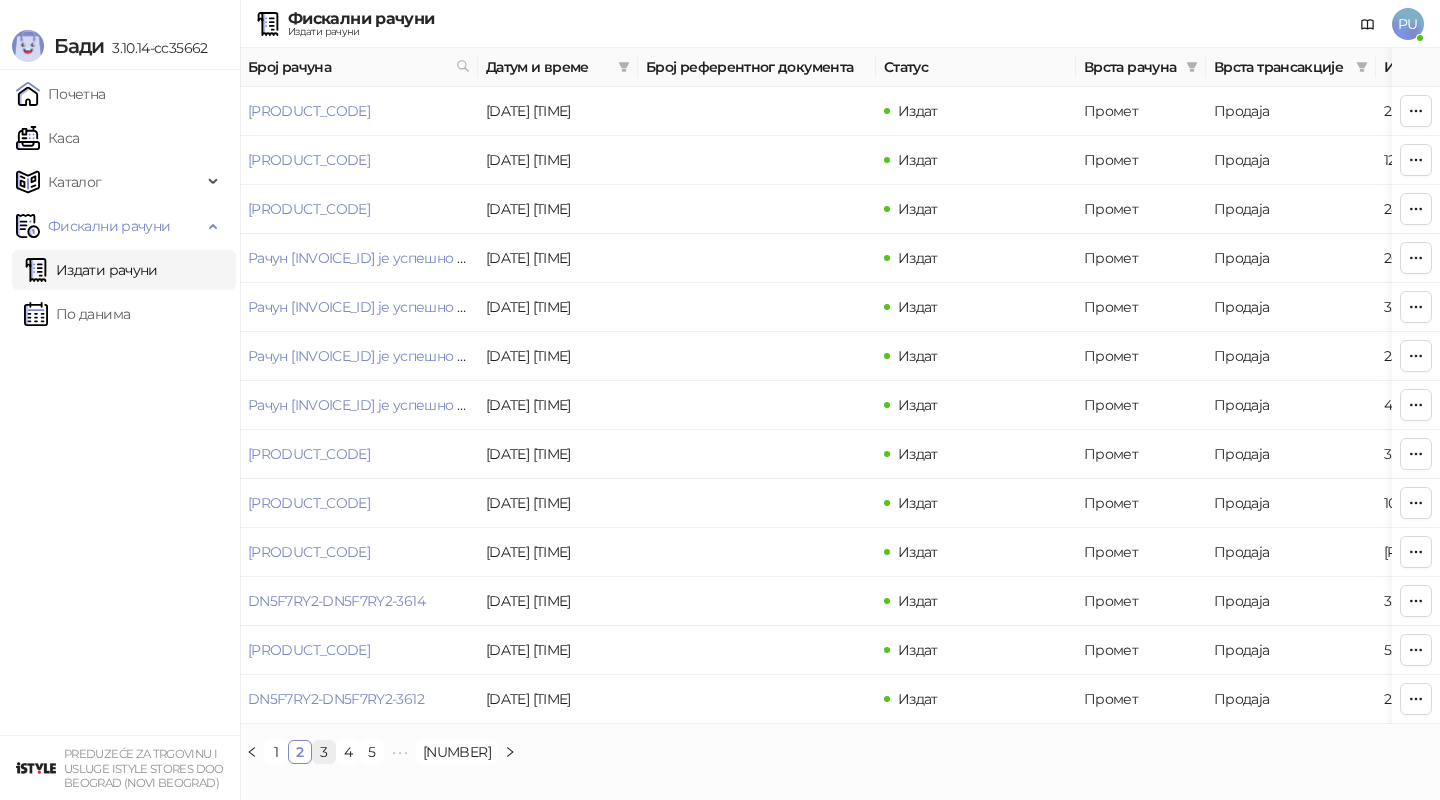 click on "3" at bounding box center (324, 752) 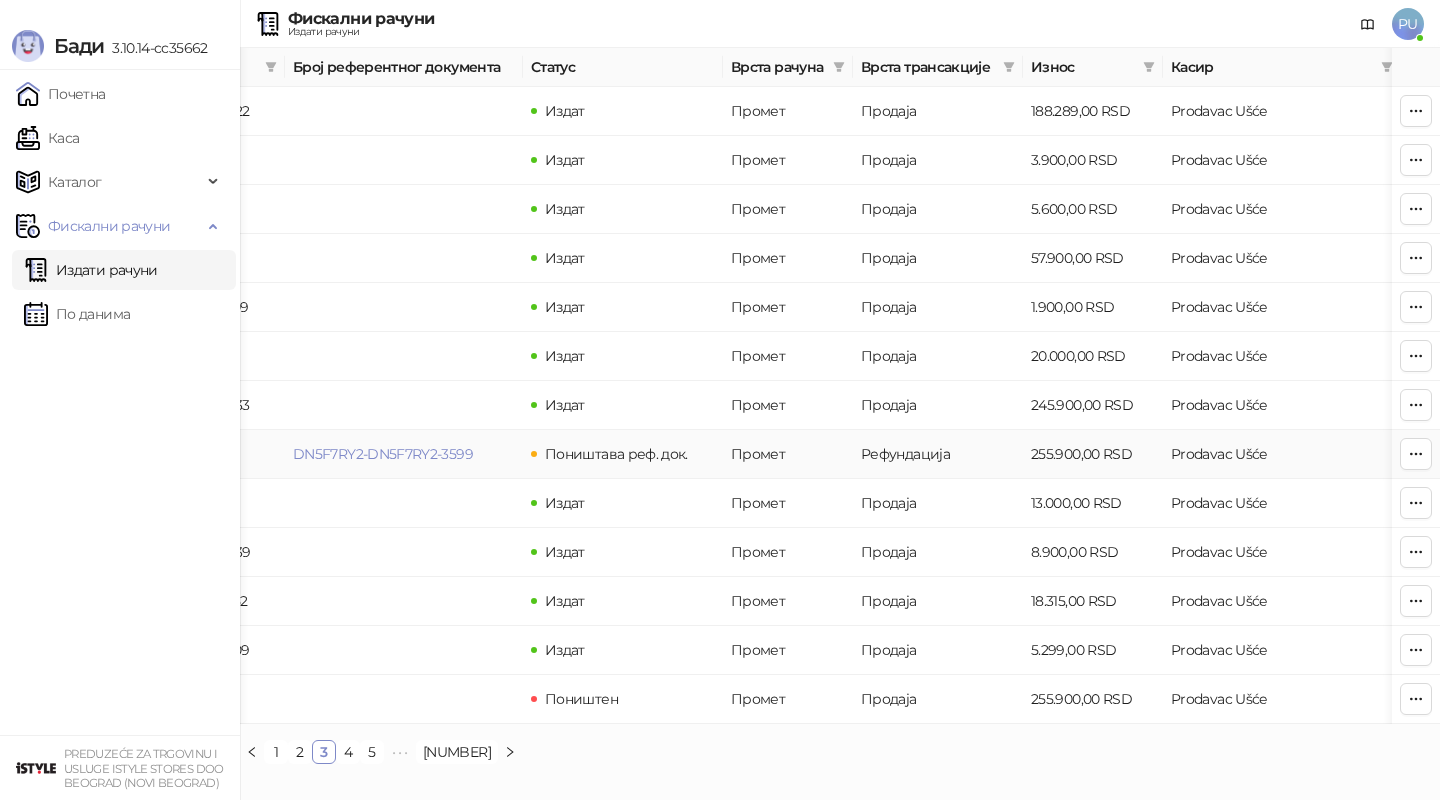 scroll, scrollTop: 0, scrollLeft: 0, axis: both 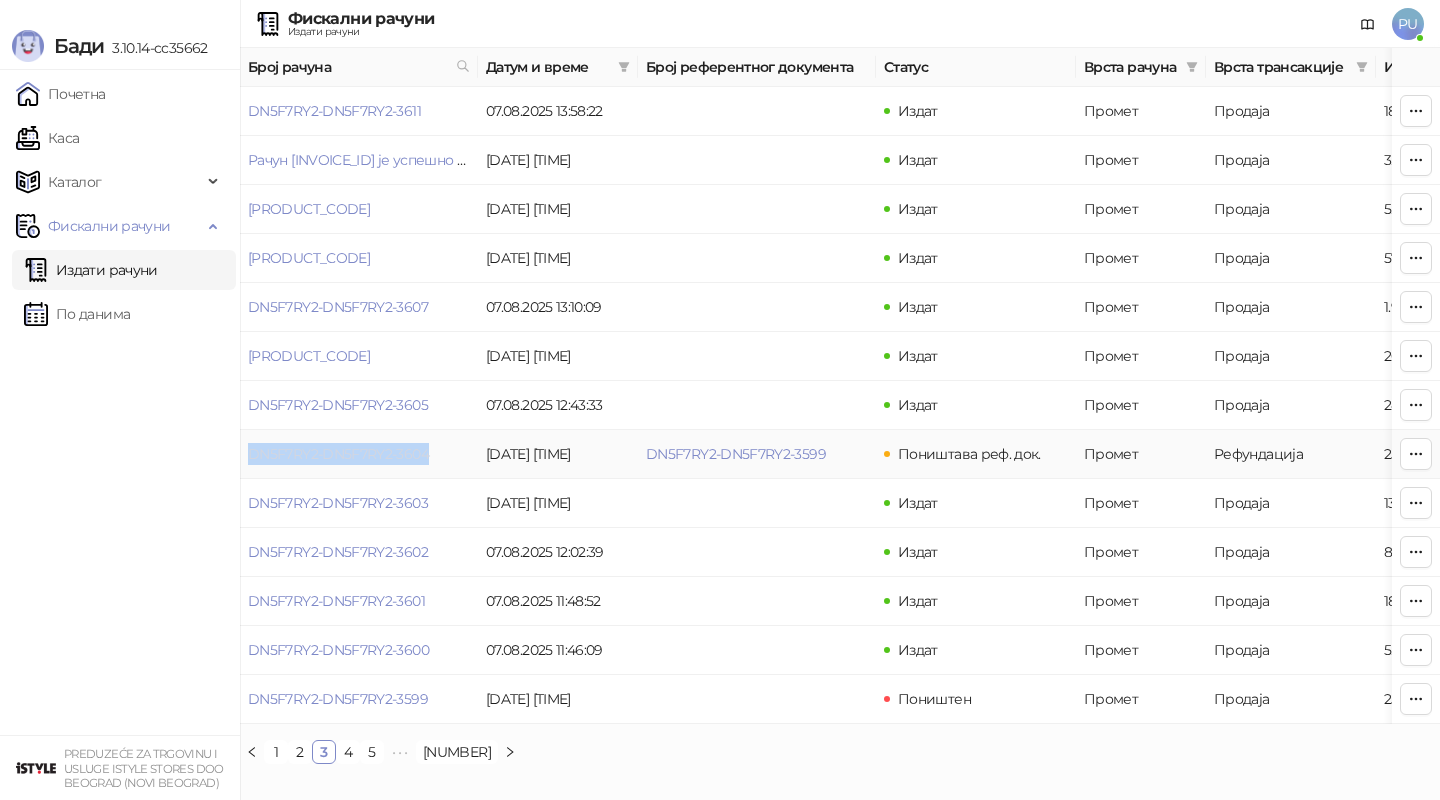 drag, startPoint x: 441, startPoint y: 459, endPoint x: 248, endPoint y: 455, distance: 193.04144 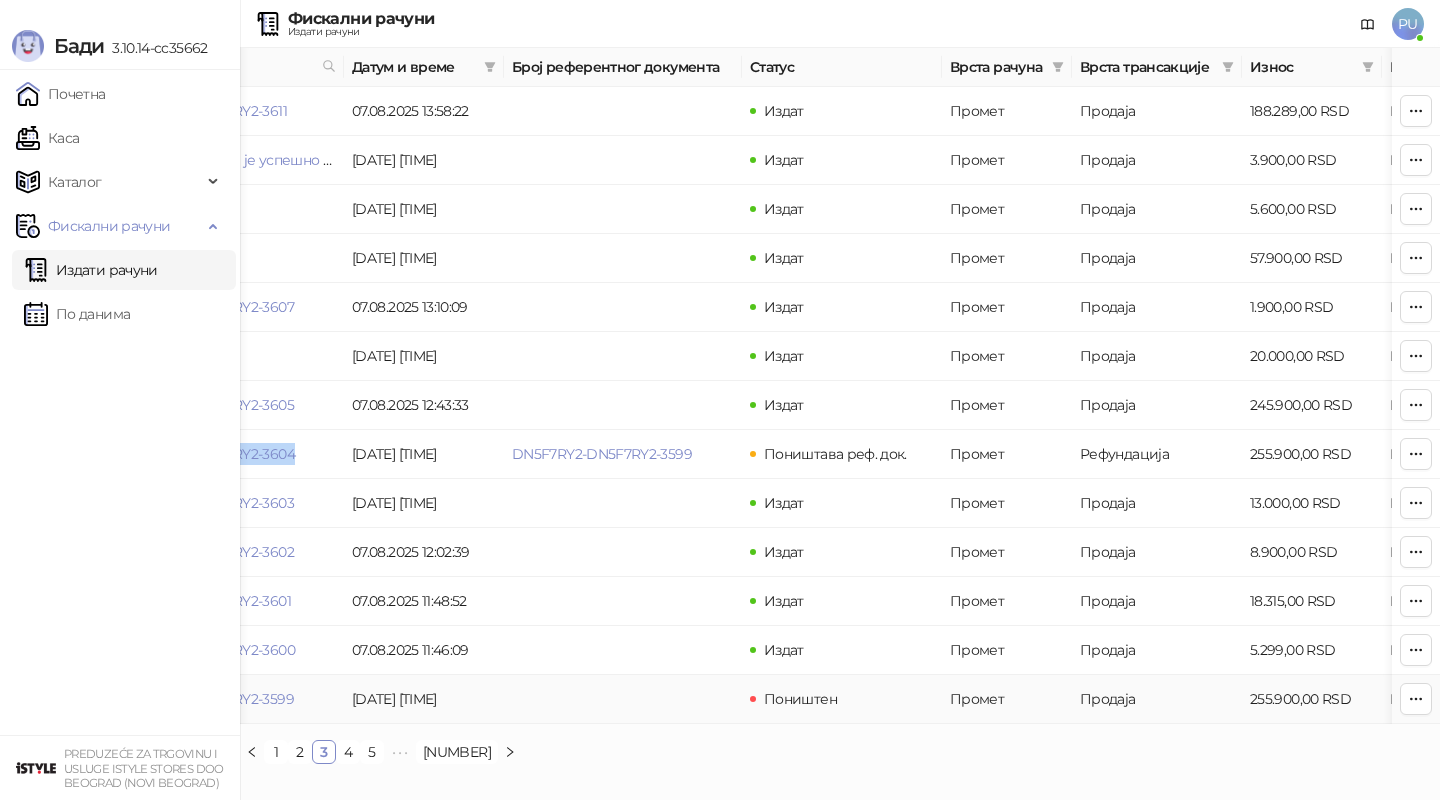 scroll, scrollTop: 0, scrollLeft: 133, axis: horizontal 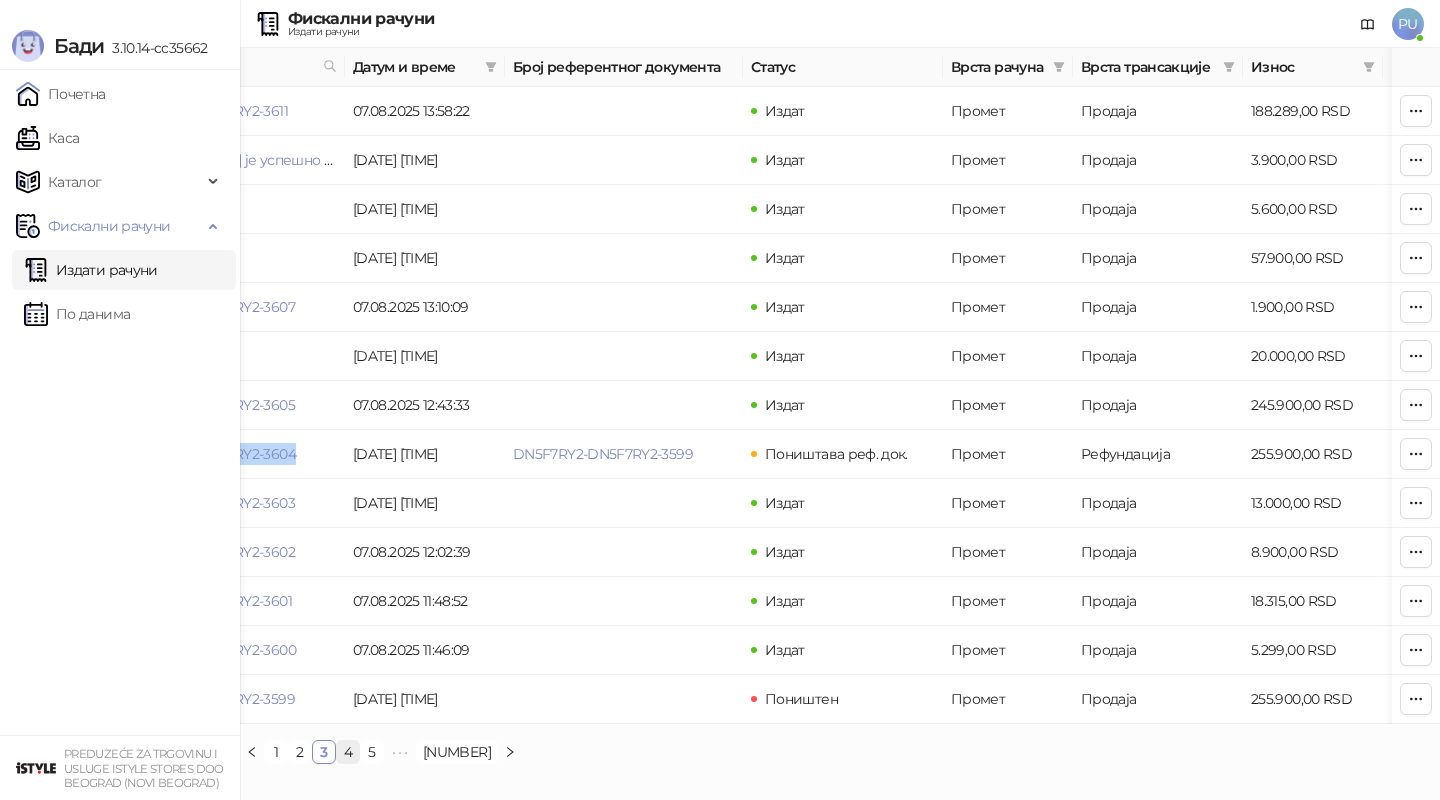 click on "4" at bounding box center [348, 752] 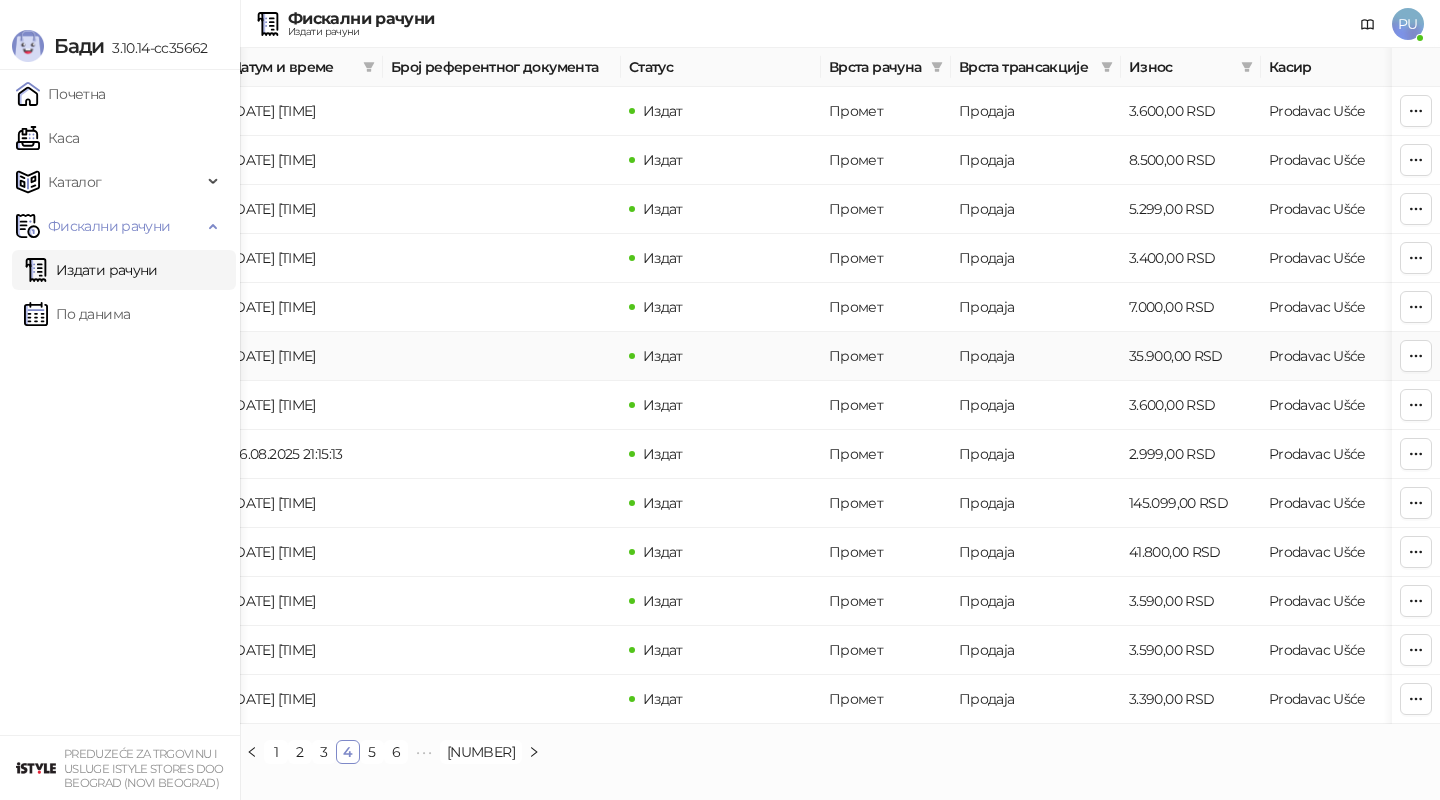 scroll, scrollTop: 0, scrollLeft: 246, axis: horizontal 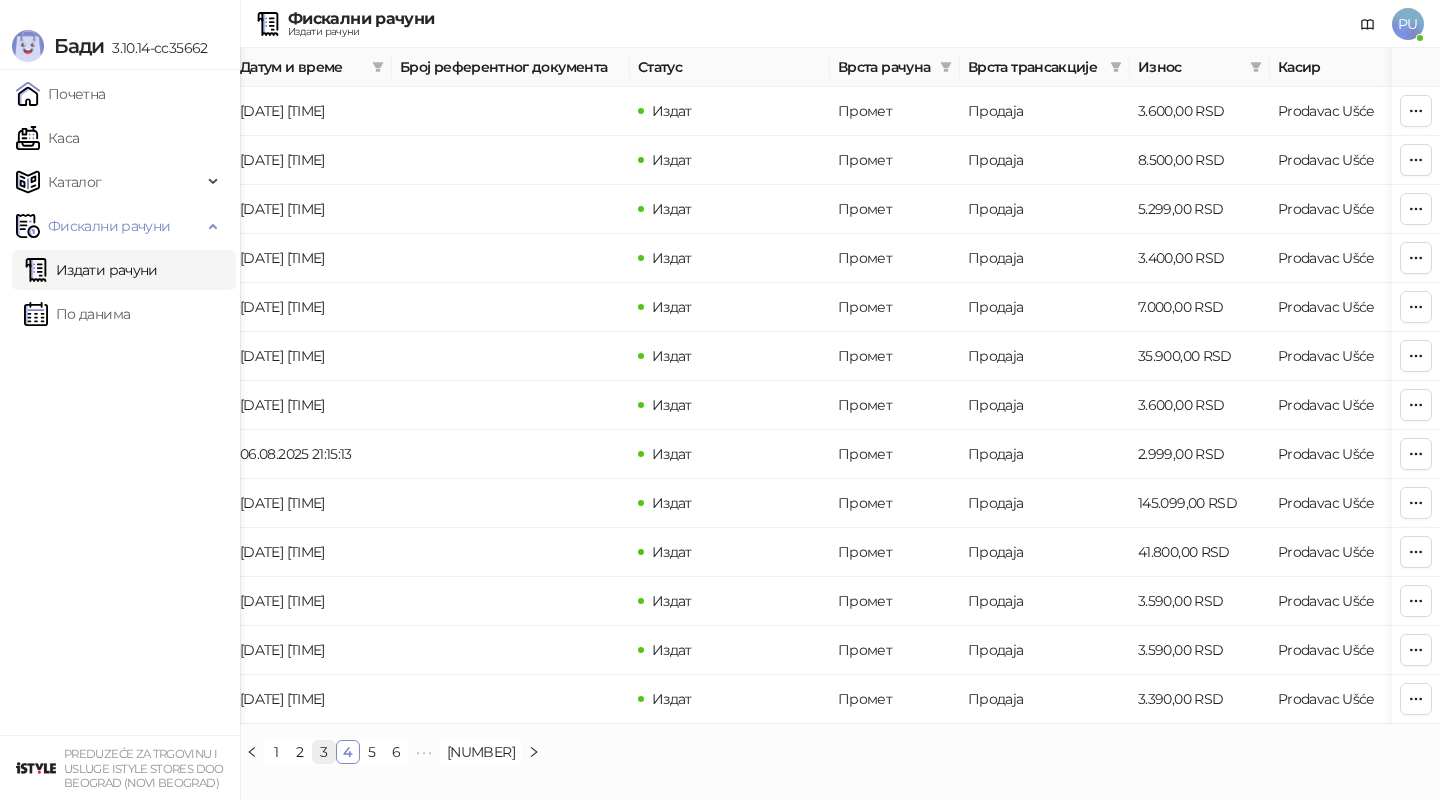 click on "3" at bounding box center [324, 752] 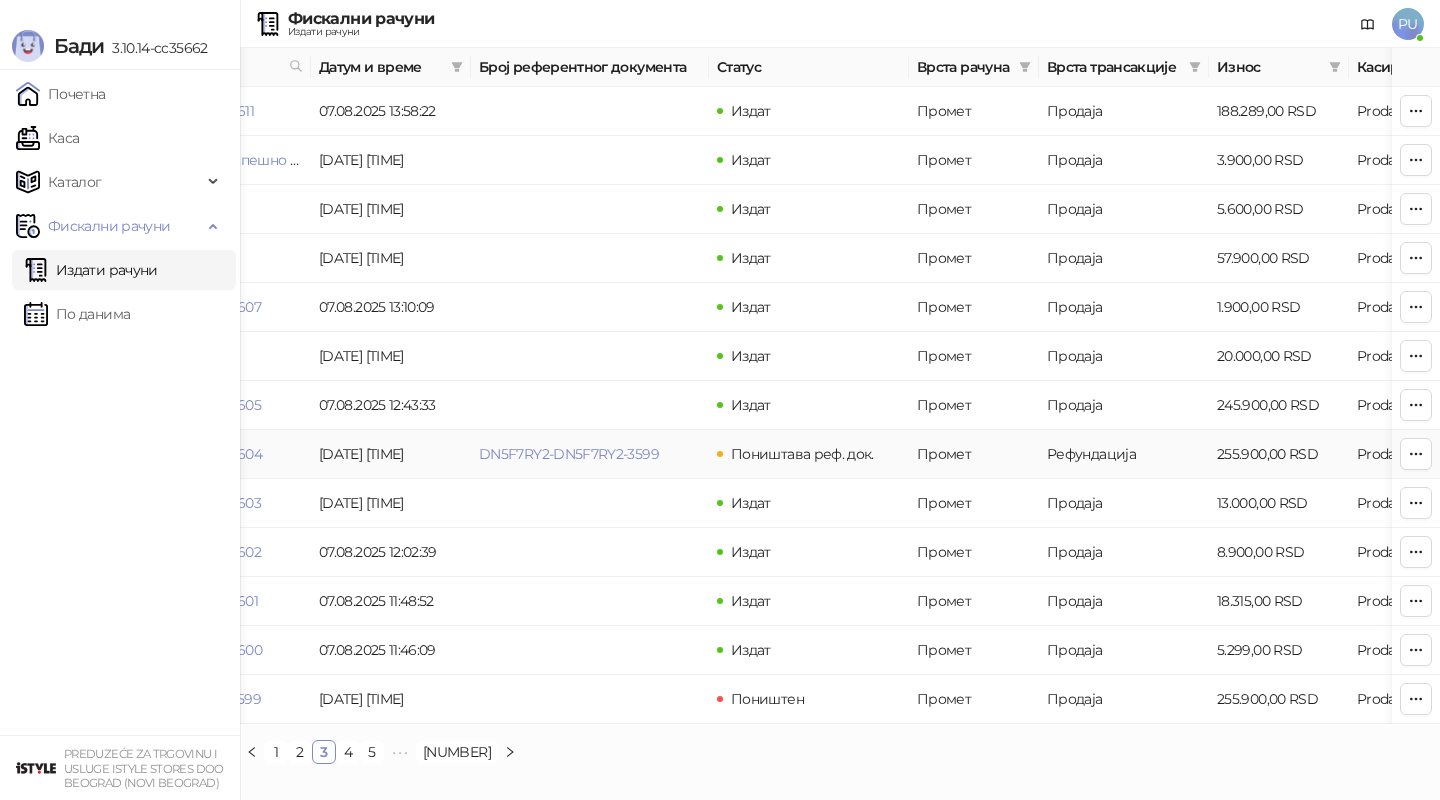 scroll, scrollTop: 0, scrollLeft: 190, axis: horizontal 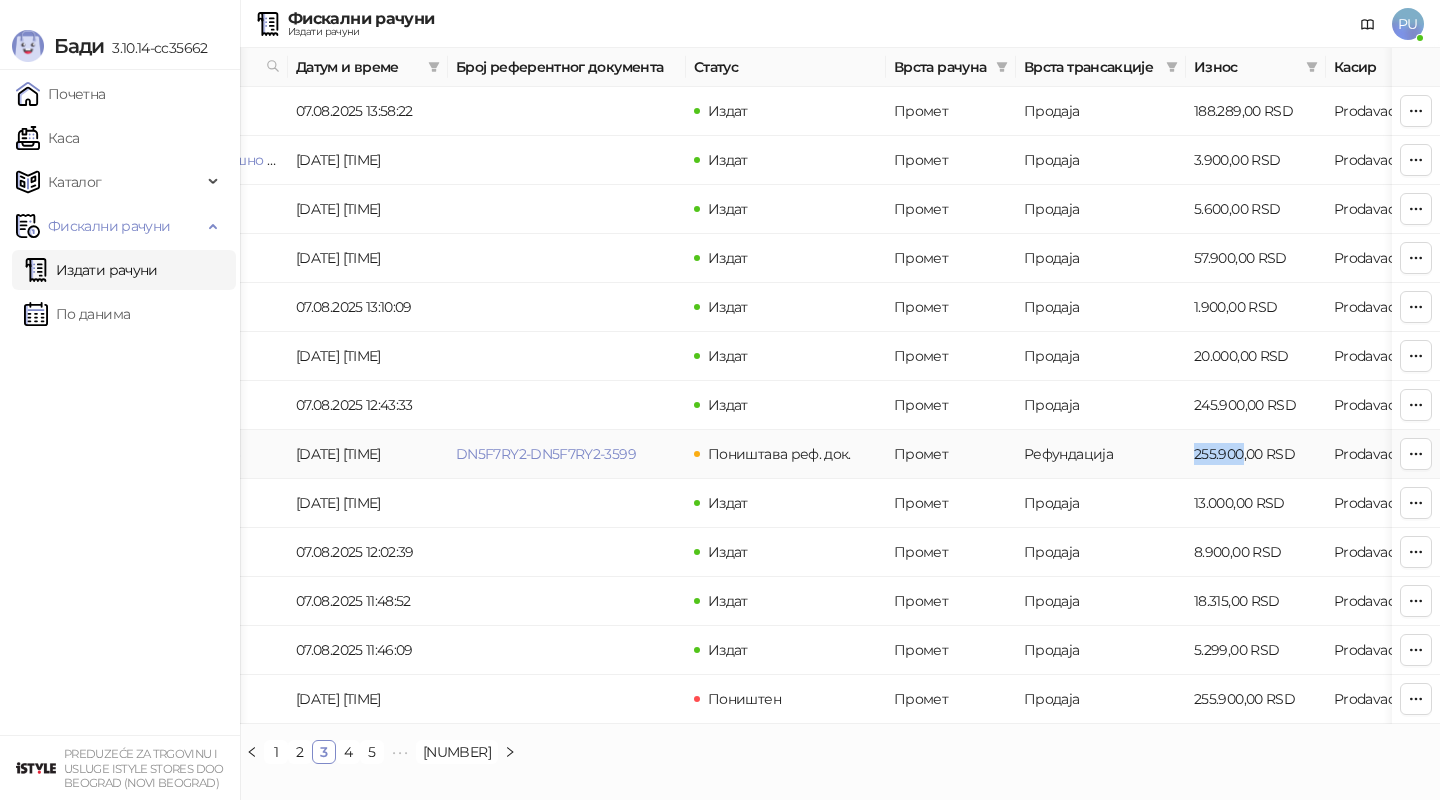 drag, startPoint x: 1192, startPoint y: 457, endPoint x: 1241, endPoint y: 459, distance: 49.0408 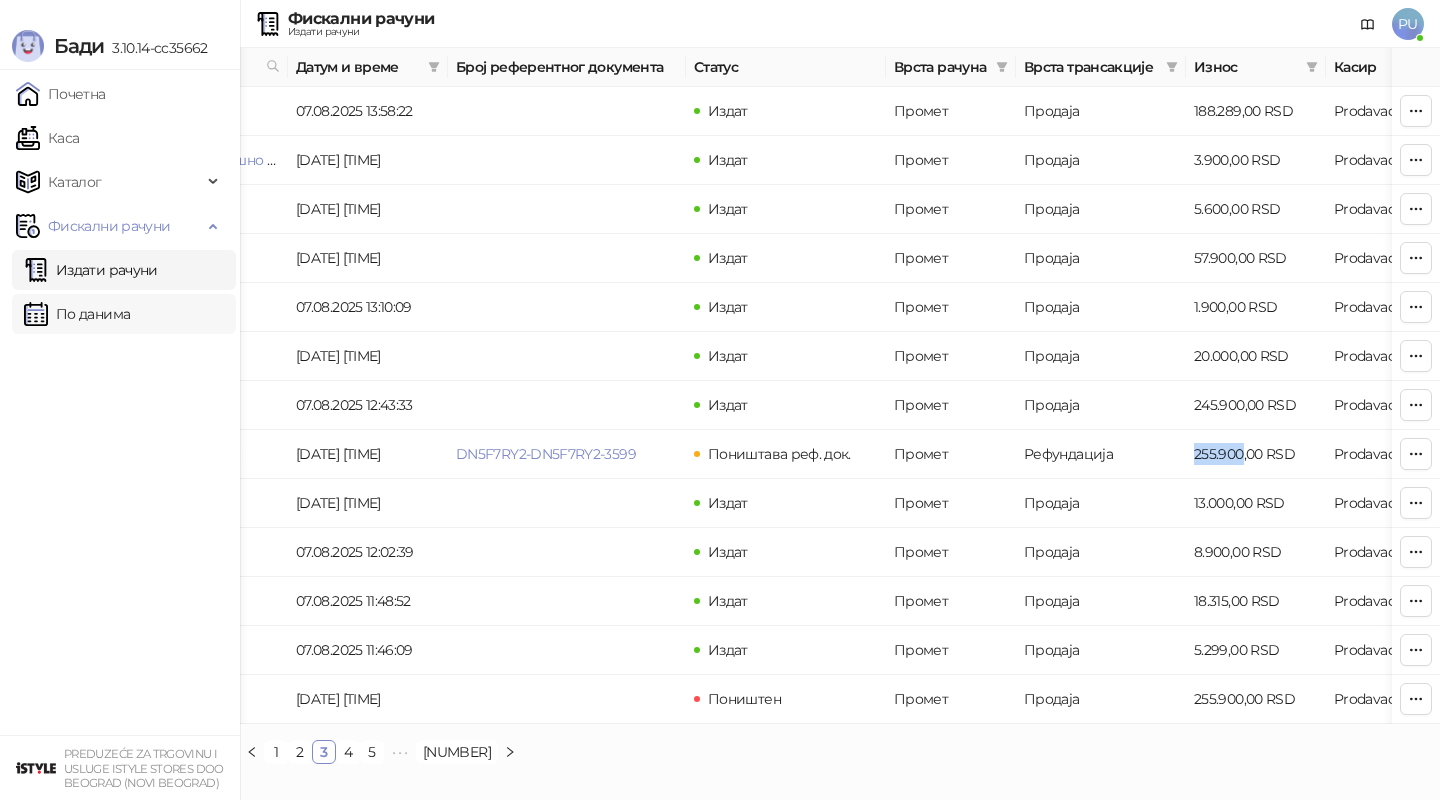 click on "По данима" at bounding box center (77, 314) 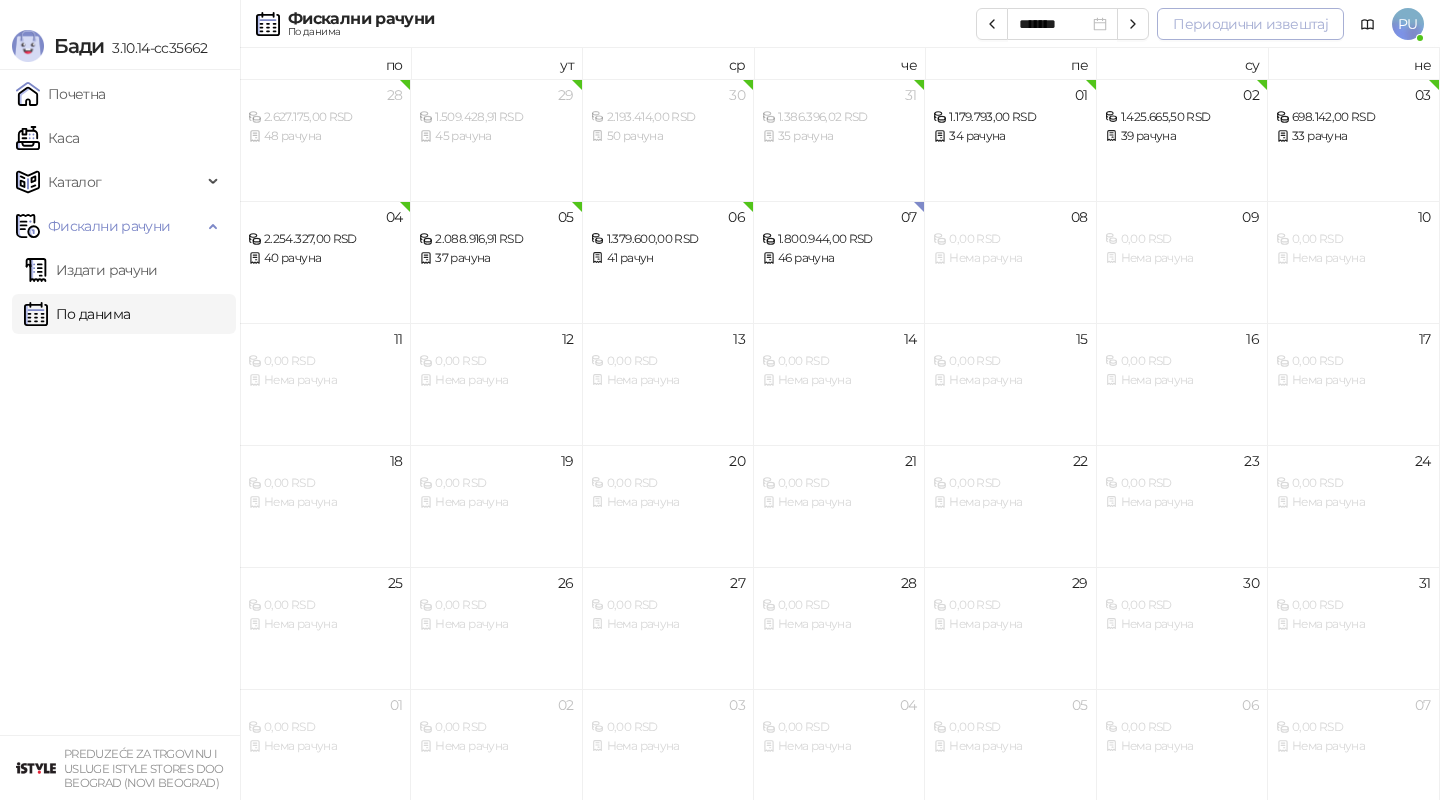 click on "Периодични извештај" at bounding box center (1250, 24) 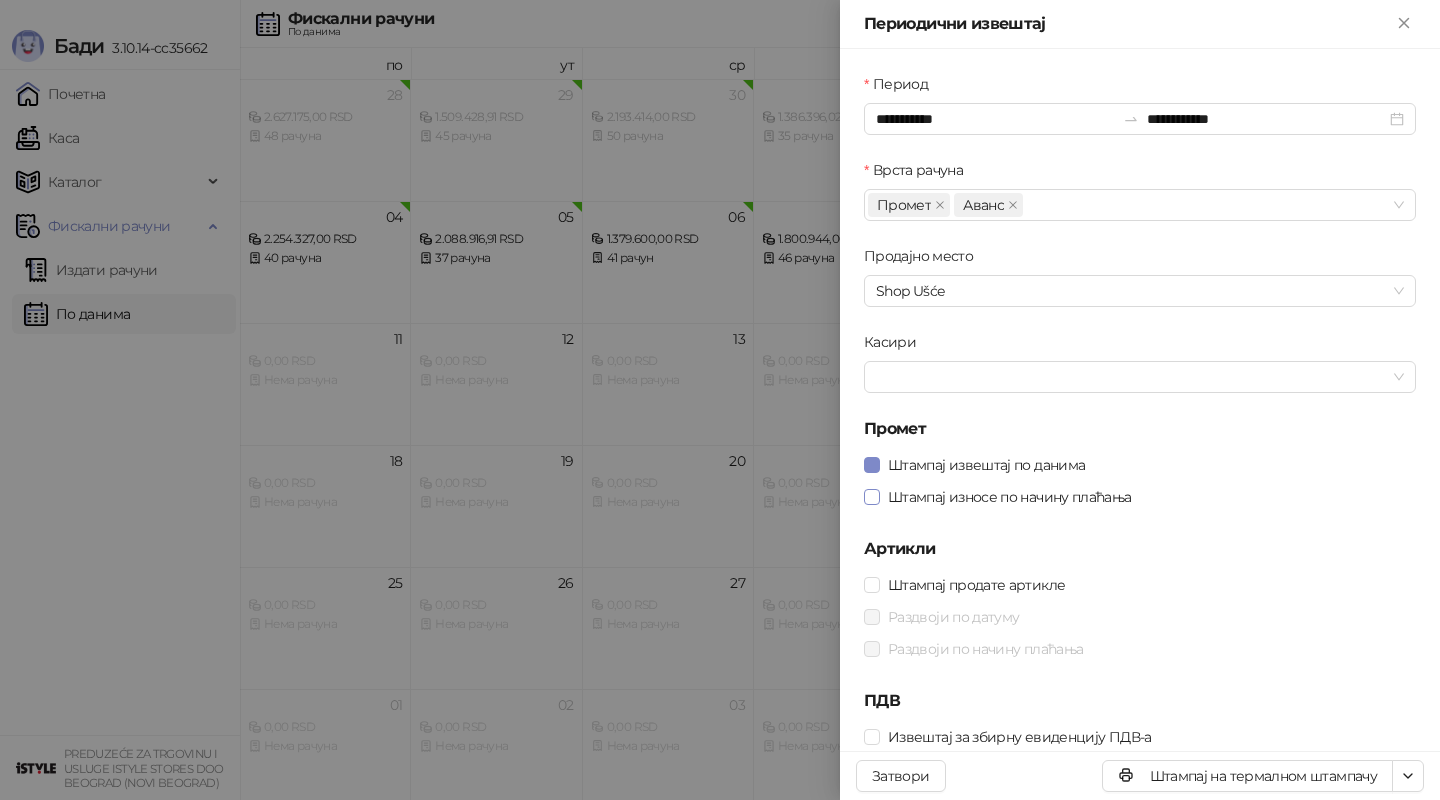 click on "Штампај износе по начину плаћања" at bounding box center (1010, 497) 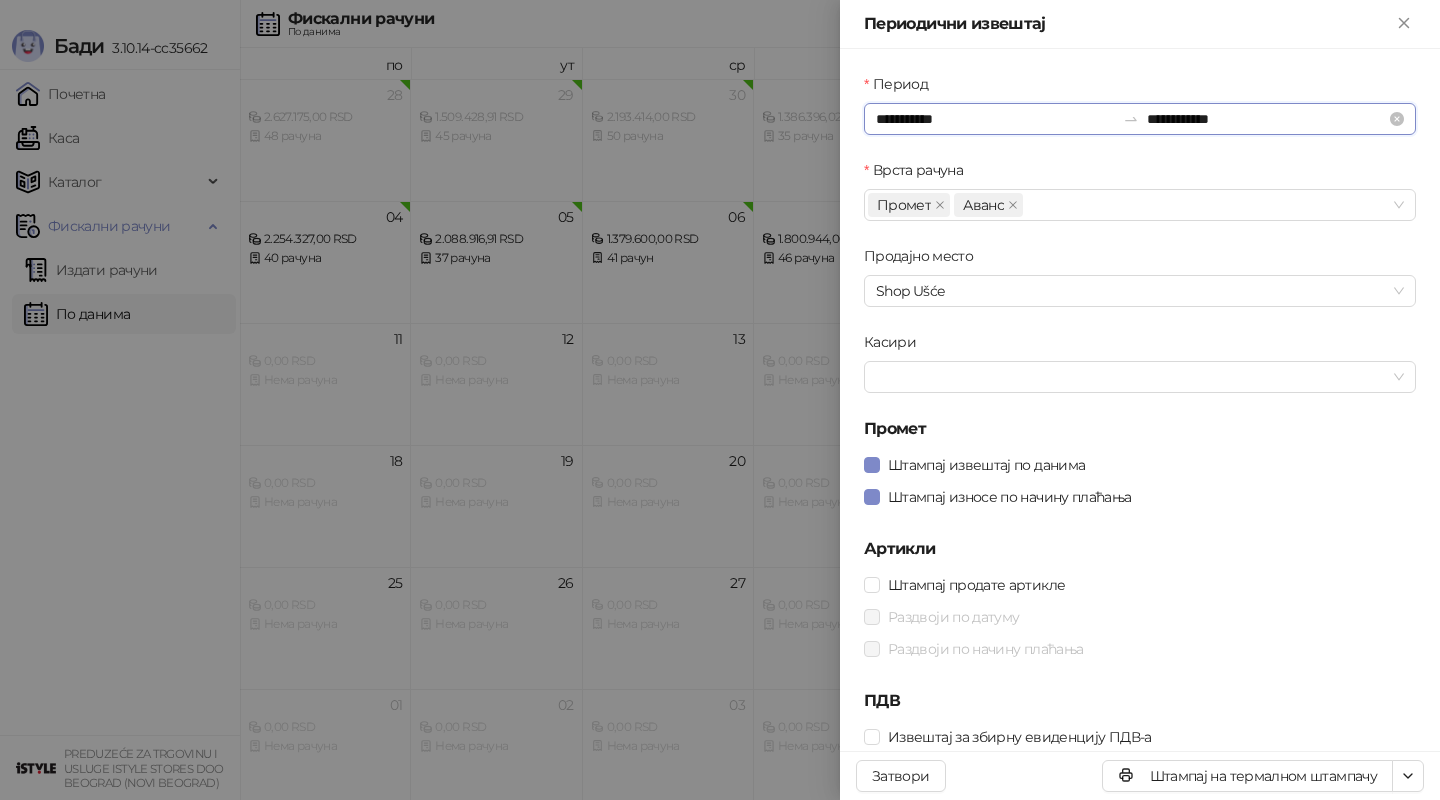 click on "**********" at bounding box center (995, 119) 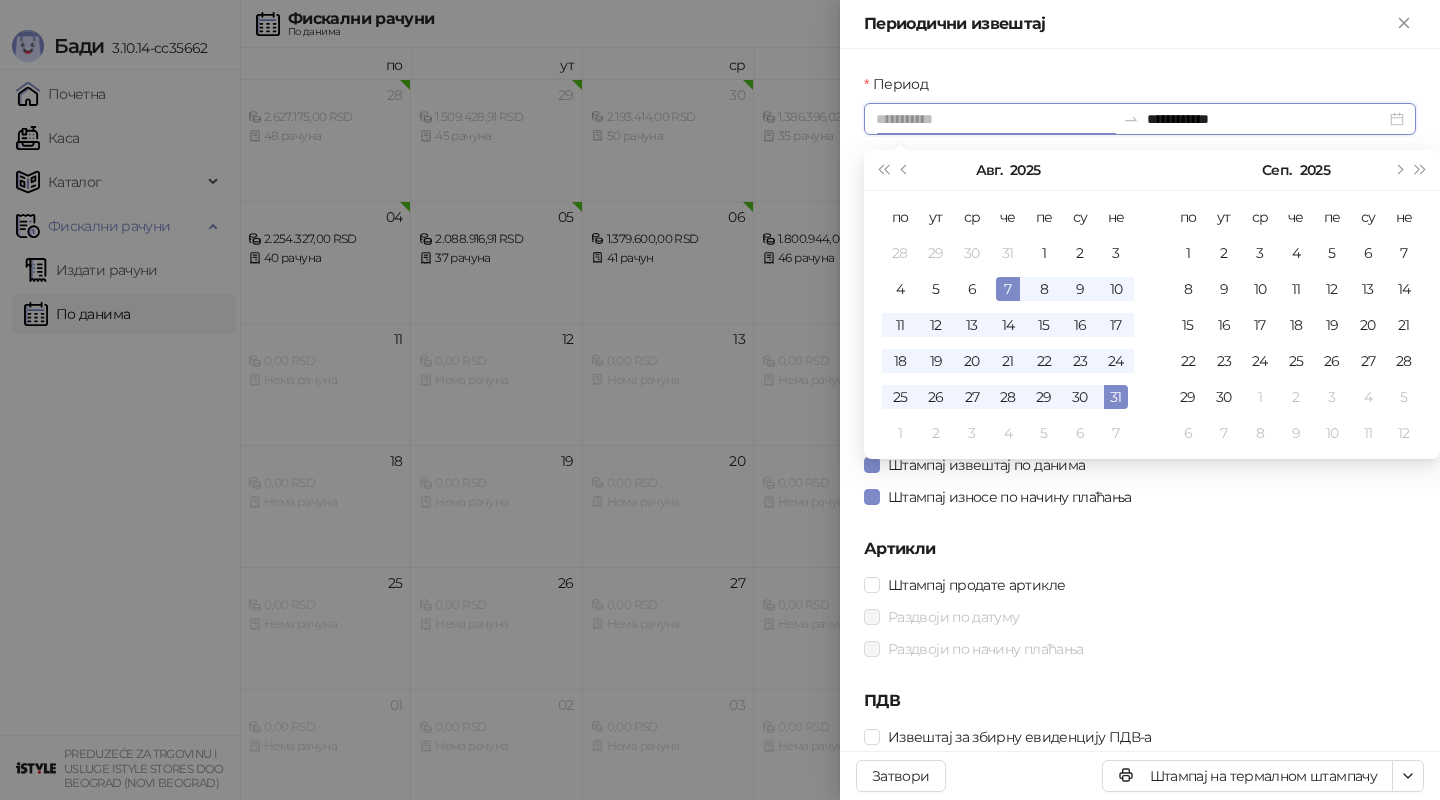 type on "**********" 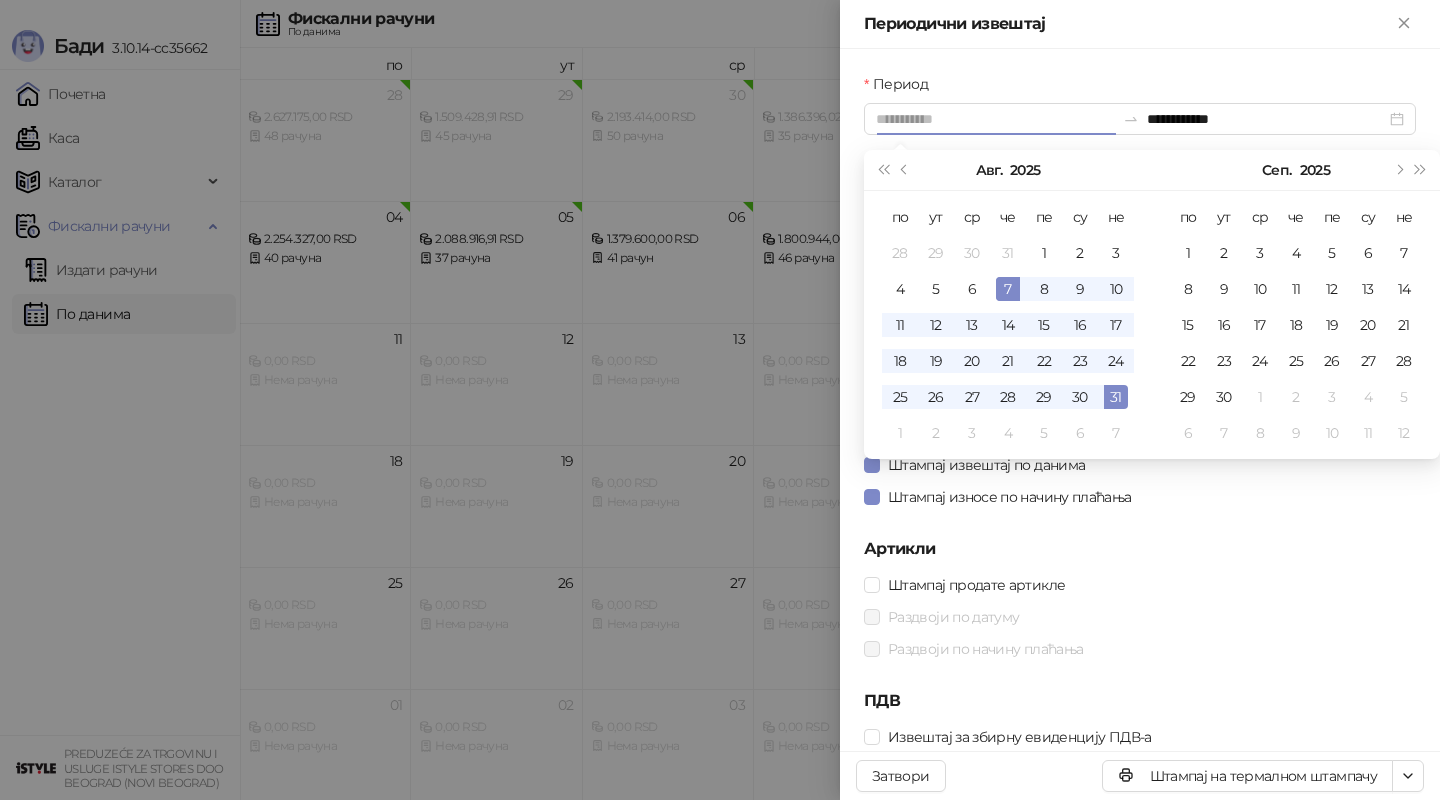 click on "7" at bounding box center (1008, 289) 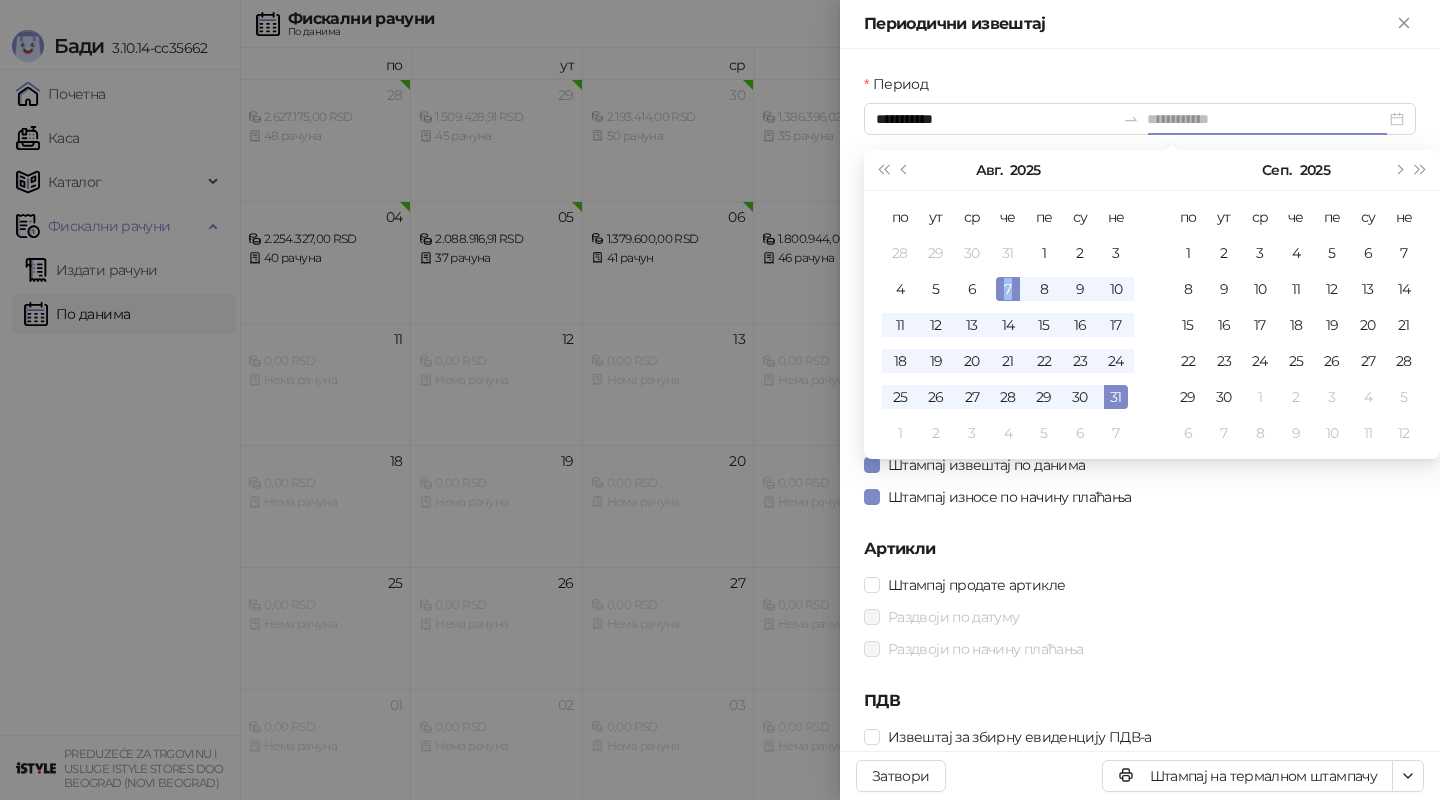 click on "7" at bounding box center (1008, 289) 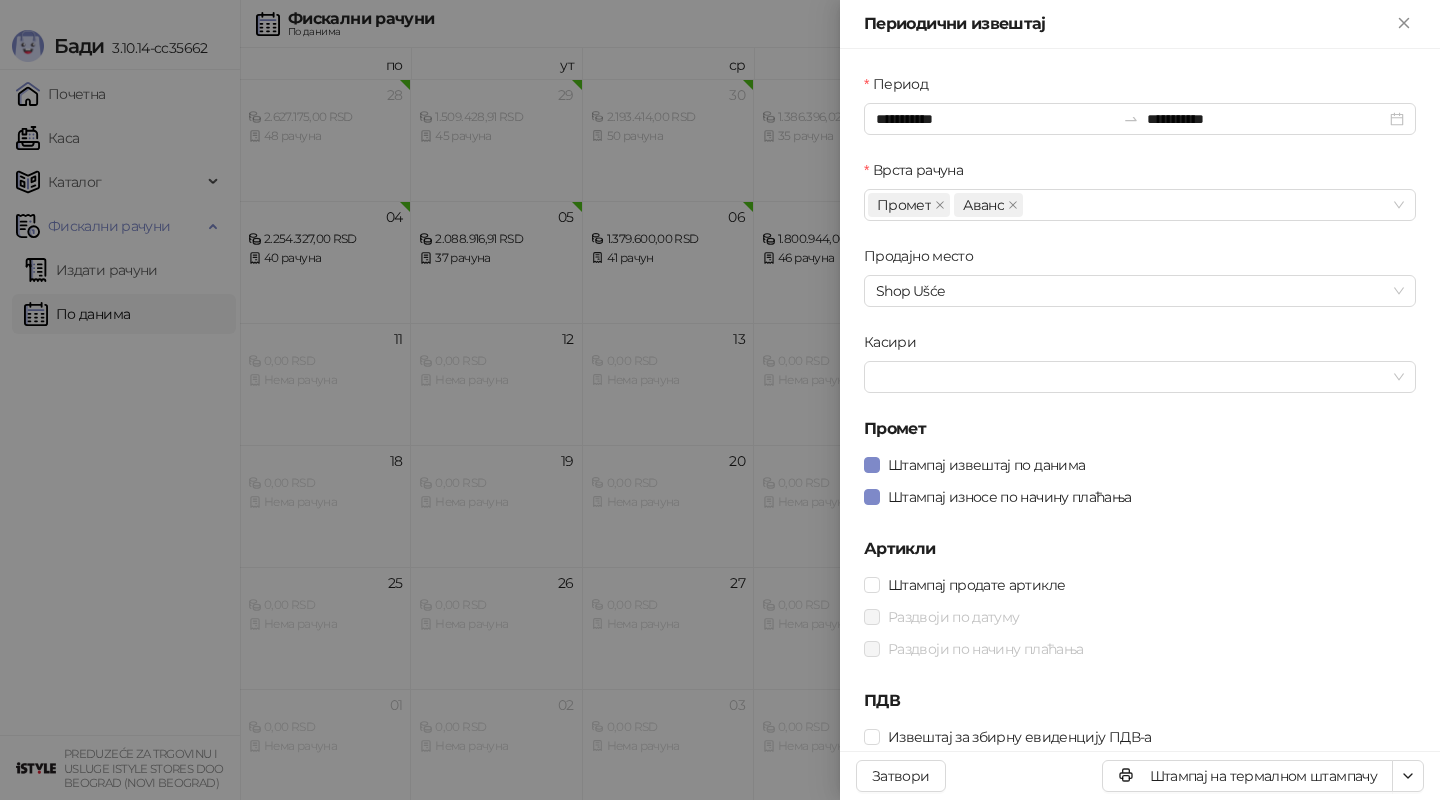 scroll, scrollTop: 2, scrollLeft: 0, axis: vertical 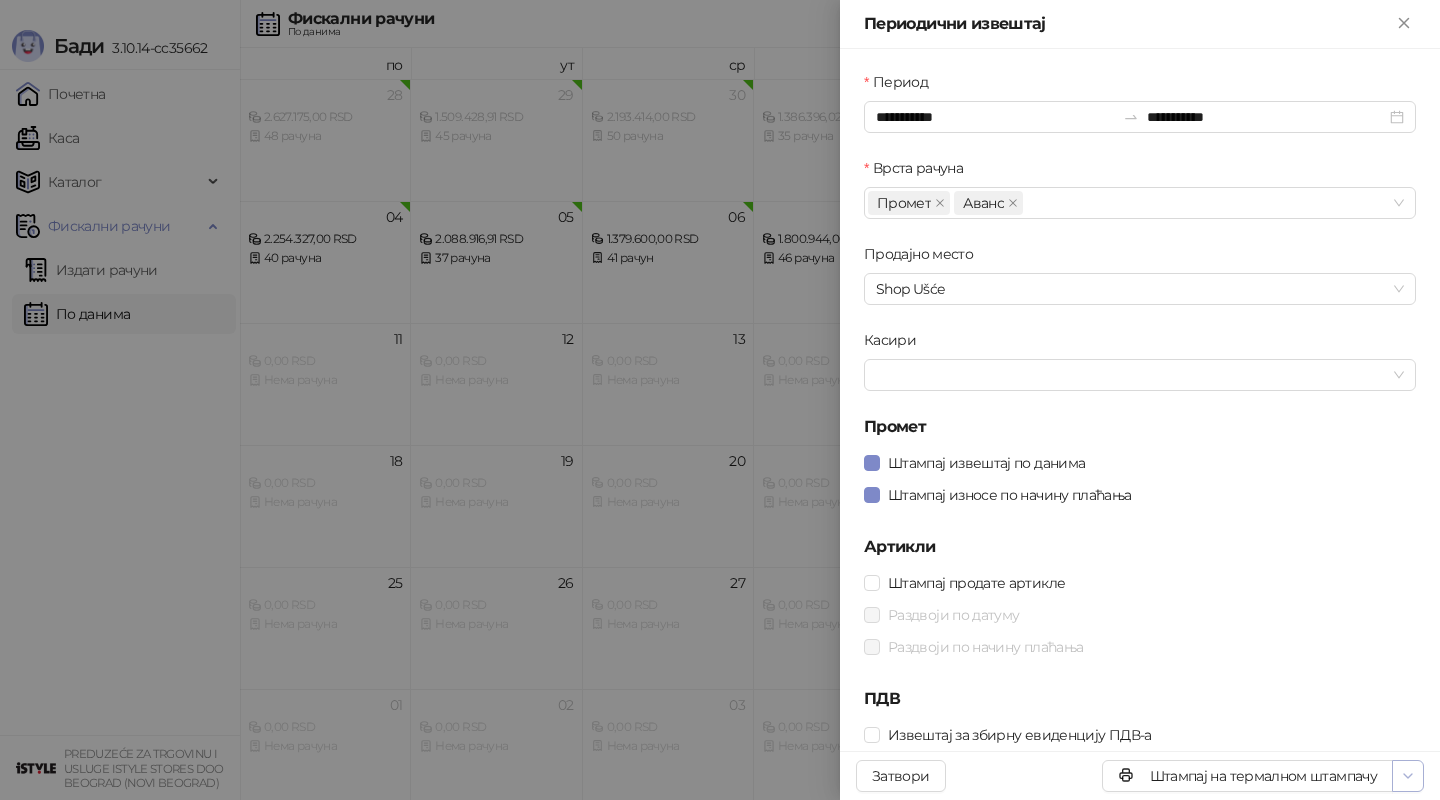 click at bounding box center (1408, 776) 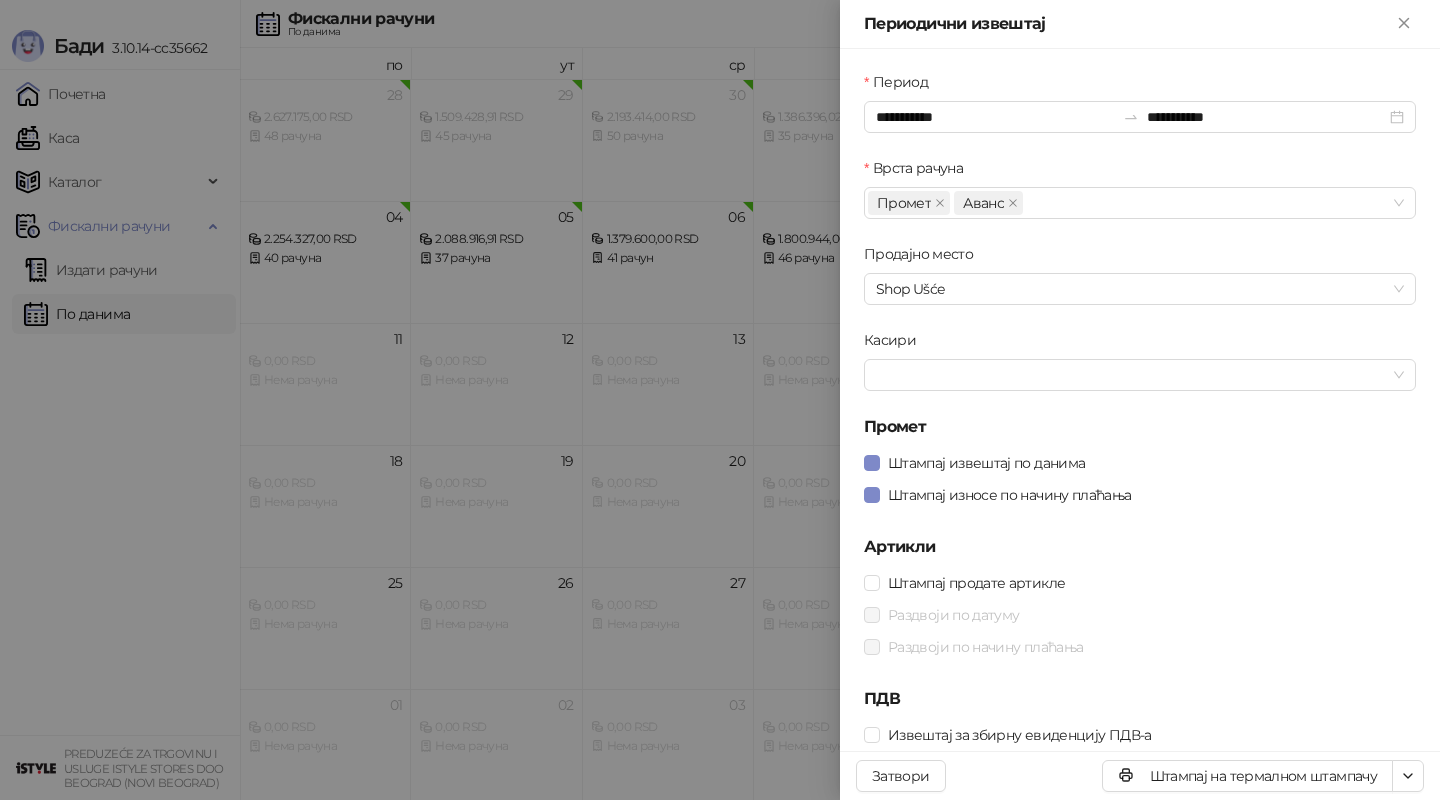 click on "ПДВ" at bounding box center (1140, 699) 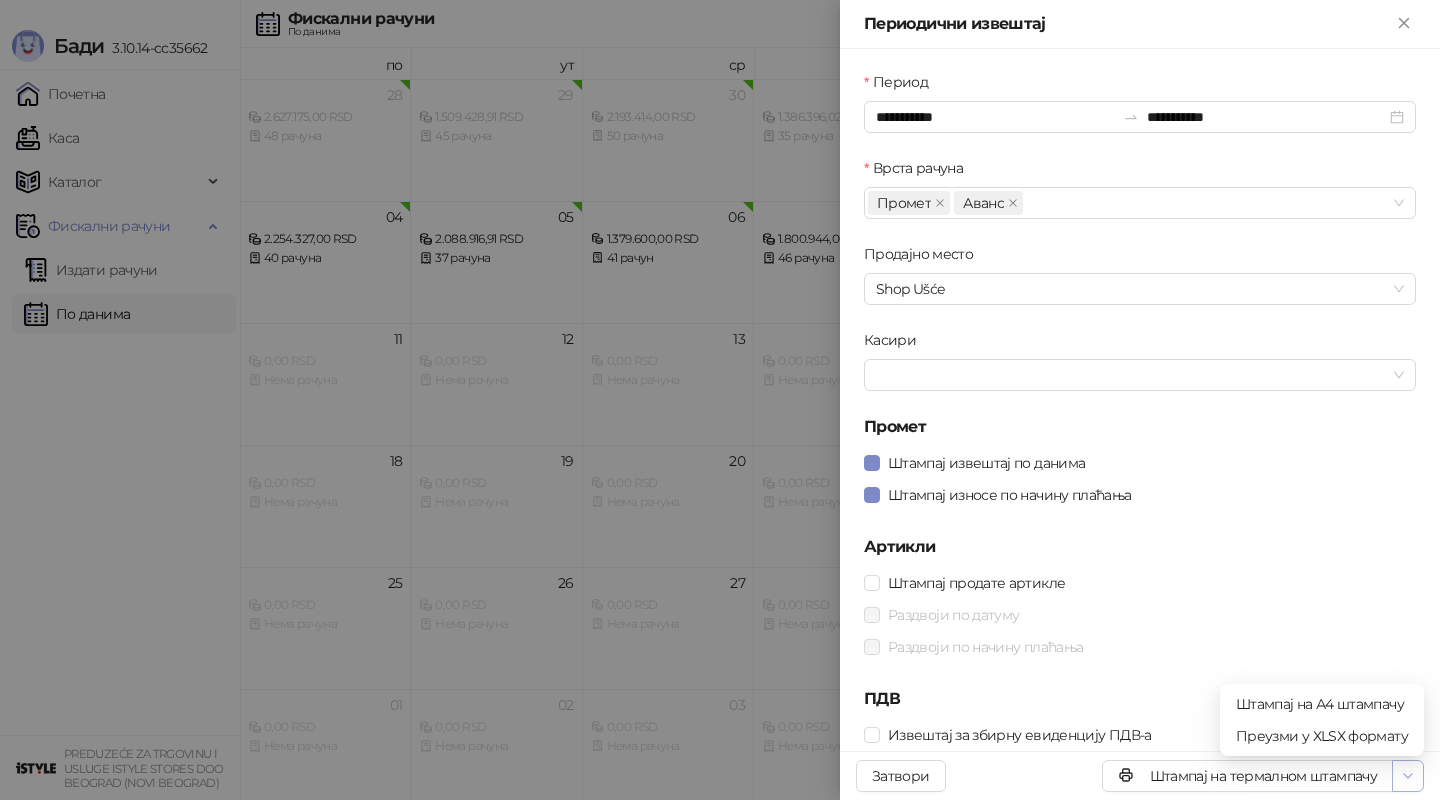 click 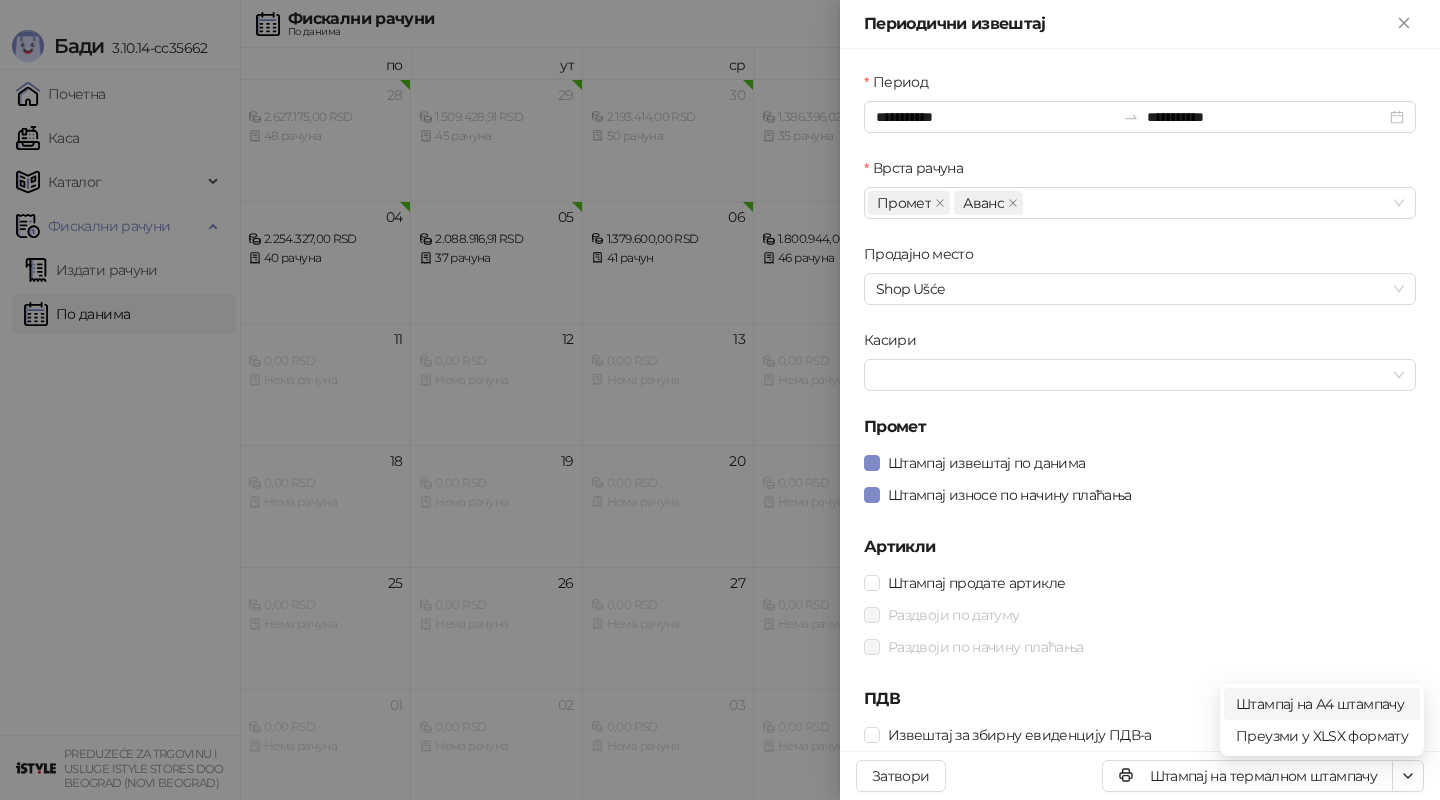 click on "Штампај на А4 штампачу" at bounding box center (1322, 704) 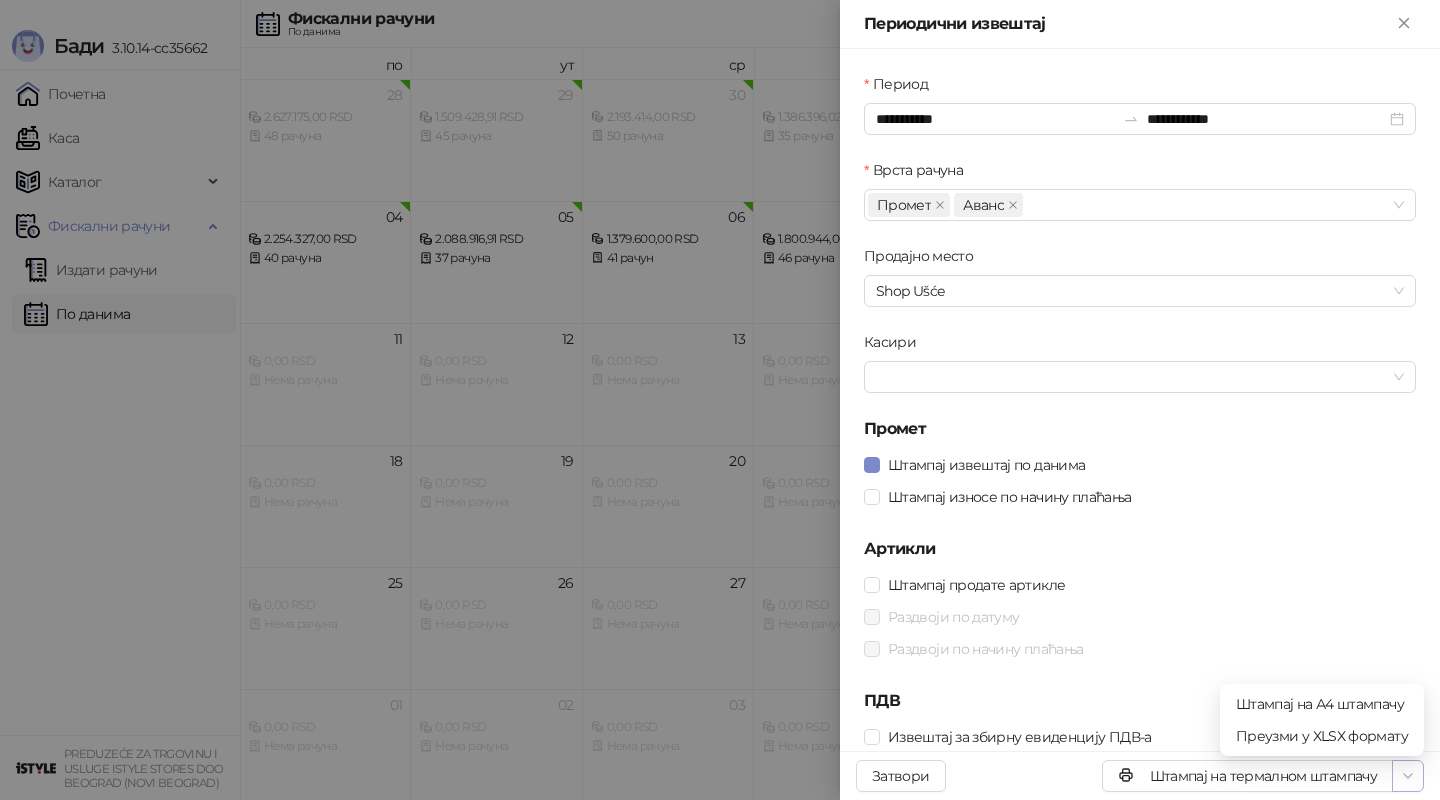 click 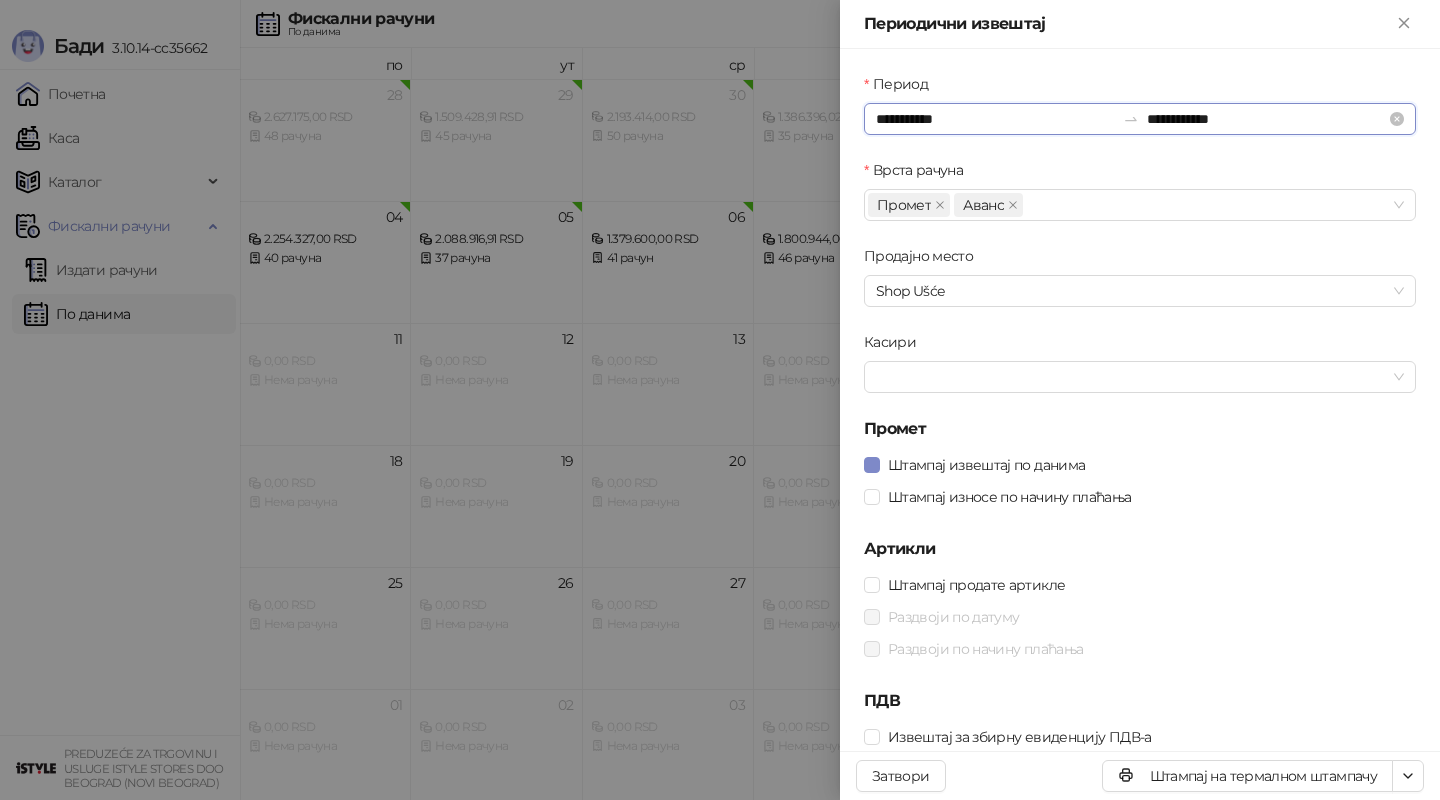 click on "**********" at bounding box center [995, 119] 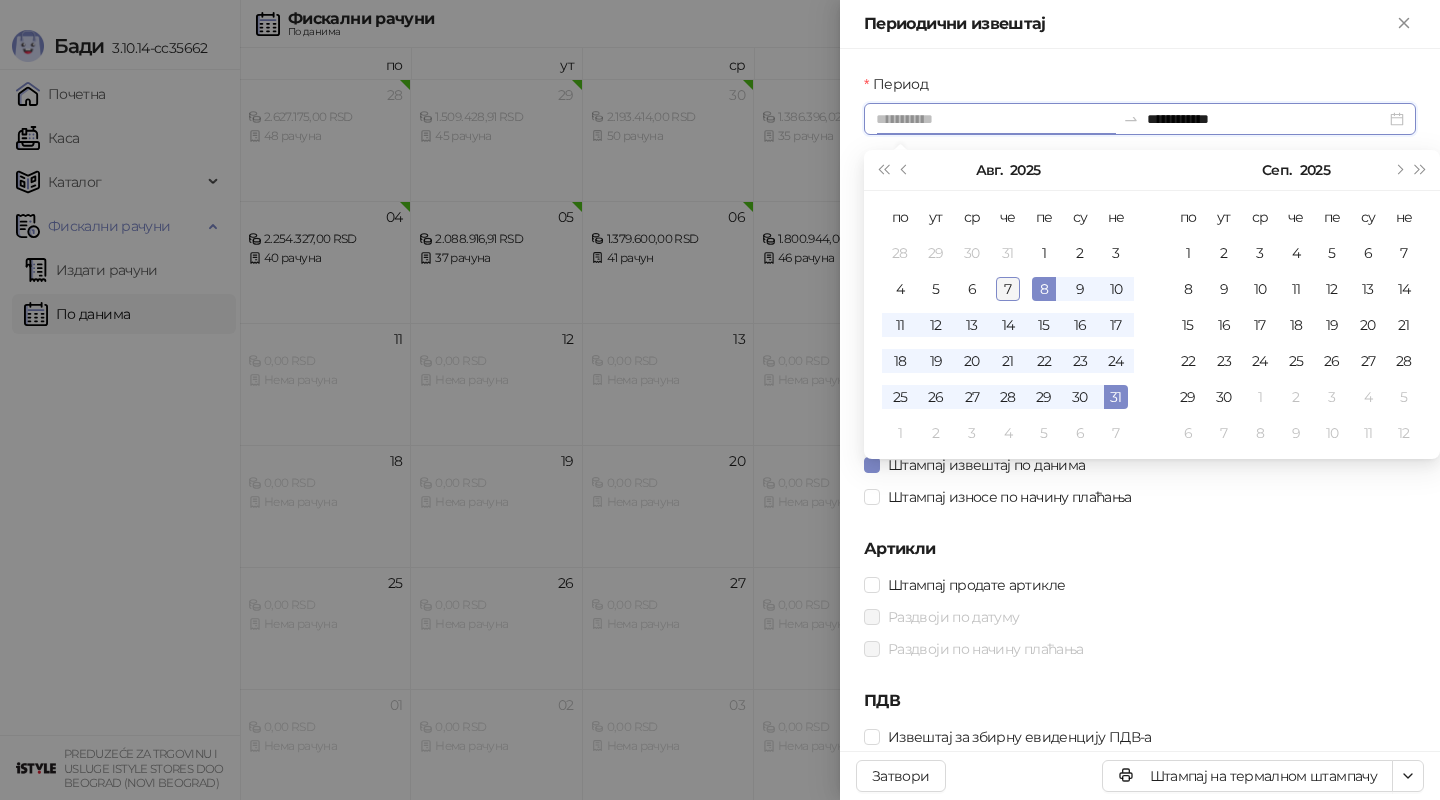 type on "**********" 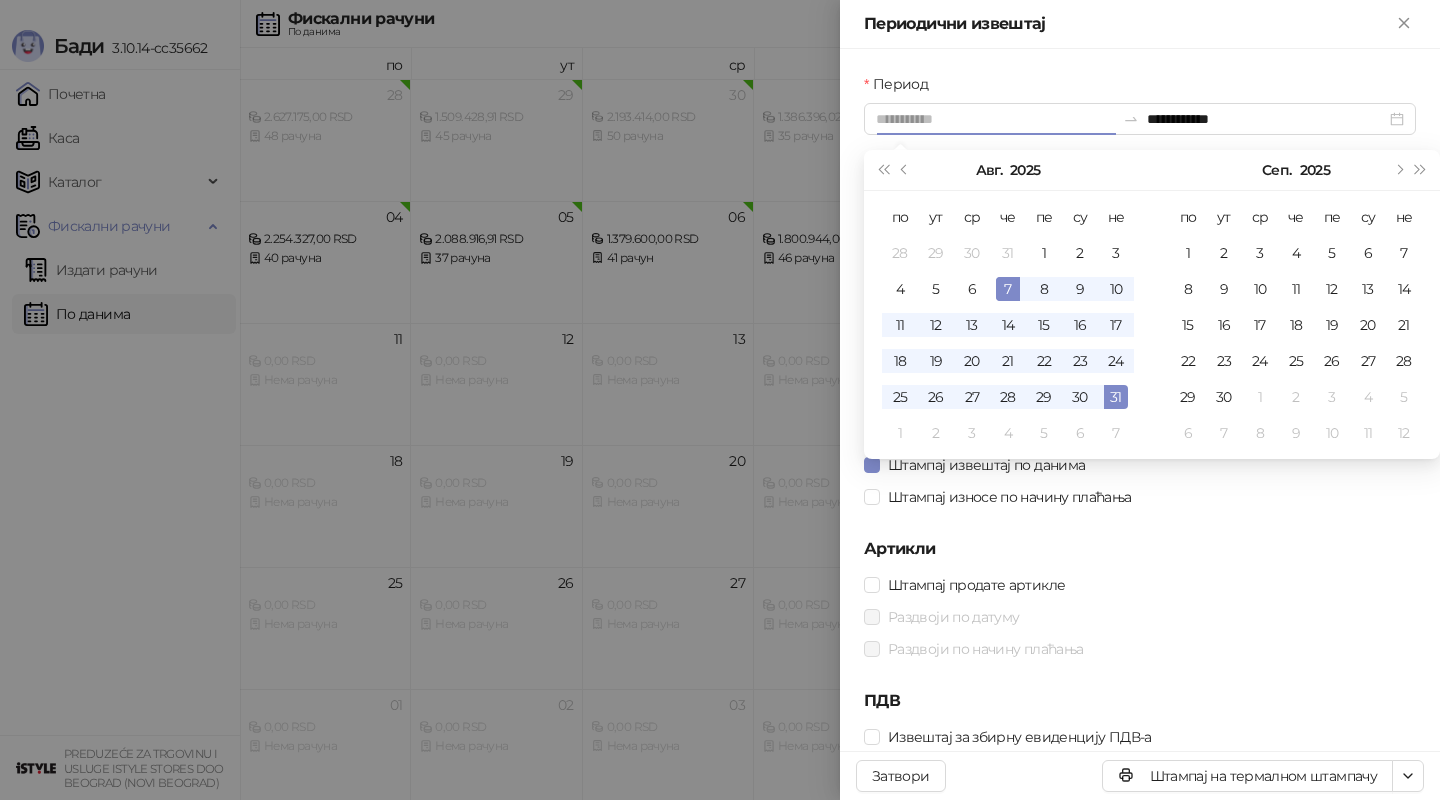 click on "7" at bounding box center [1008, 289] 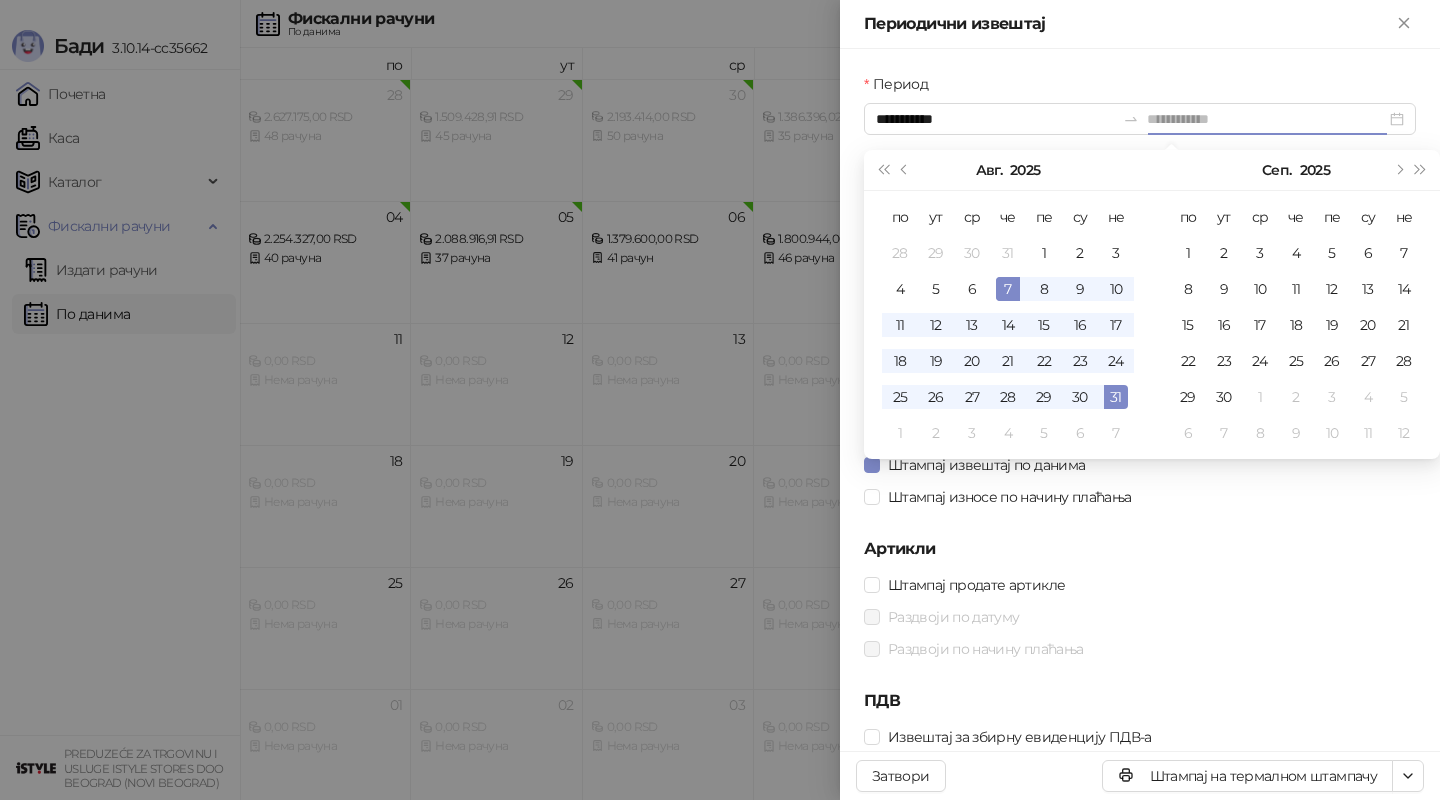 click on "7" at bounding box center (1008, 289) 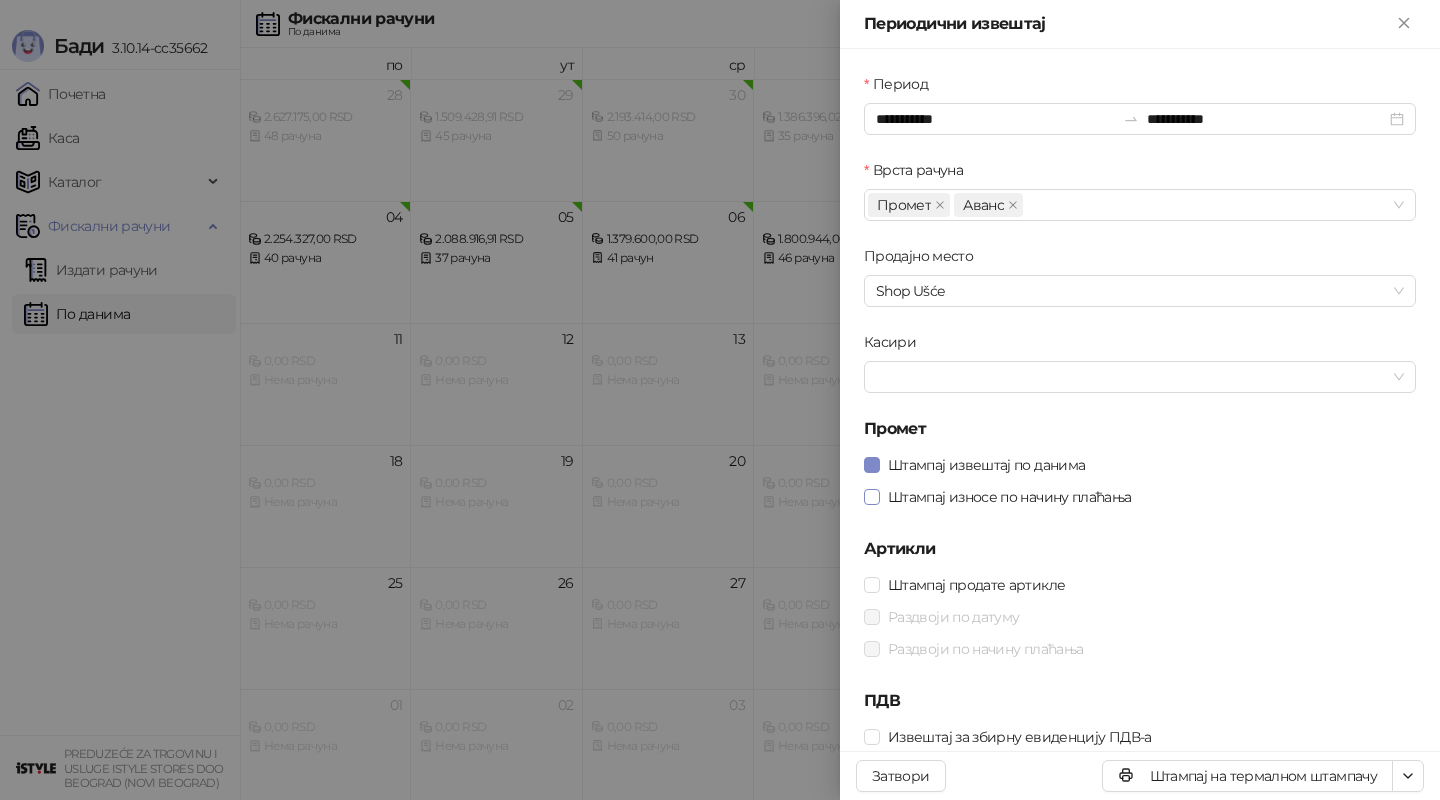 click on "Штампај износе по начину плаћања" at bounding box center [1010, 497] 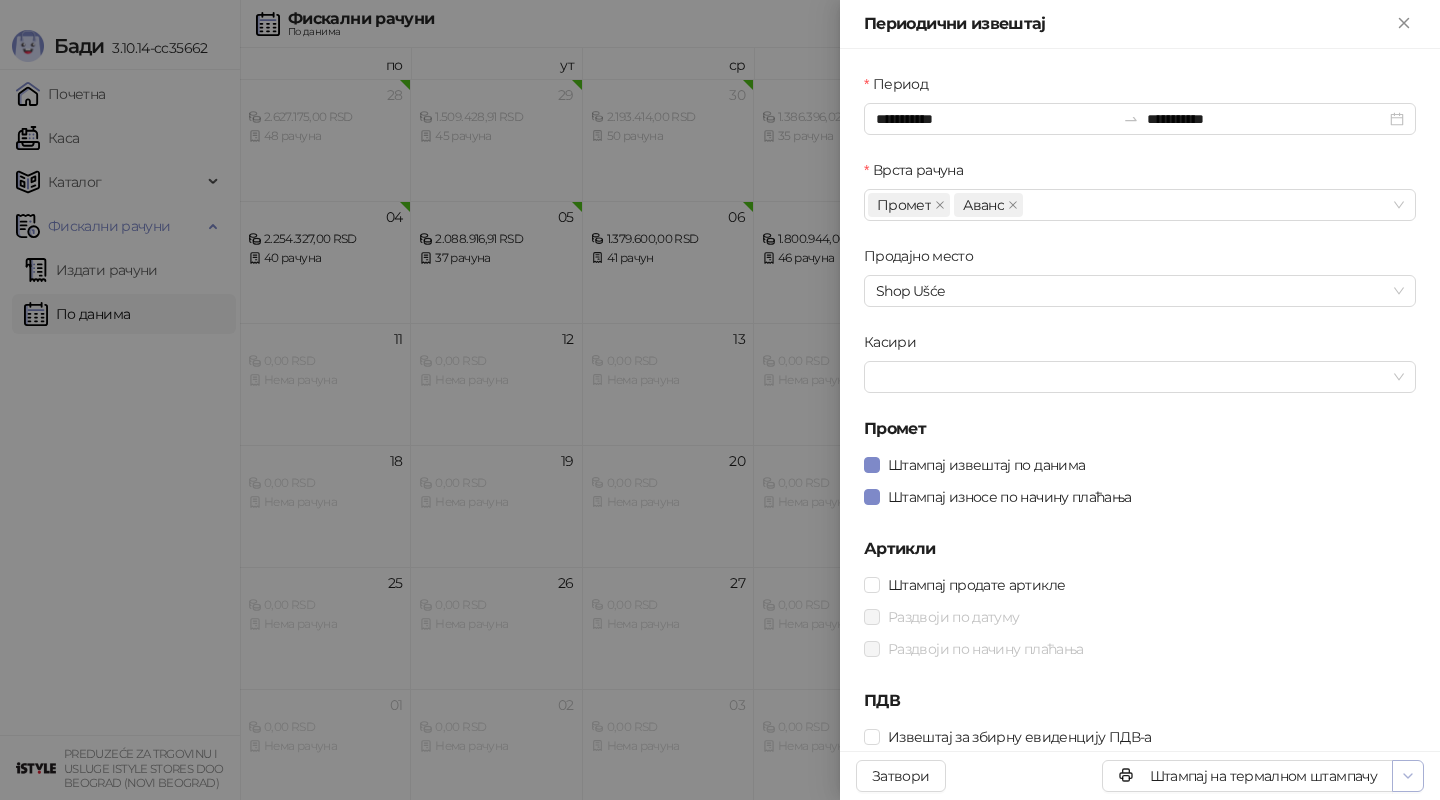 click 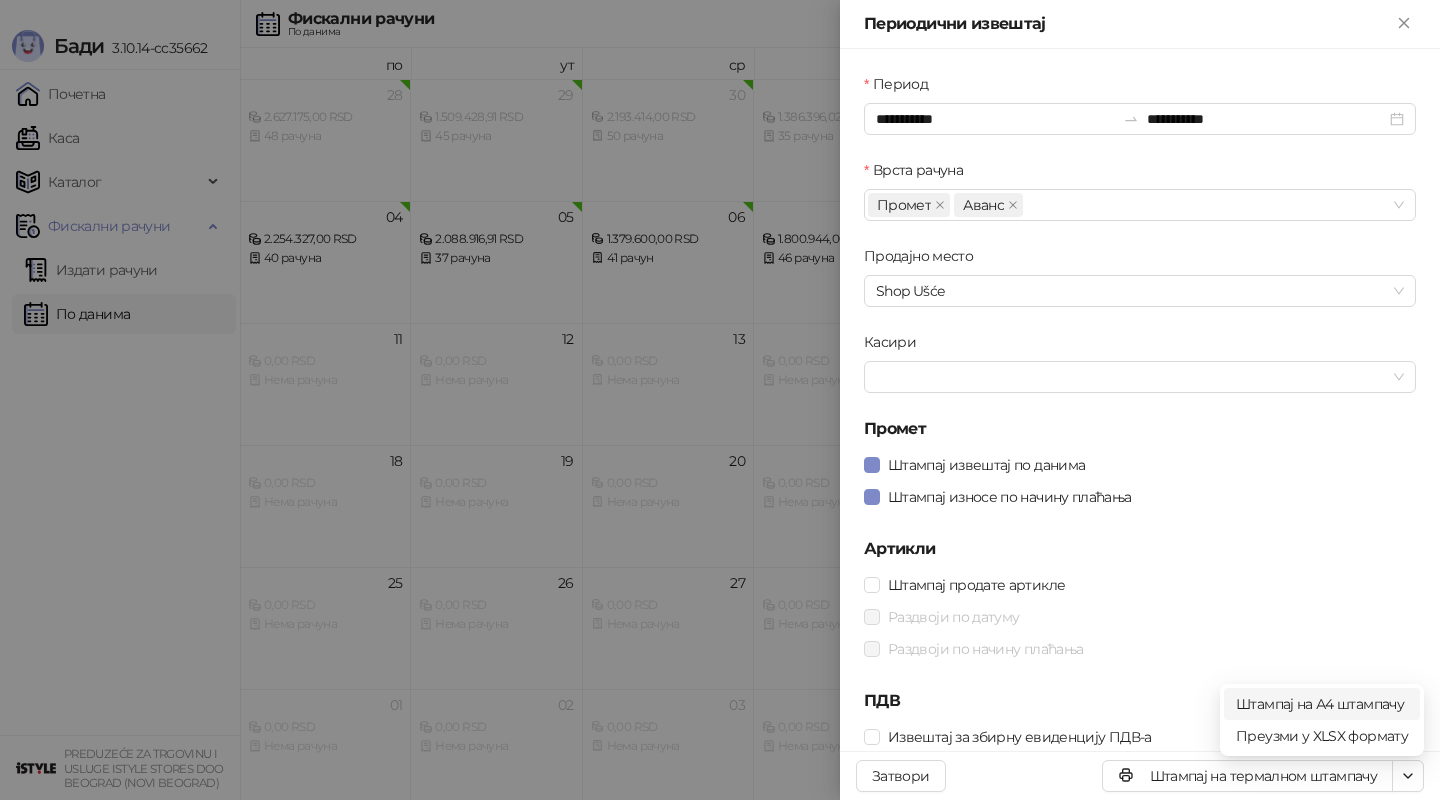 click on "Штампај на А4 штампачу" at bounding box center [1322, 704] 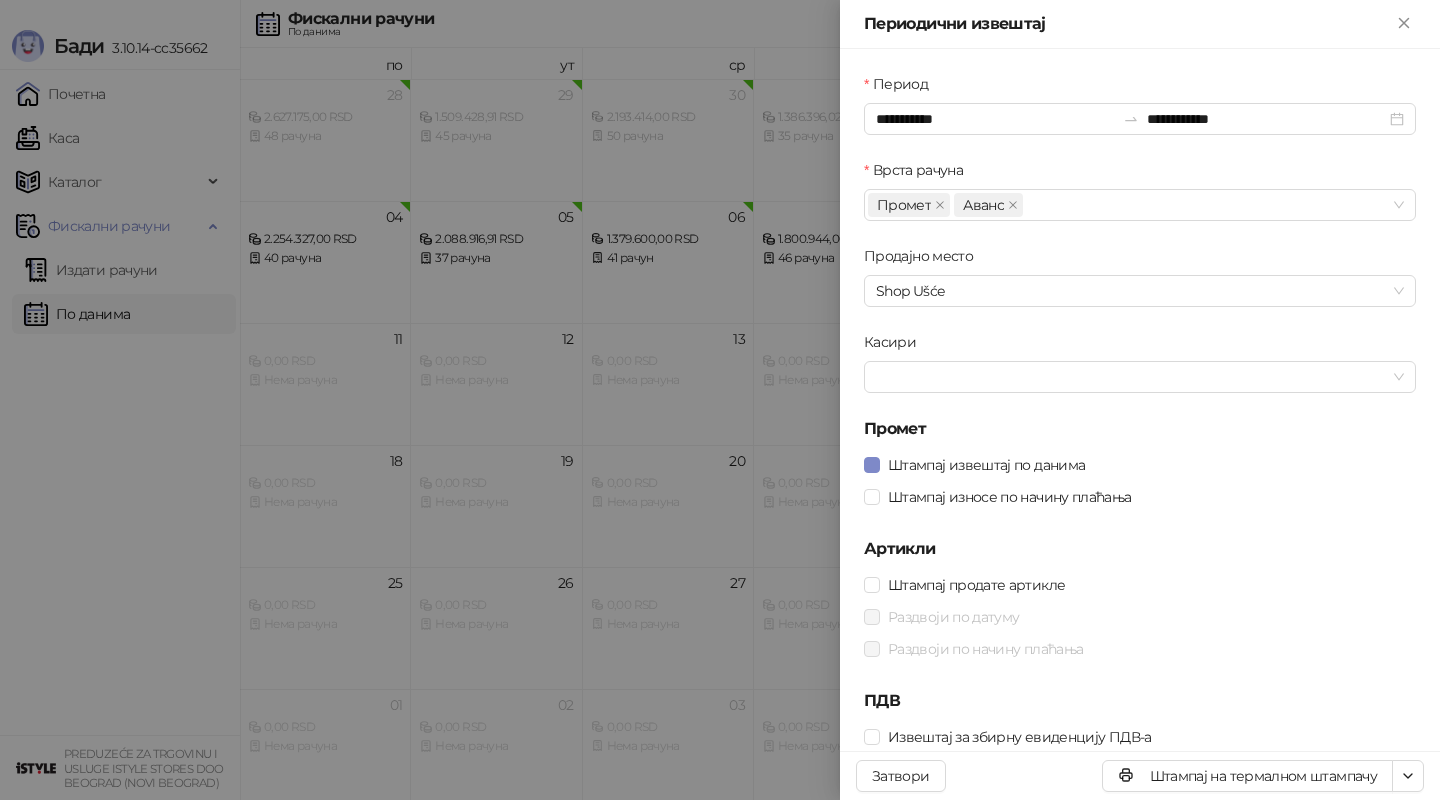 click at bounding box center (720, 400) 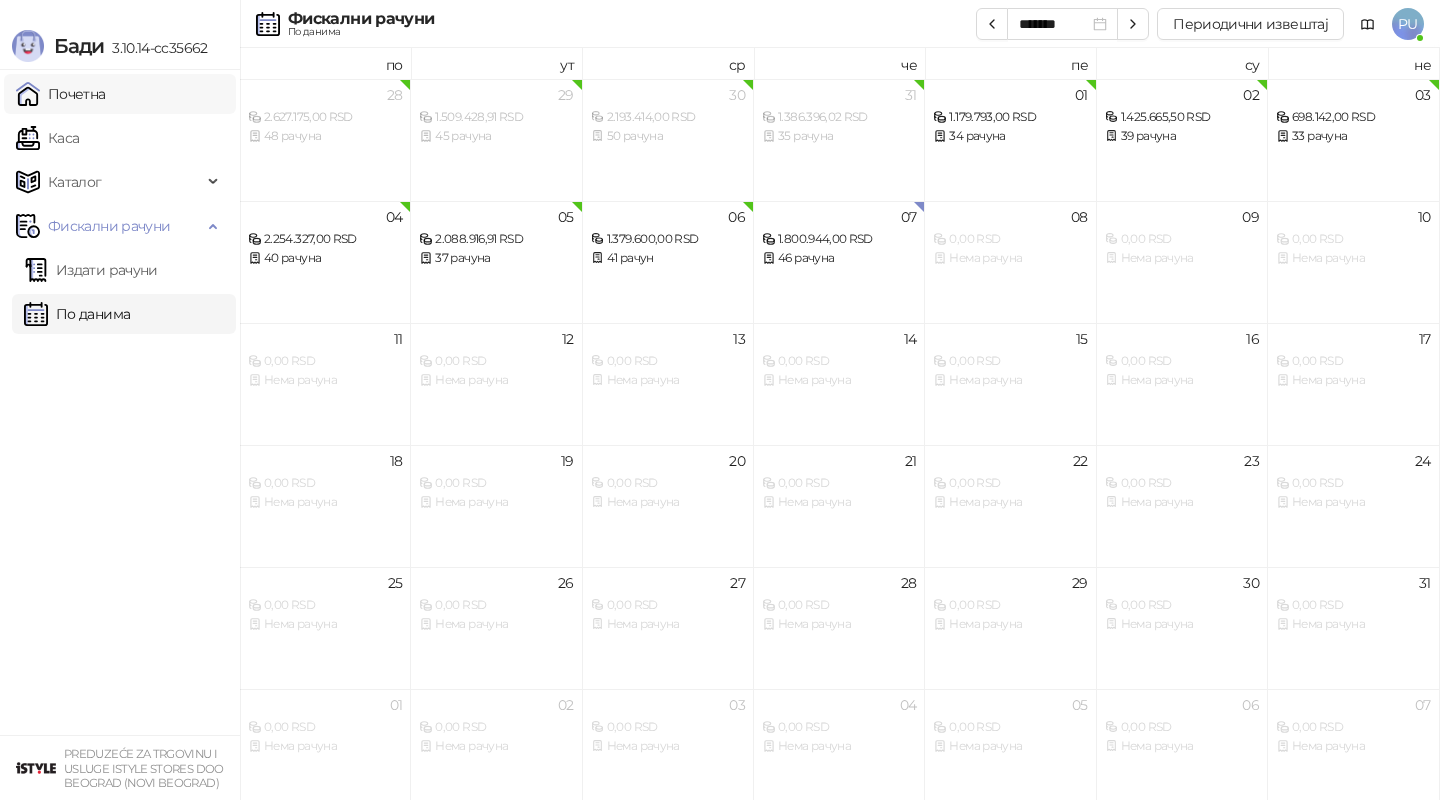 click on "Почетна" at bounding box center (61, 94) 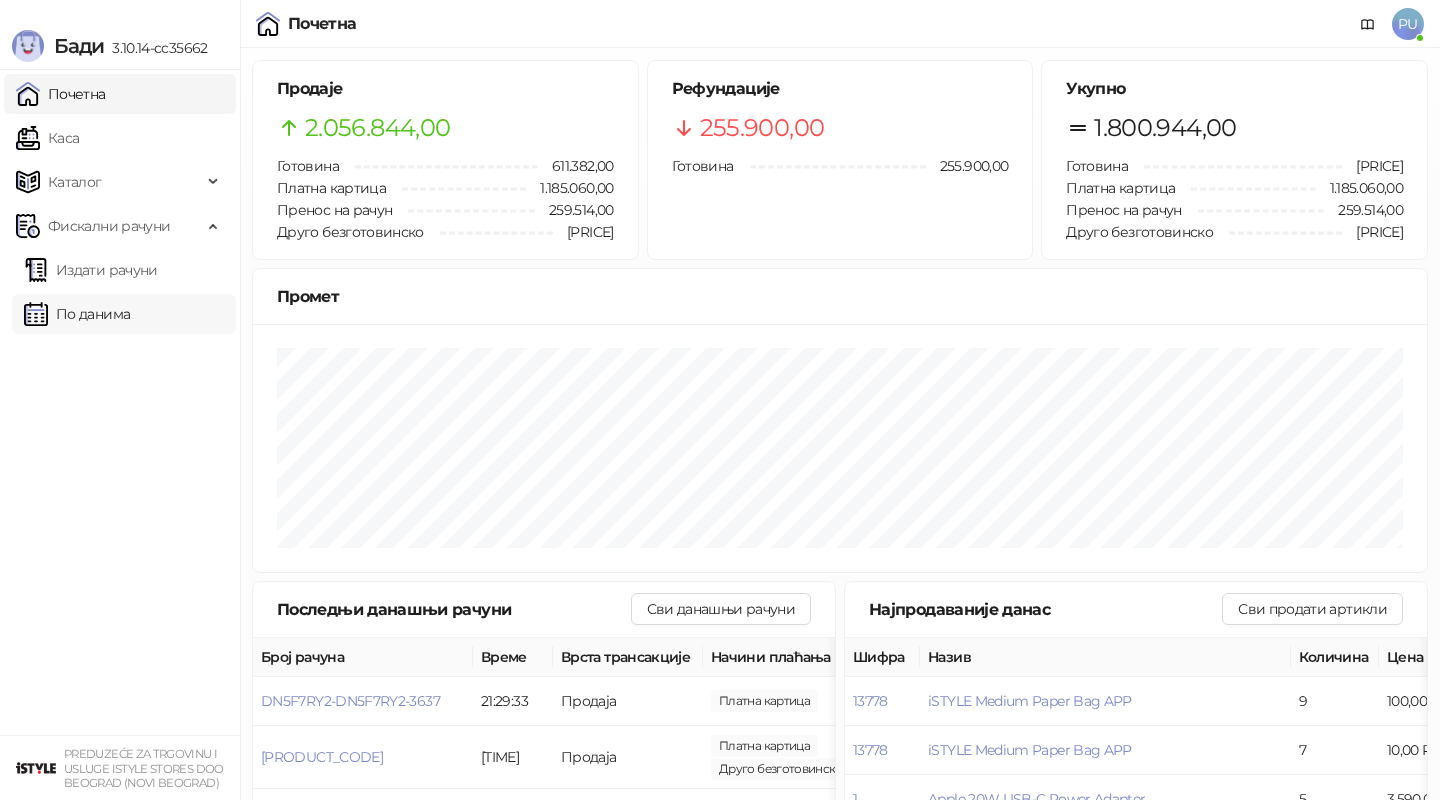 click on "По данима" at bounding box center [77, 314] 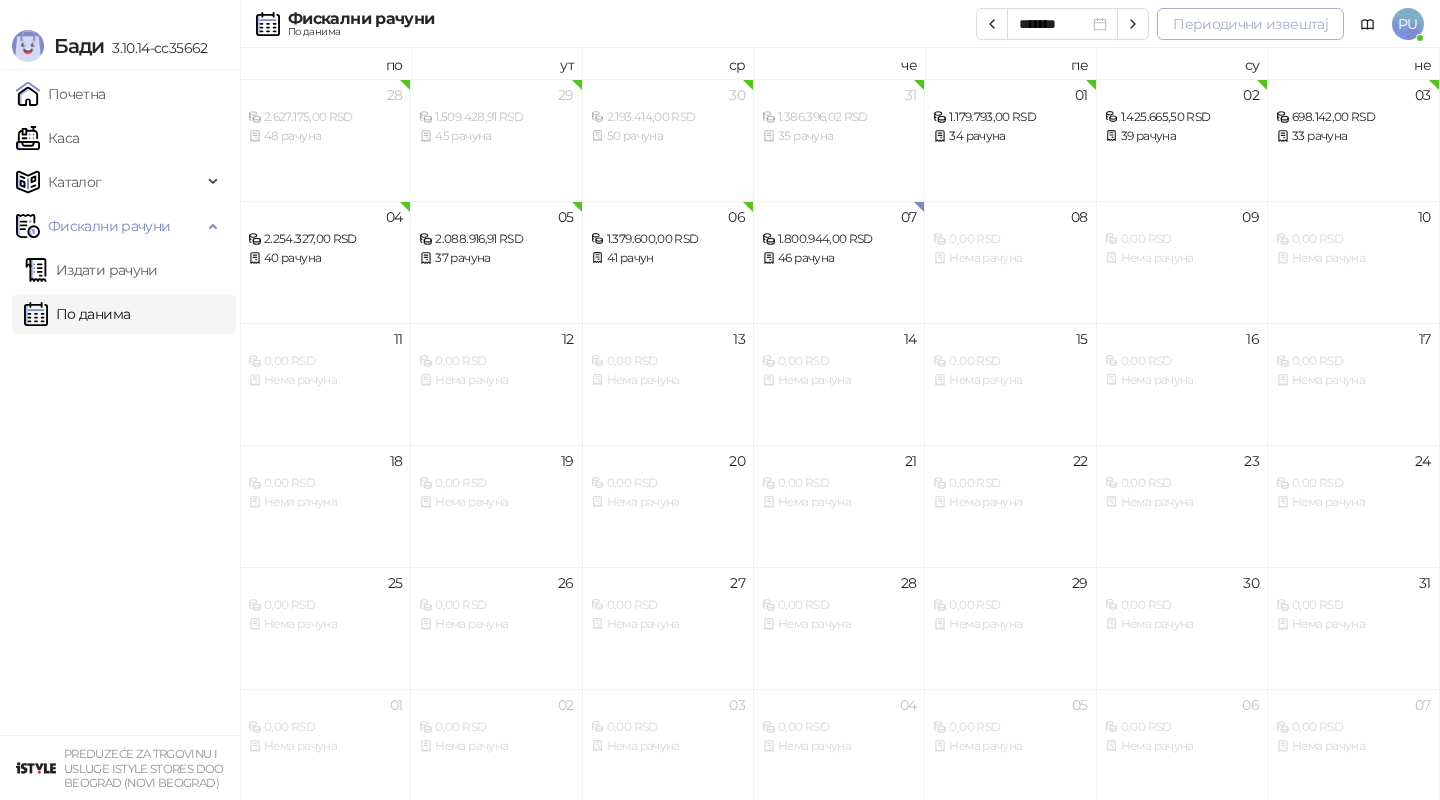 click on "Периодични извештај" at bounding box center (1250, 24) 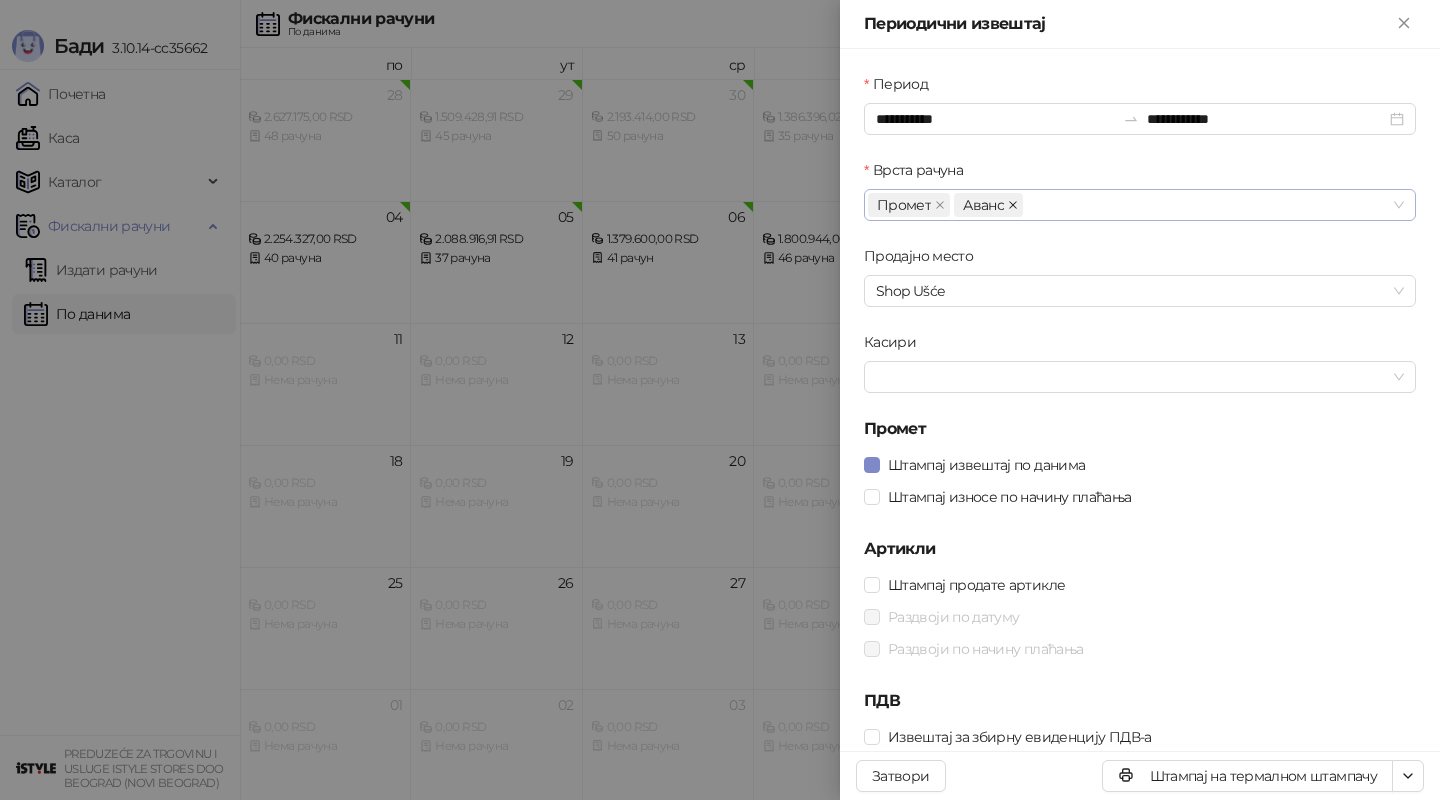 click at bounding box center [1013, 205] 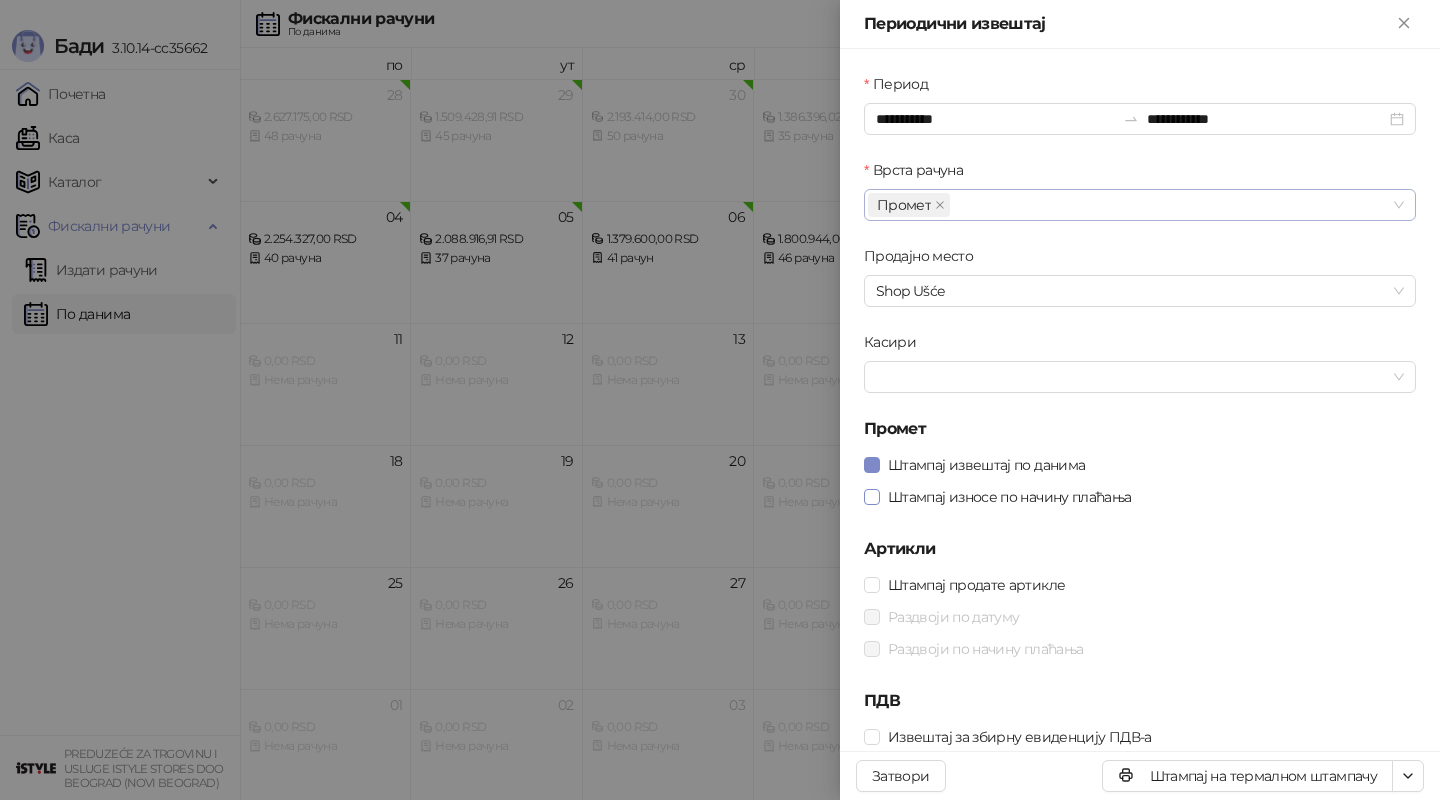 click on "Штампај износе по начину плаћања" at bounding box center (1010, 497) 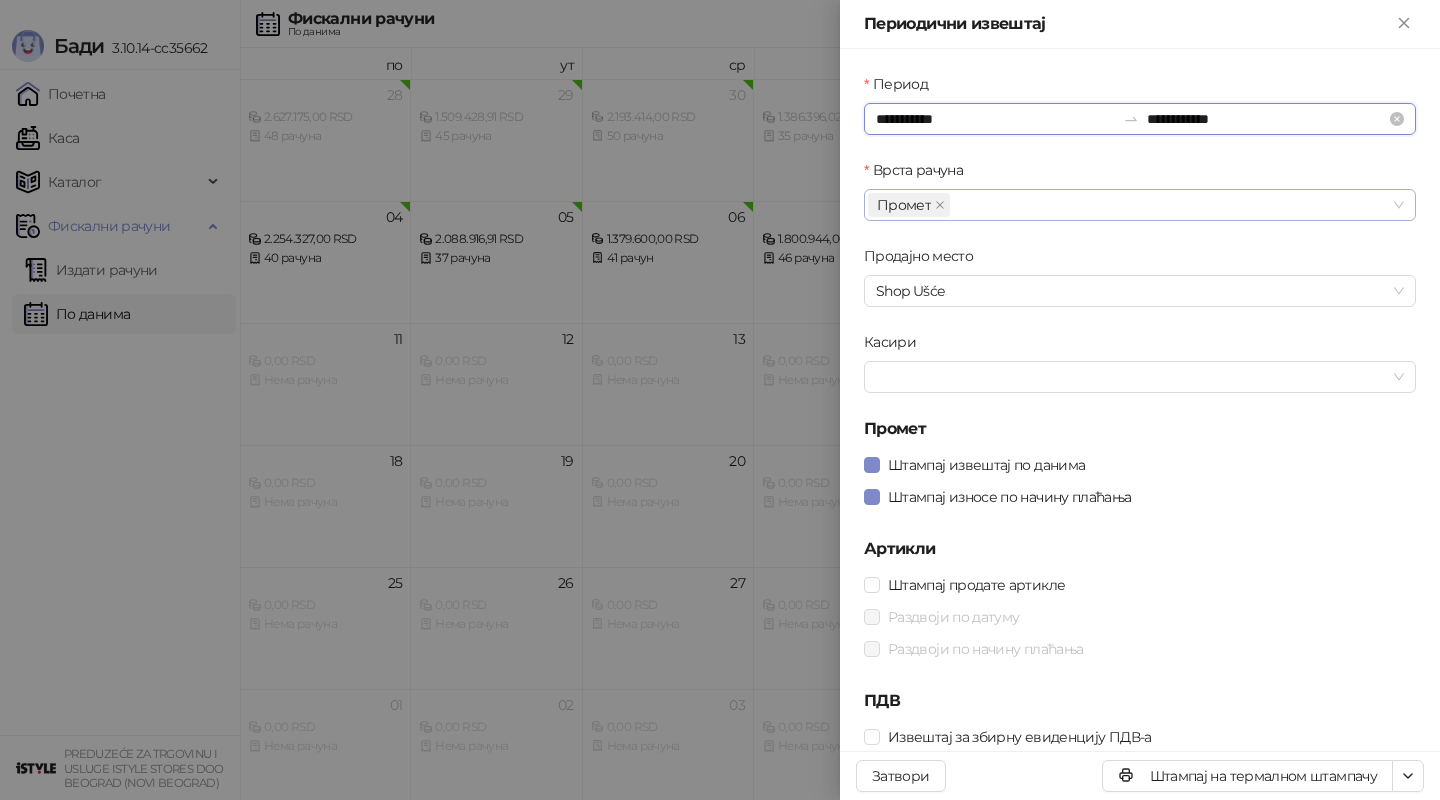 click on "**********" at bounding box center [995, 119] 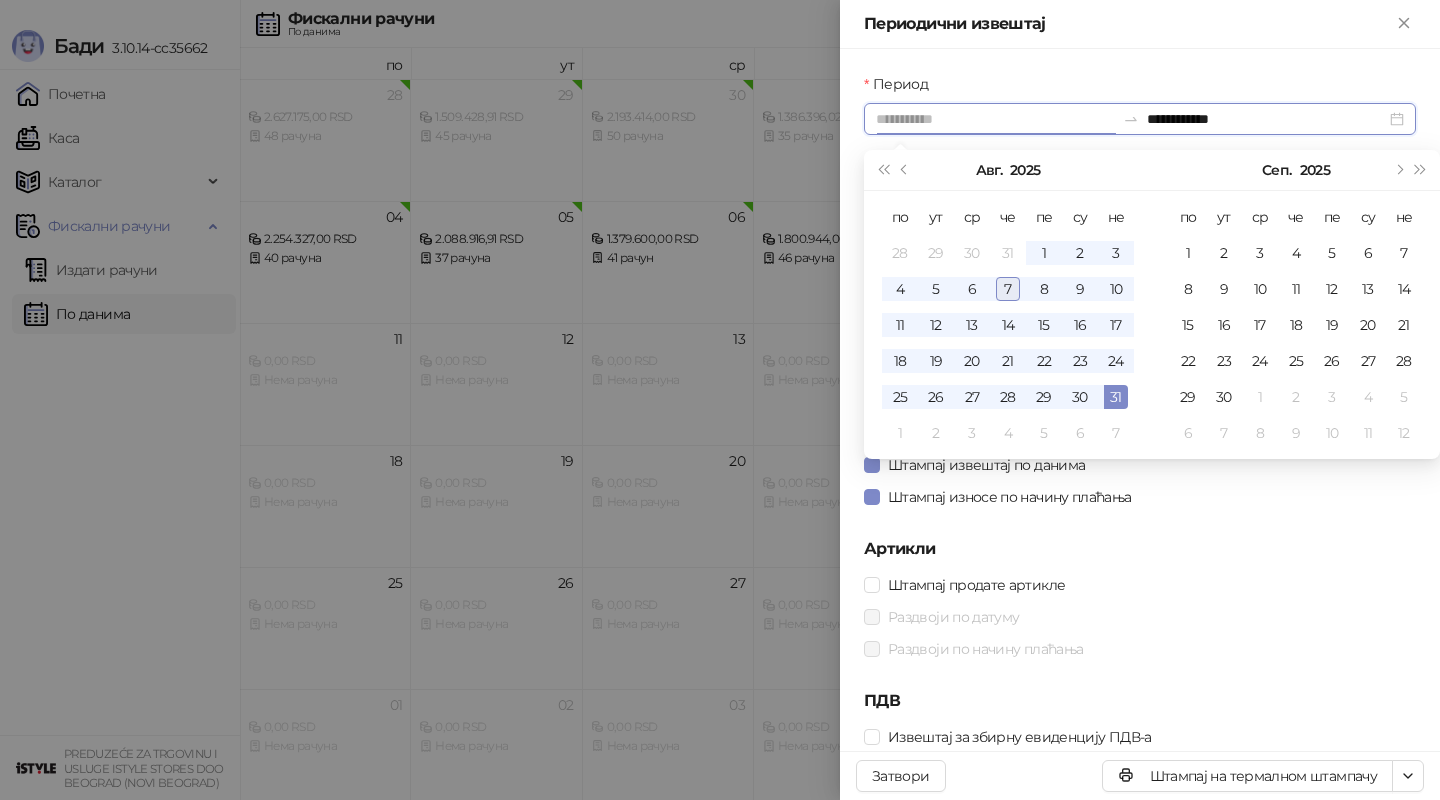 type on "**********" 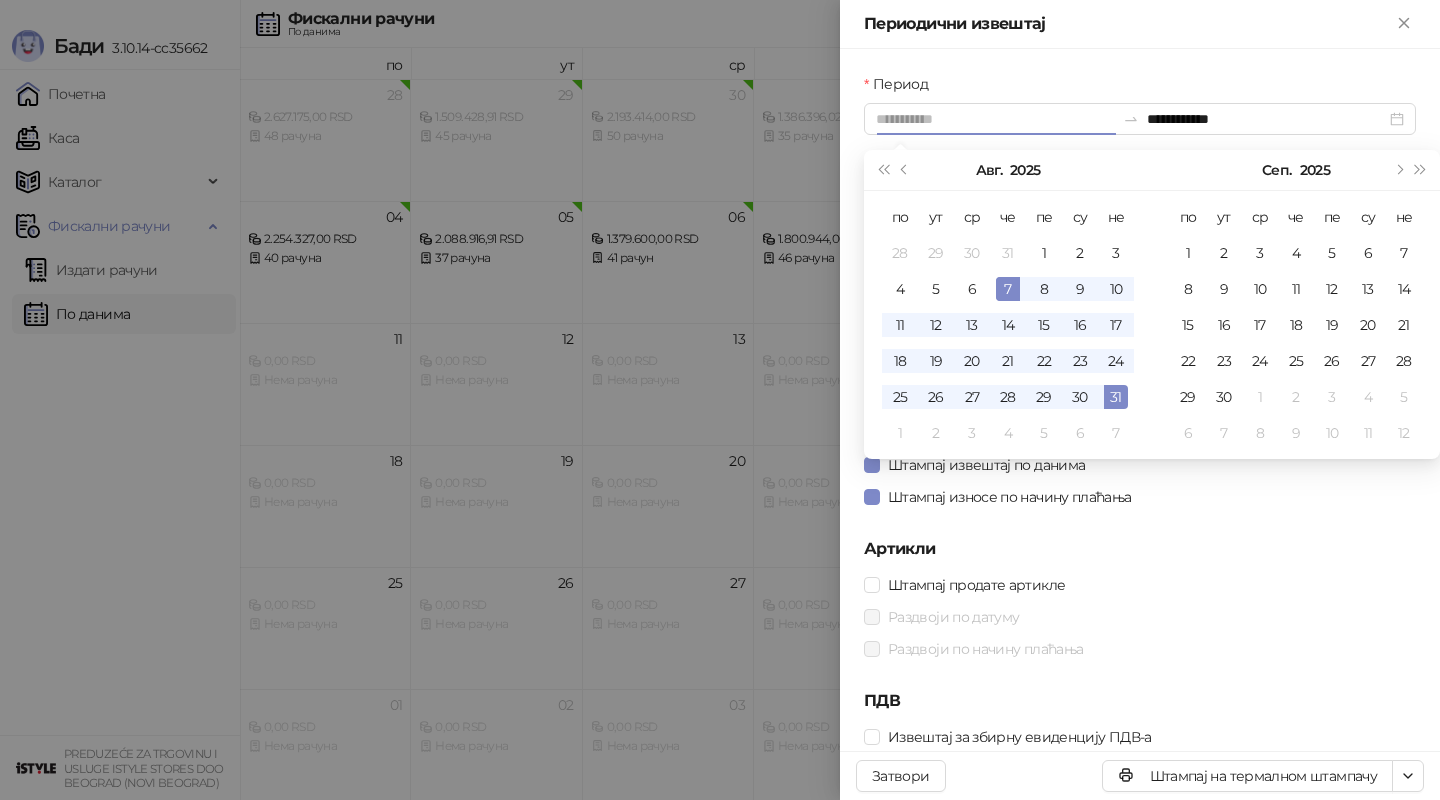 click on "7" at bounding box center (1008, 289) 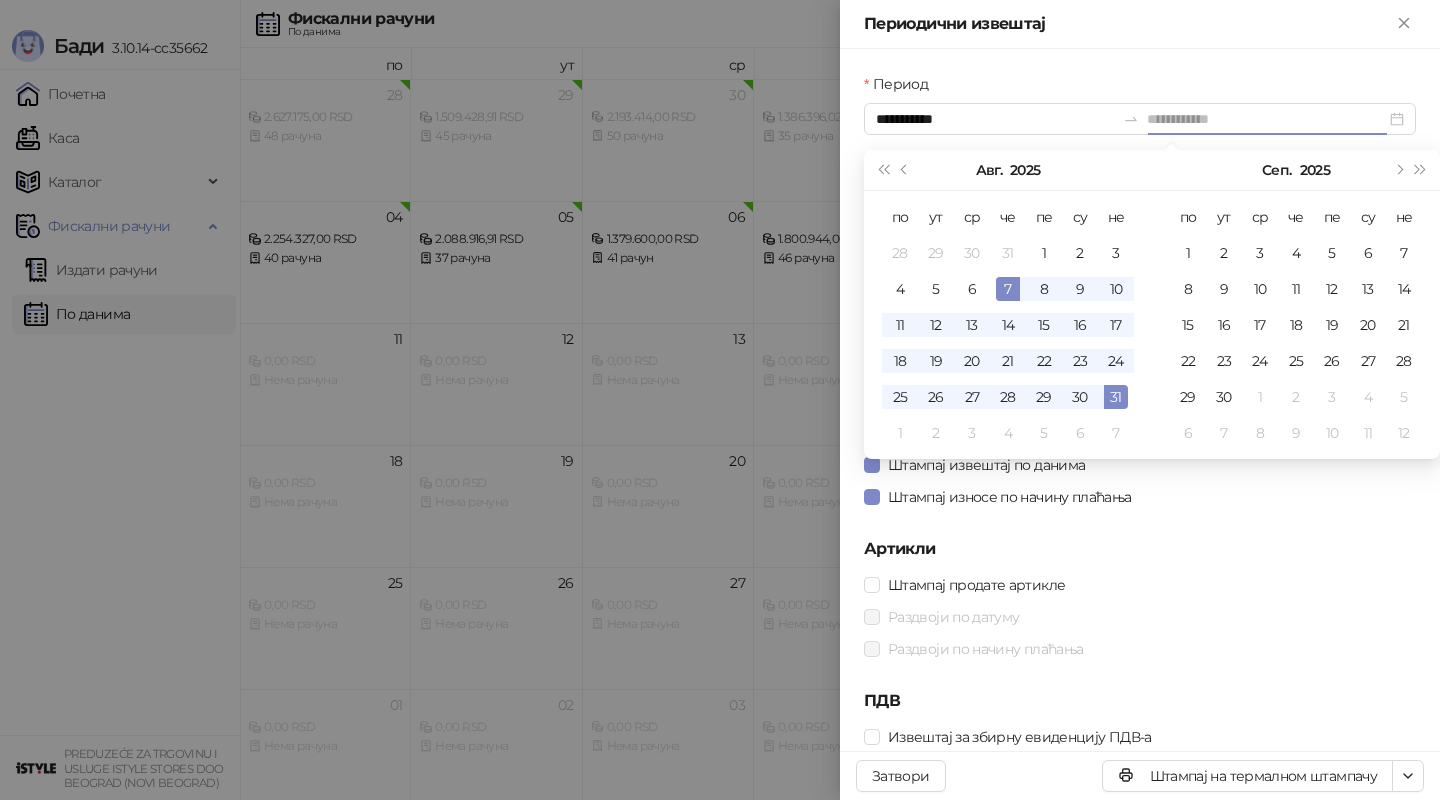 click on "7" at bounding box center (1008, 289) 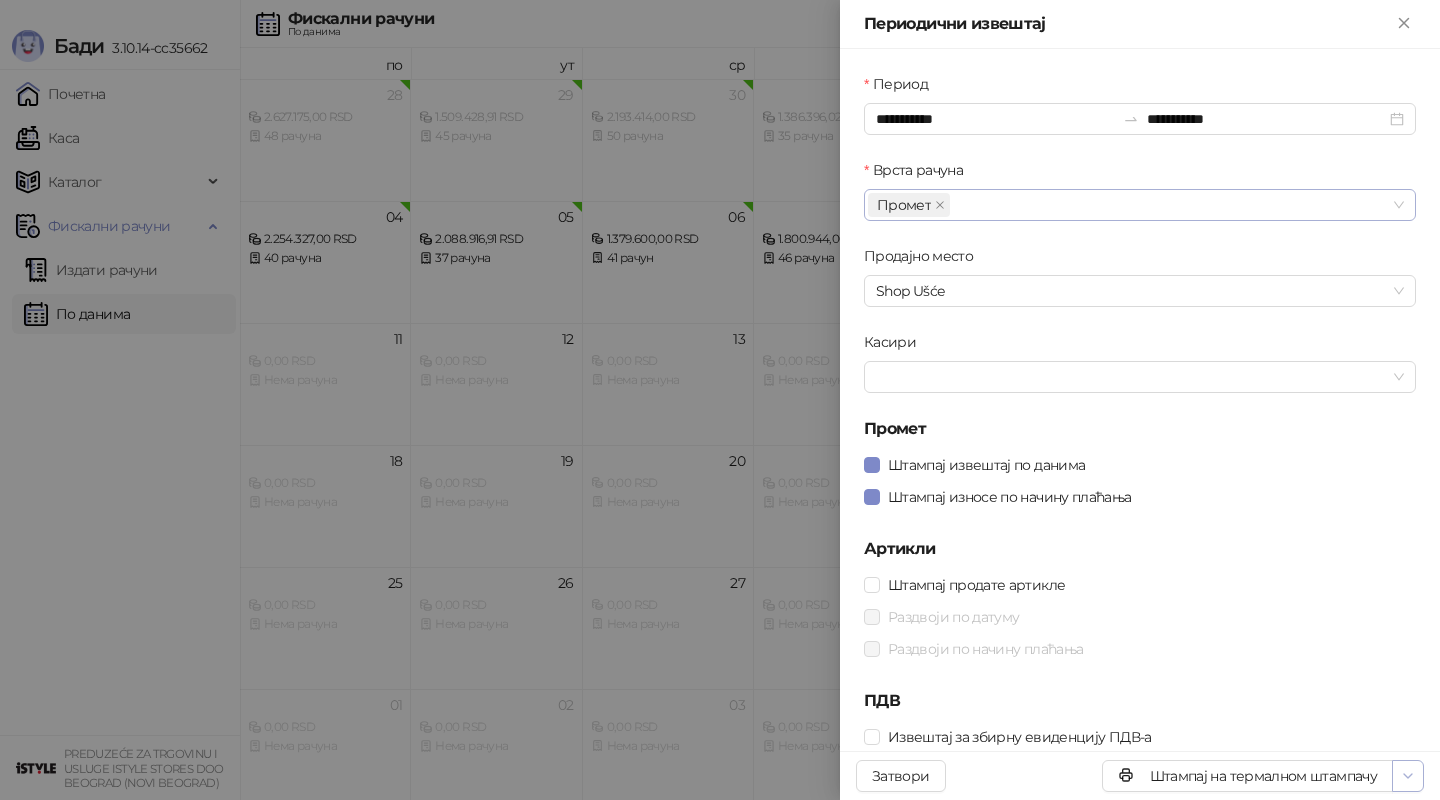 click at bounding box center [1408, 776] 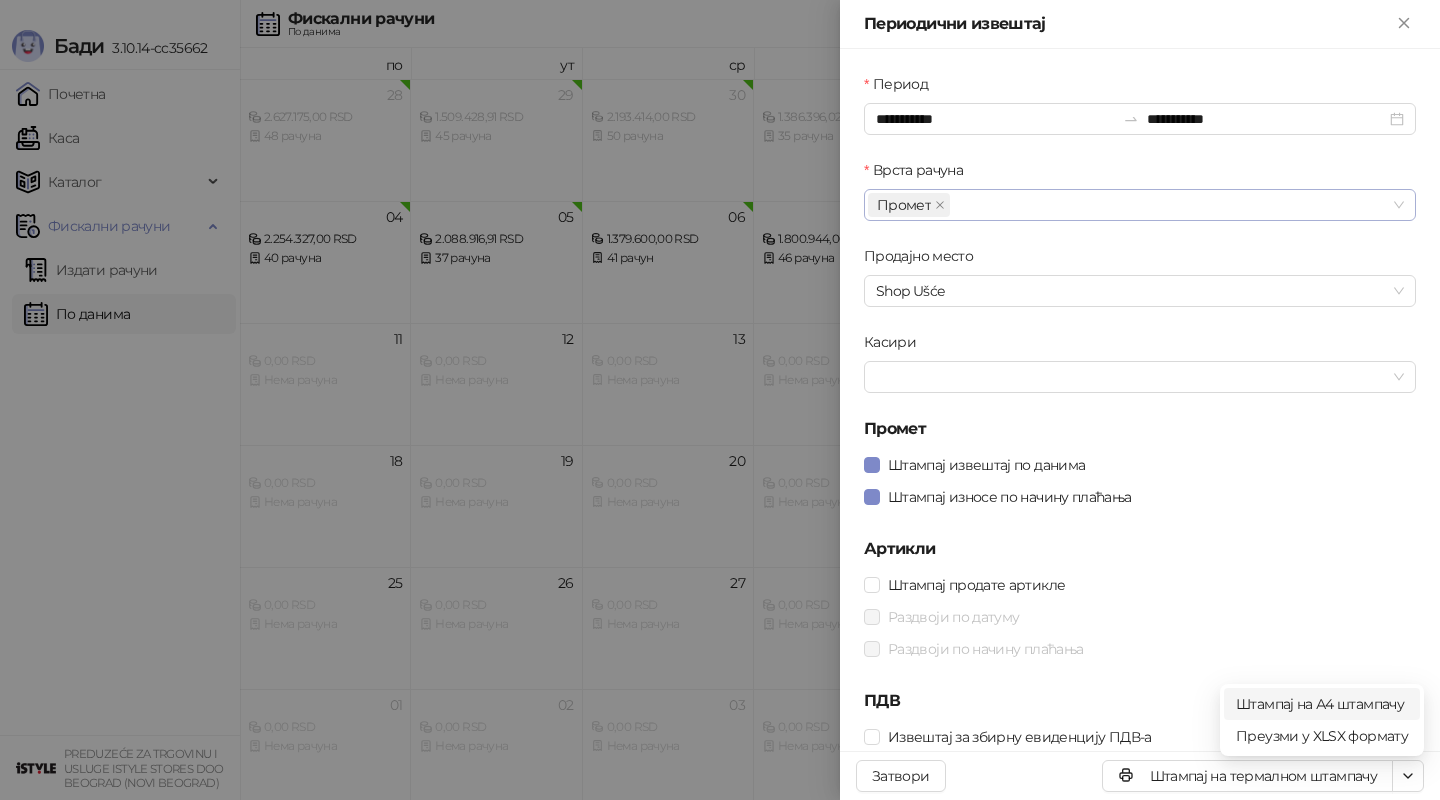 click on "Штампај на А4 штампачу" at bounding box center (1322, 704) 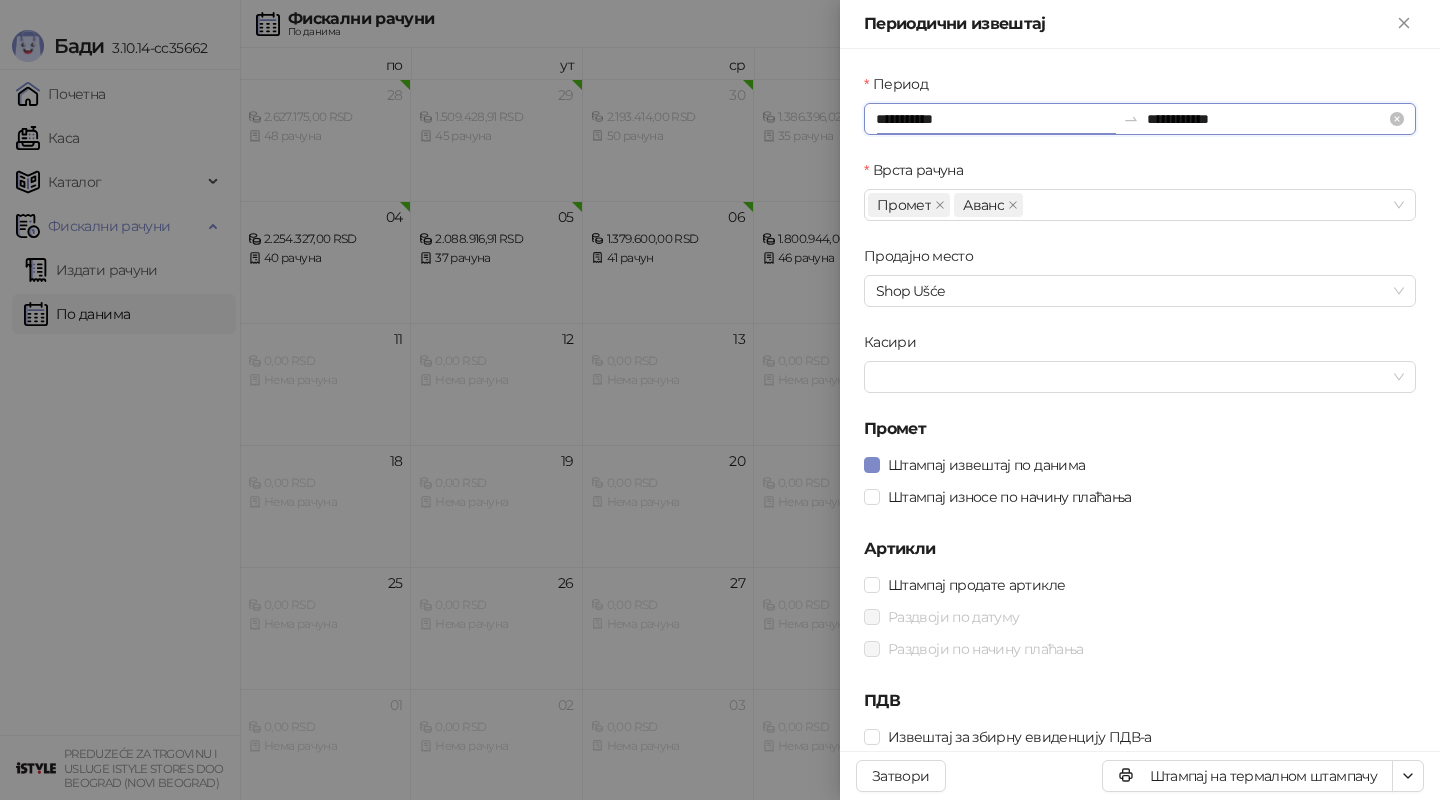 click on "**********" at bounding box center (995, 119) 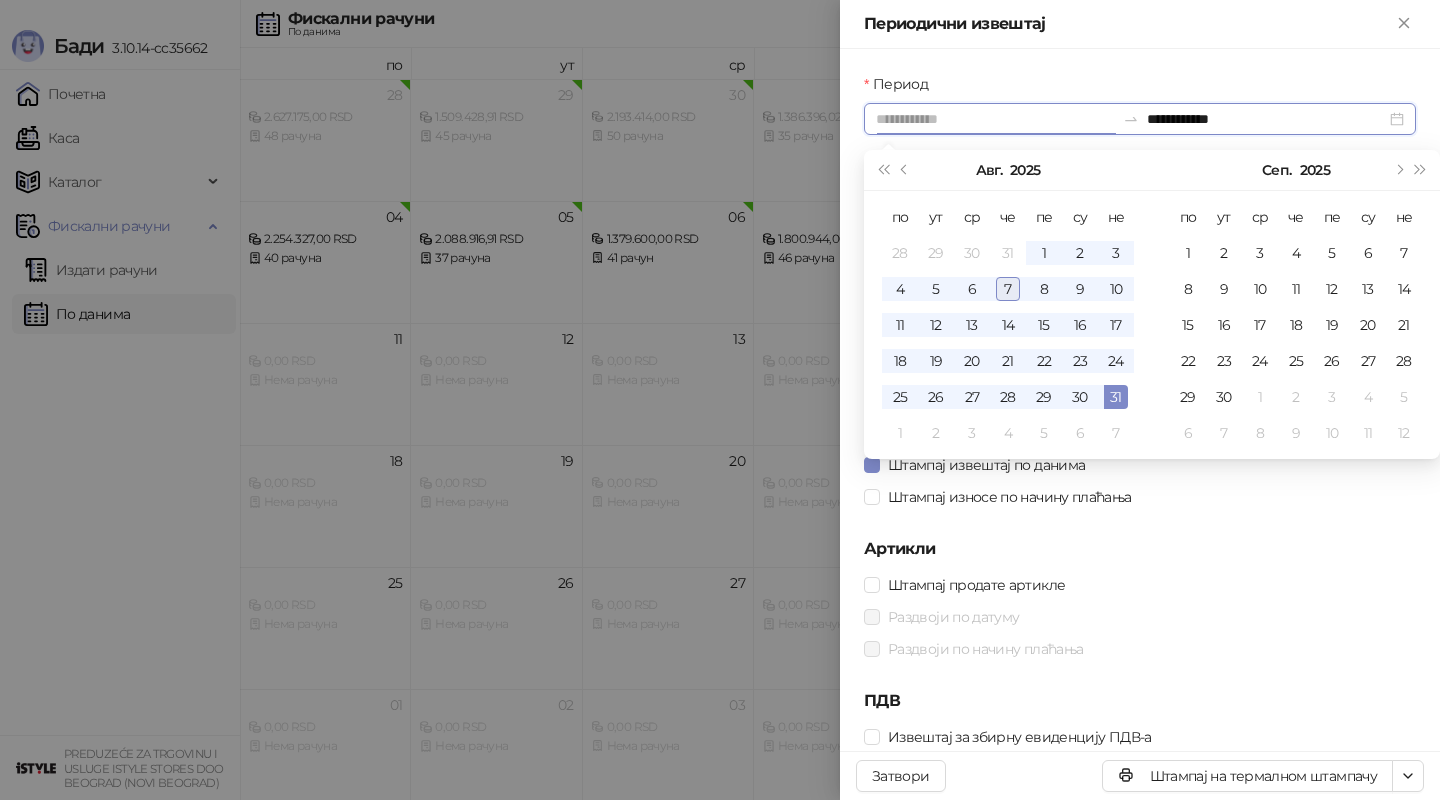 type on "**********" 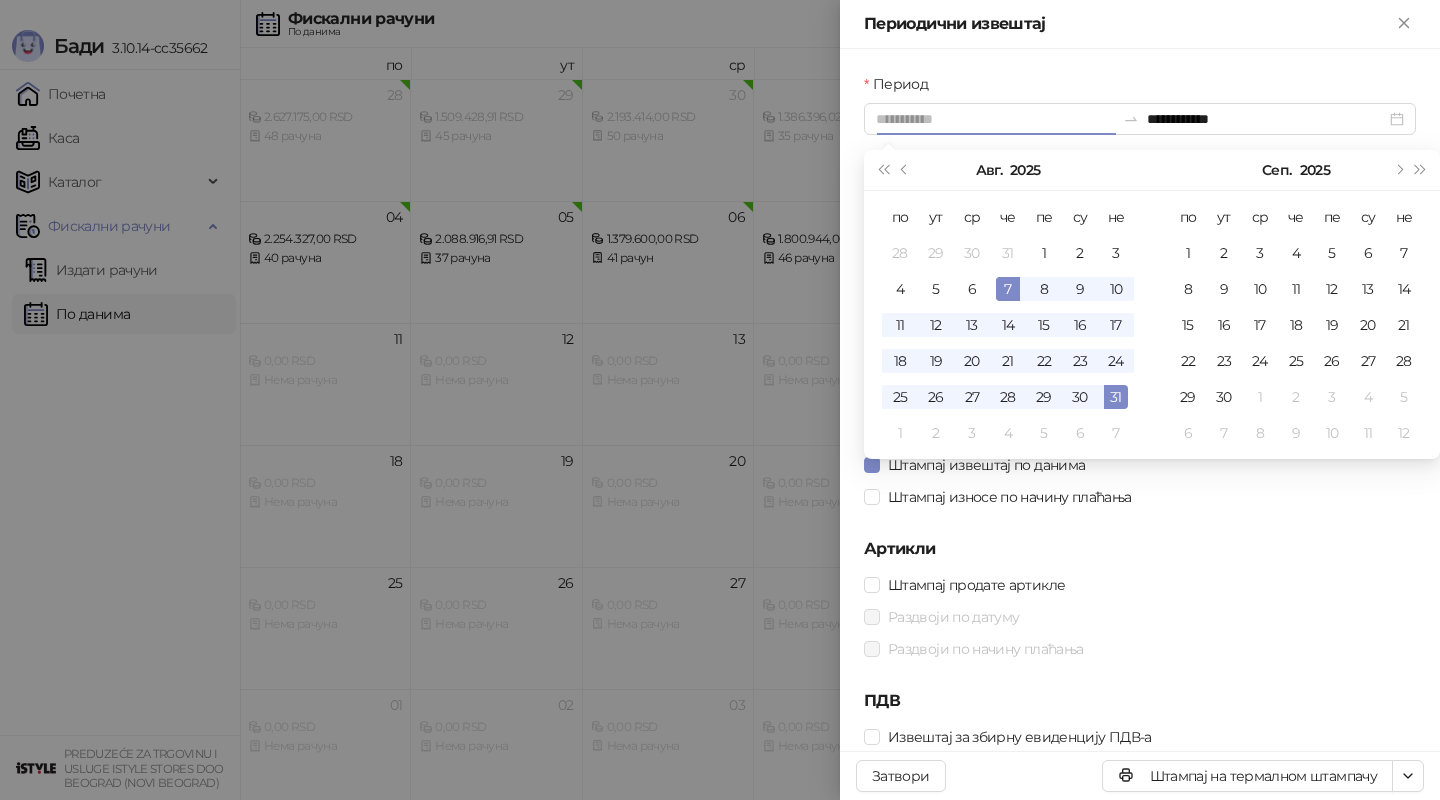 click on "7" at bounding box center (1008, 289) 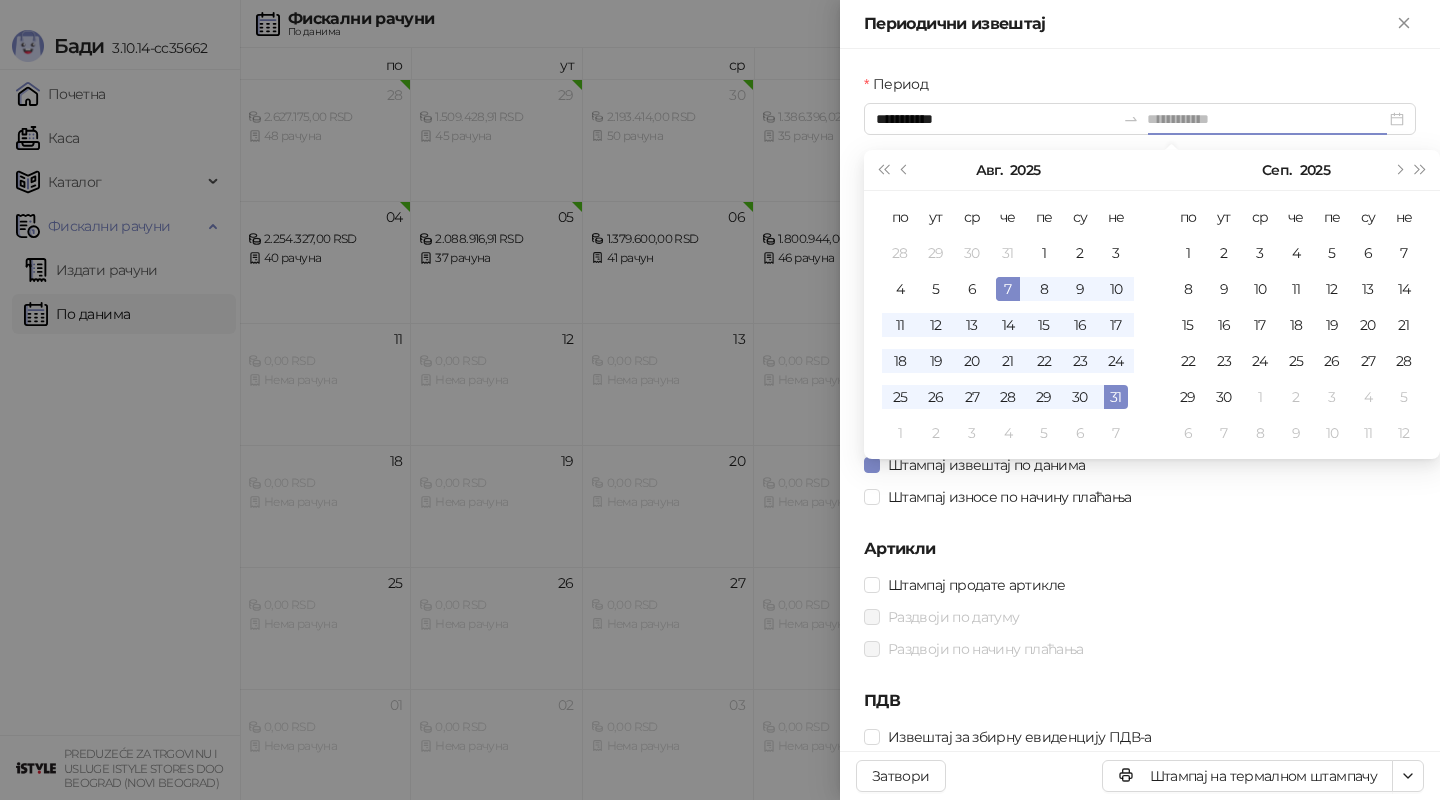 click on "7" at bounding box center (1008, 289) 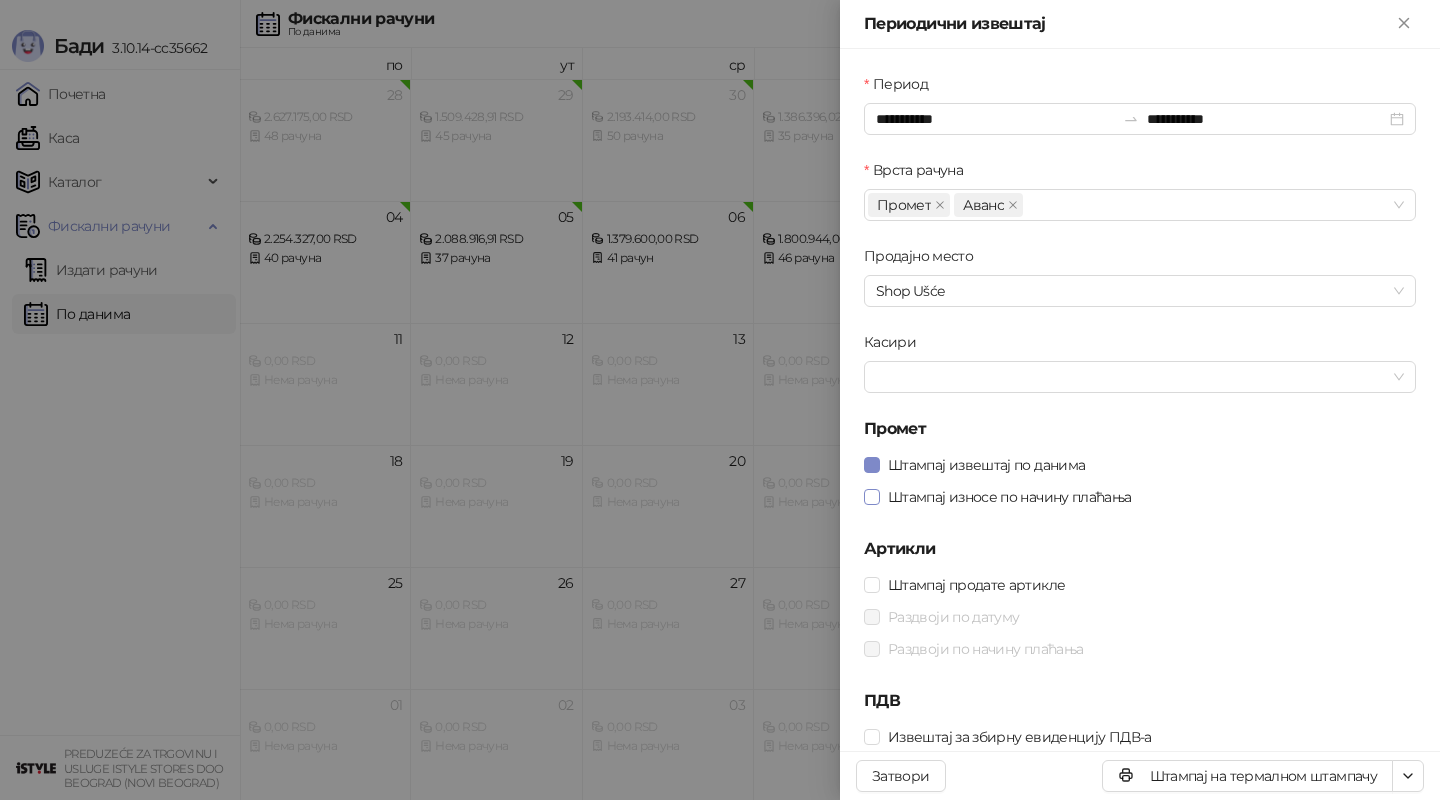 click on "Штампај износе по начину плаћања" at bounding box center (1010, 497) 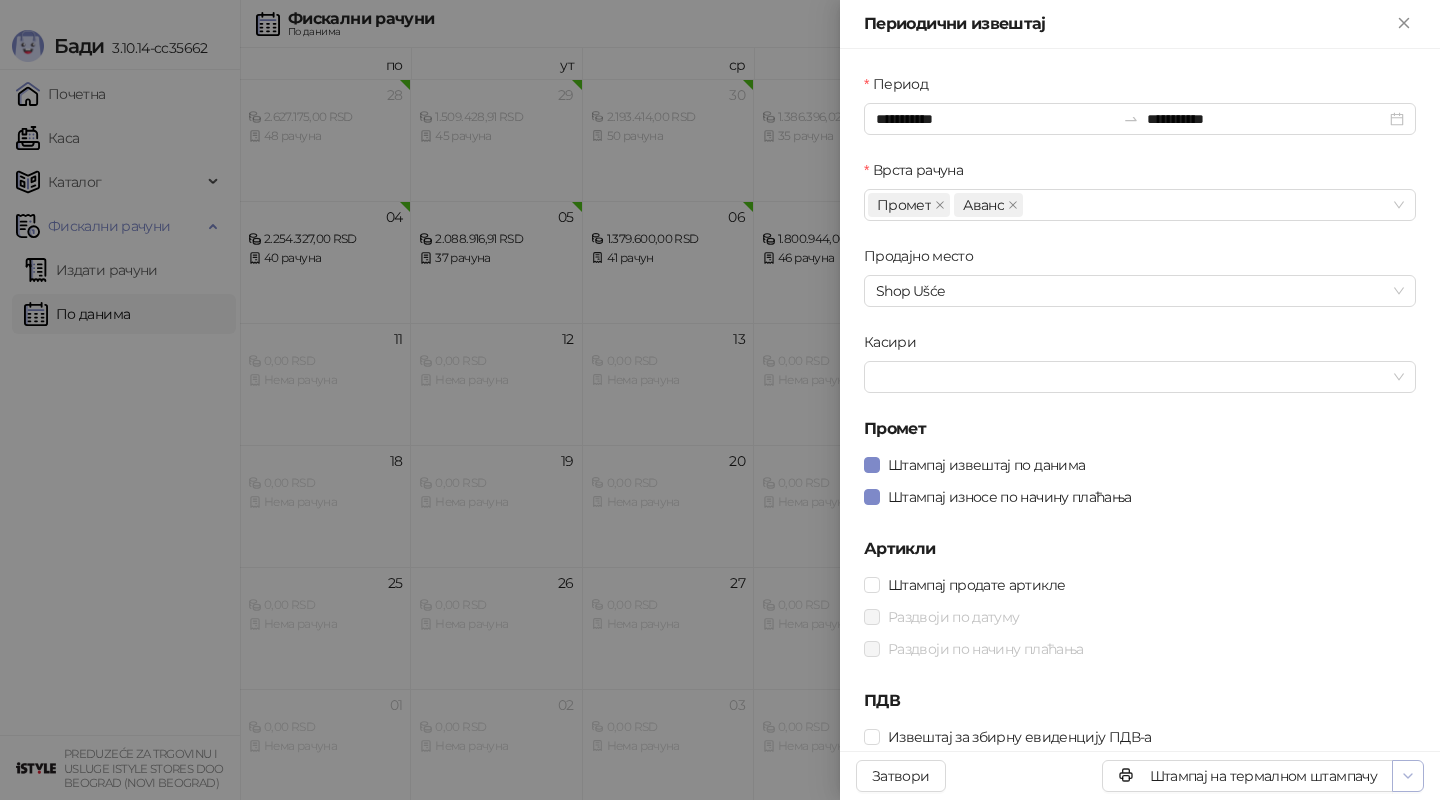 click 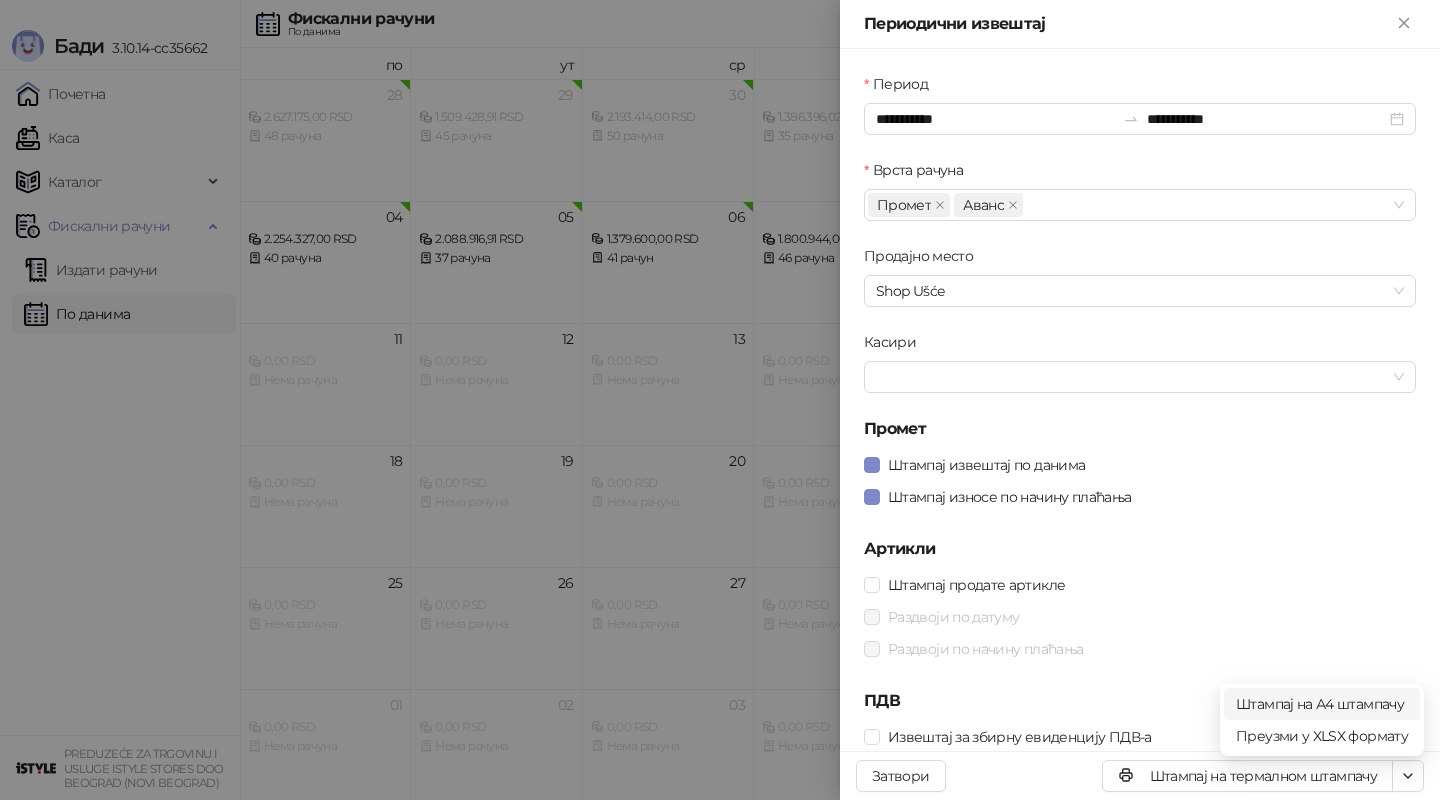 click on "Штампај на А4 штампачу" at bounding box center [1322, 704] 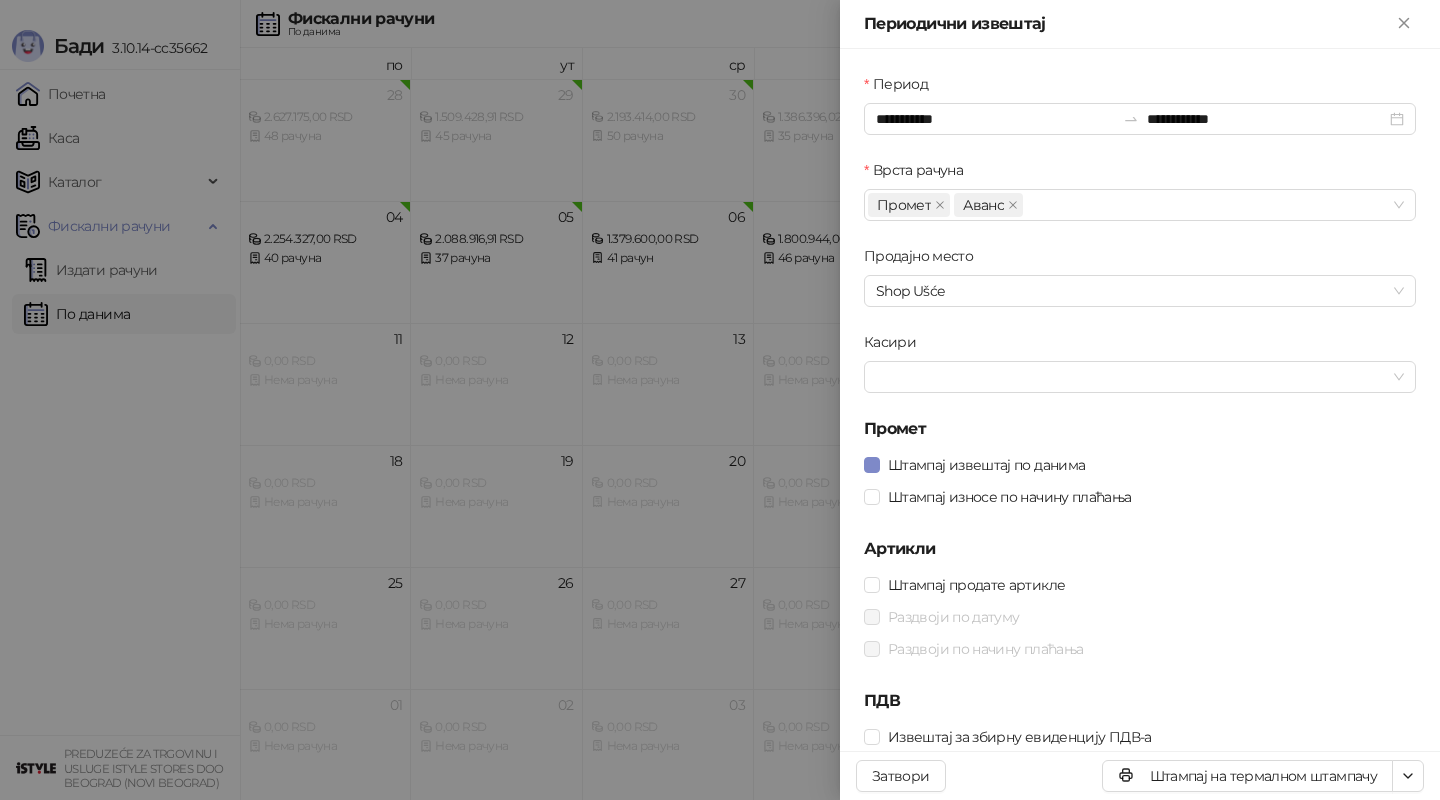 click at bounding box center [720, 400] 